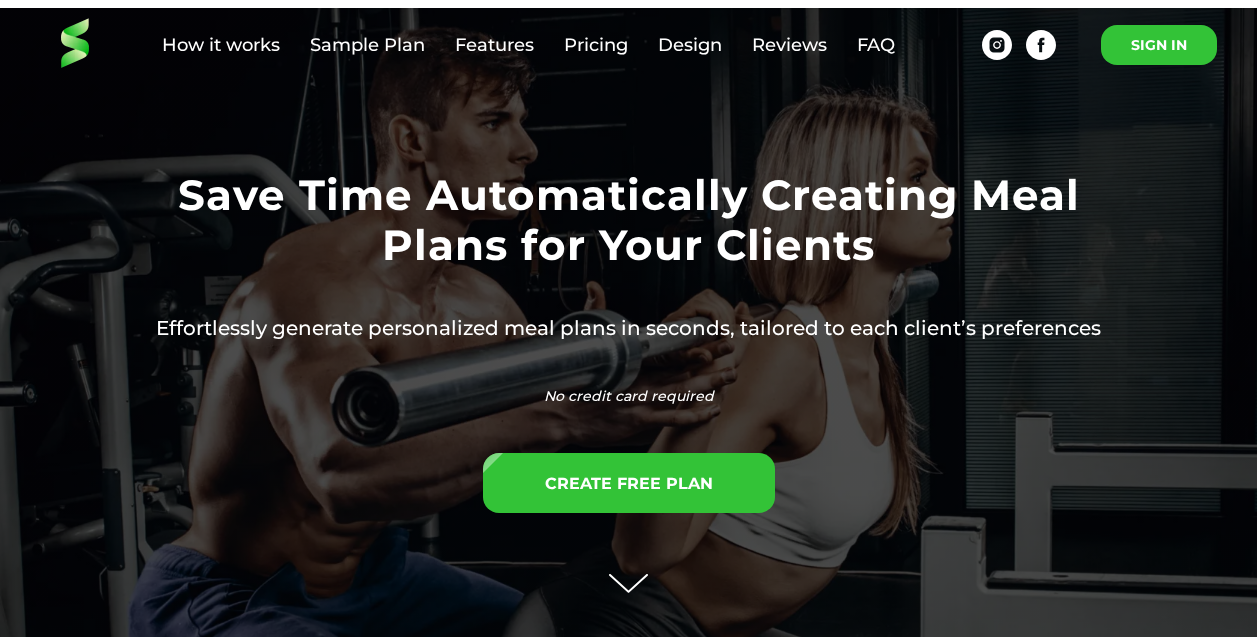 scroll, scrollTop: 0, scrollLeft: 0, axis: both 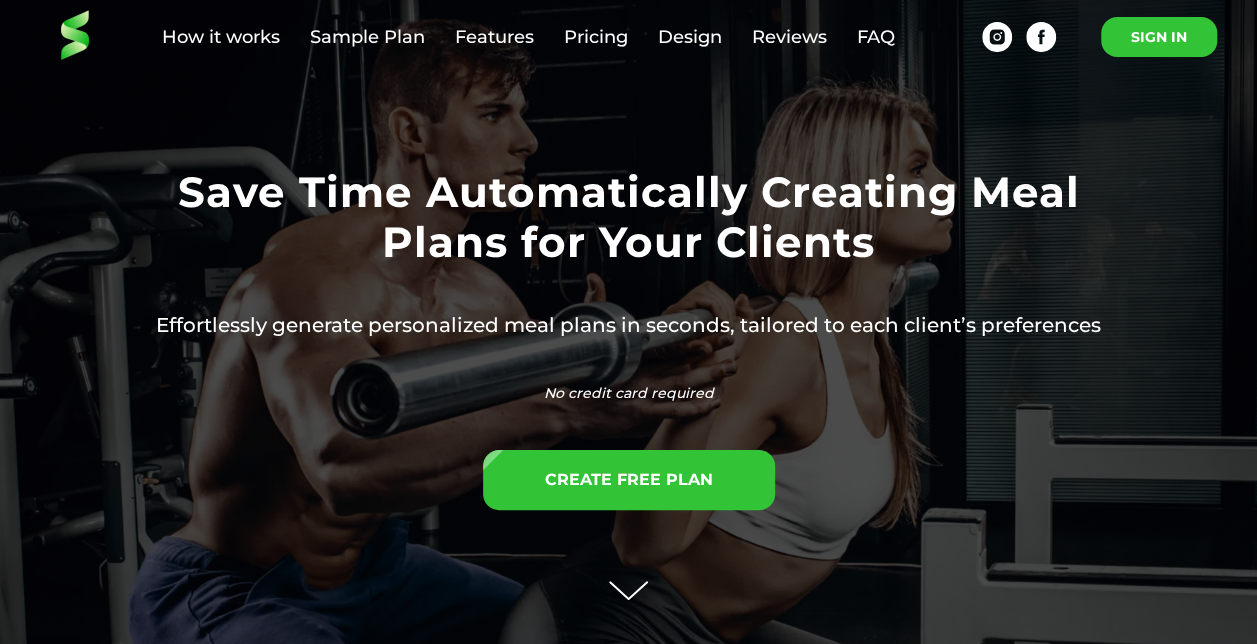 click on "SIGN IN" at bounding box center [1159, 37] 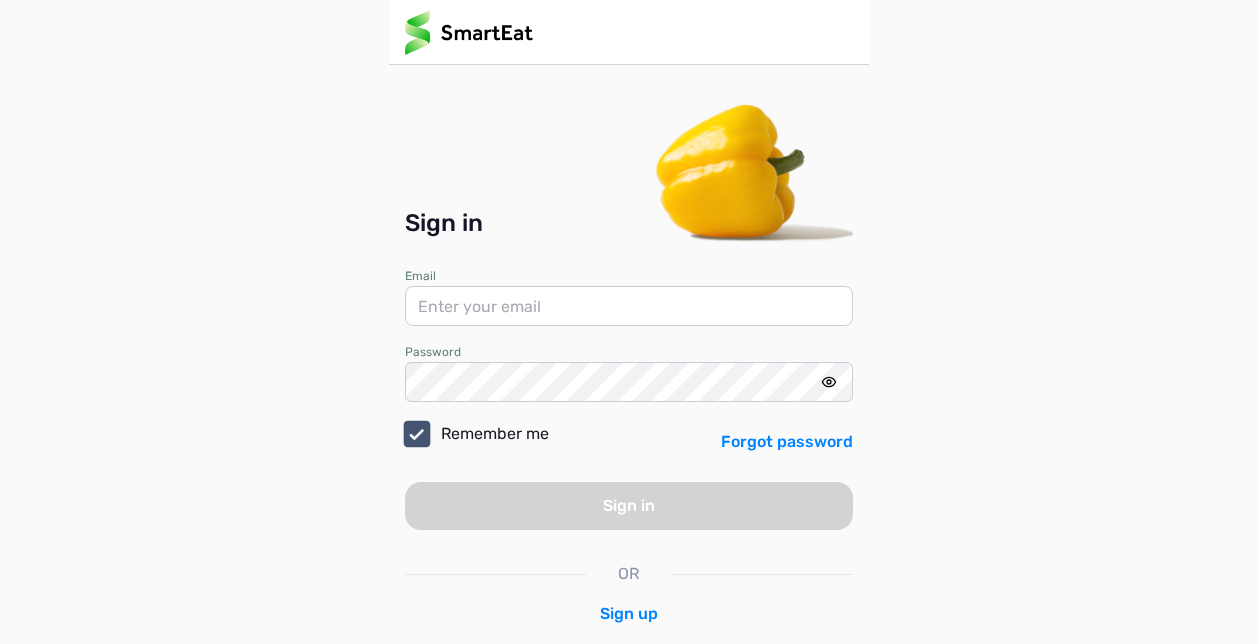 scroll, scrollTop: 0, scrollLeft: 0, axis: both 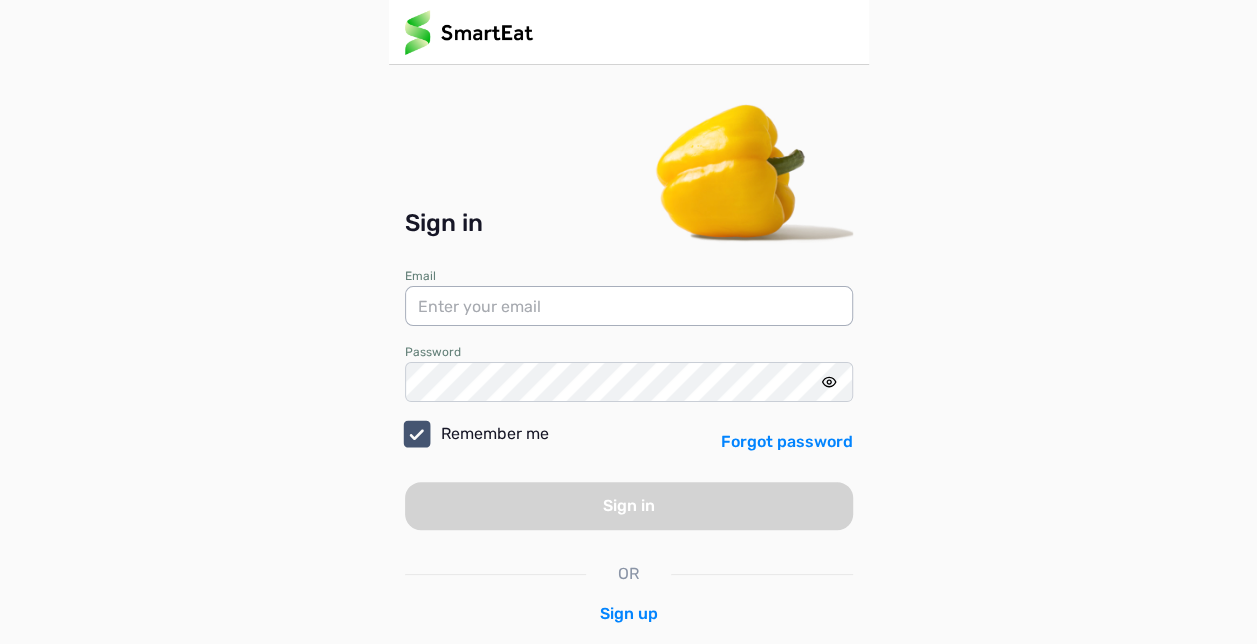 click at bounding box center [629, 306] 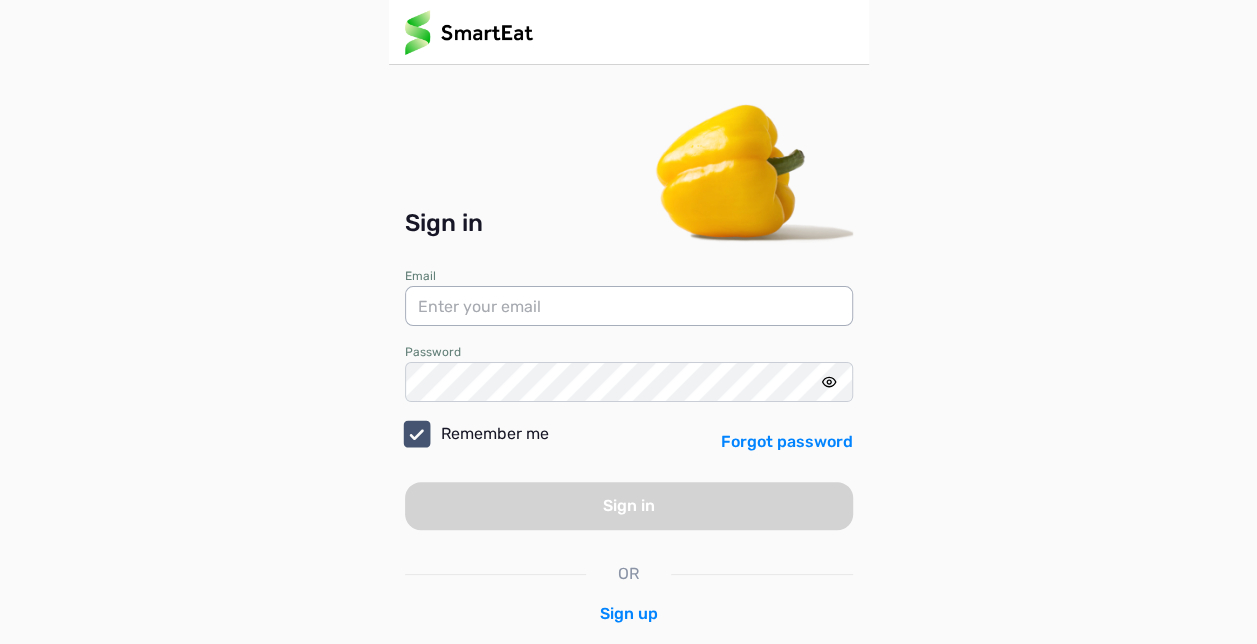 type on "[EMAIL_ADDRESS][DOMAIN_NAME]" 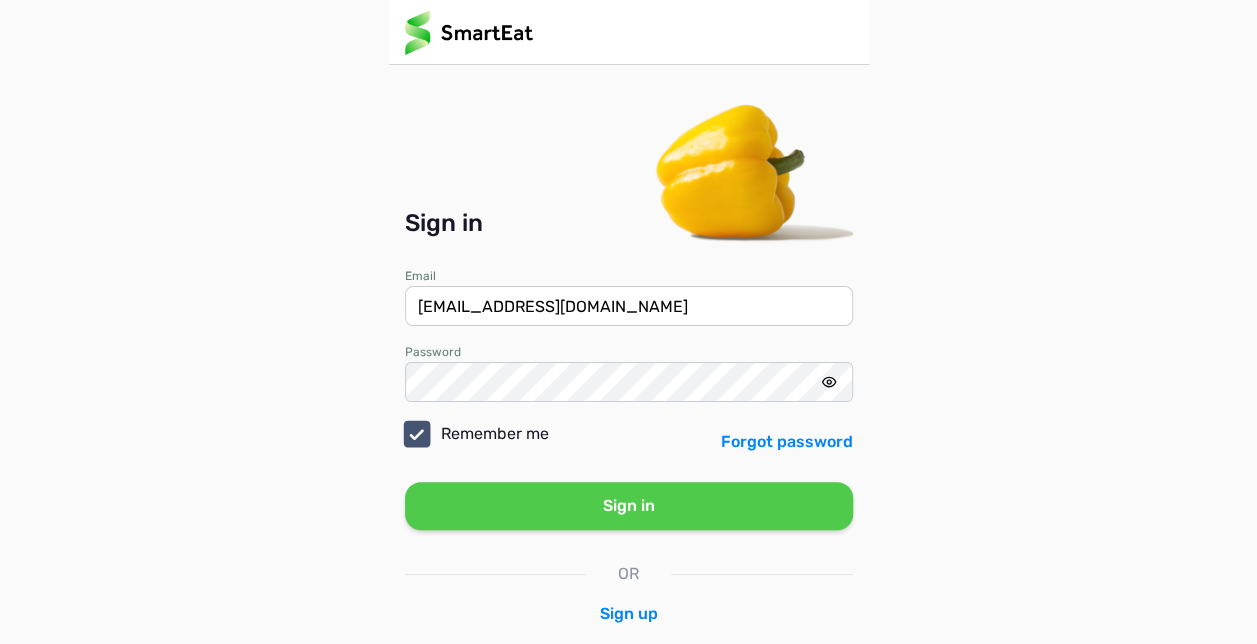 click 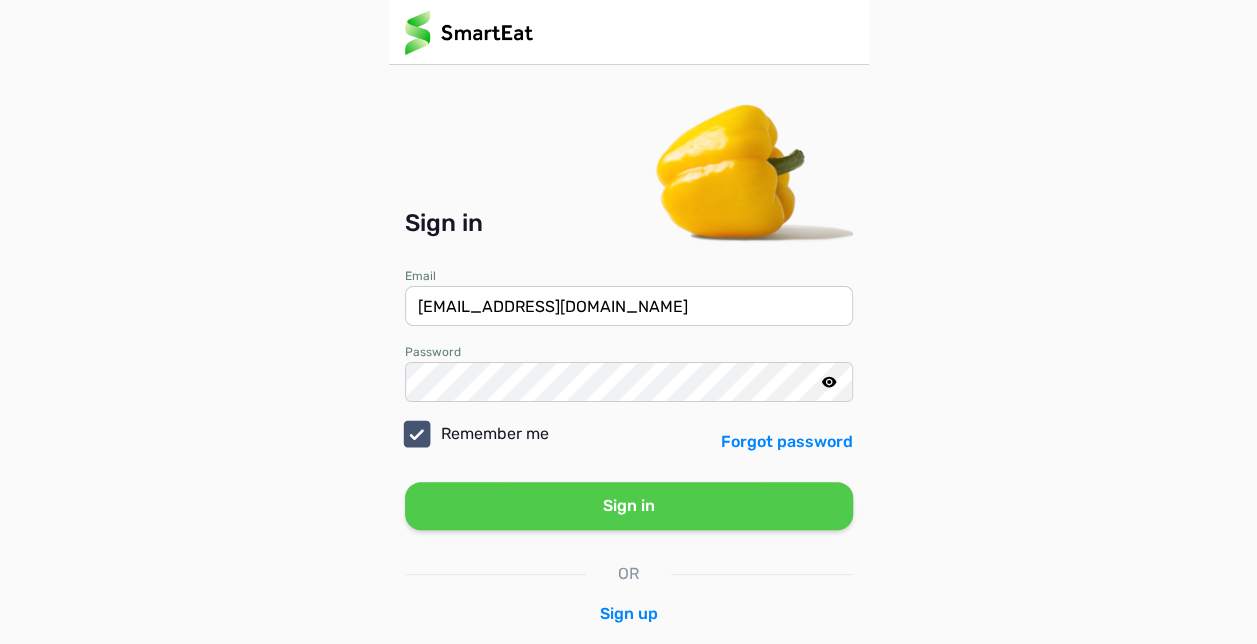click on "Sign in" at bounding box center [629, 506] 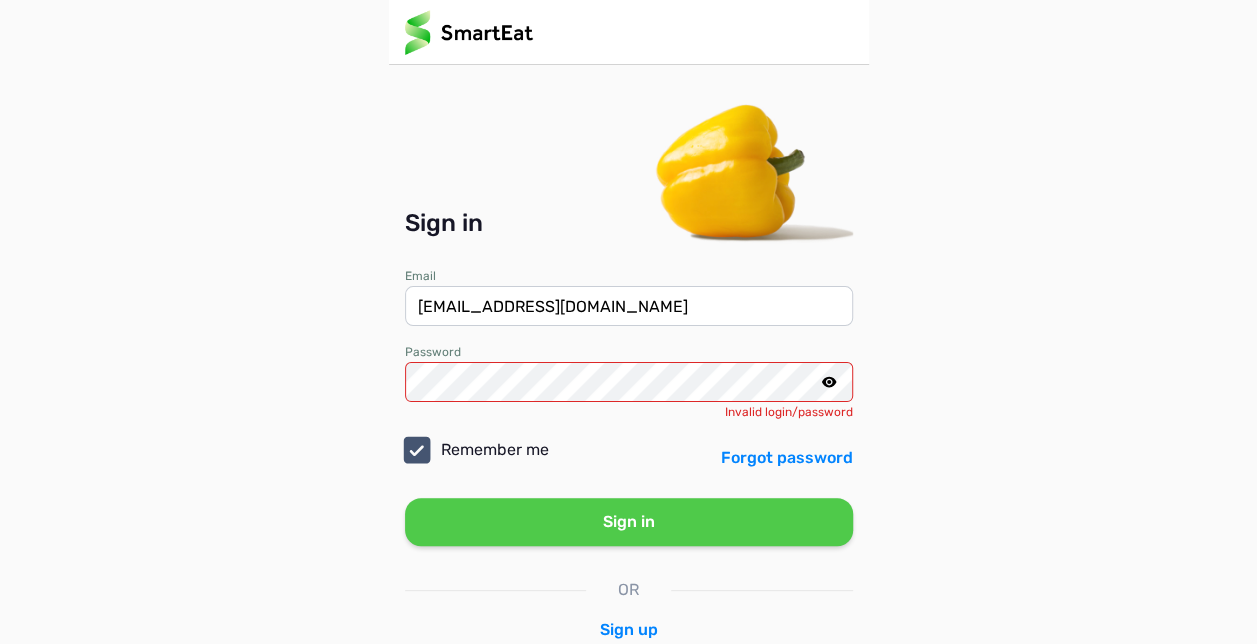 click on "Sign in" at bounding box center (629, 522) 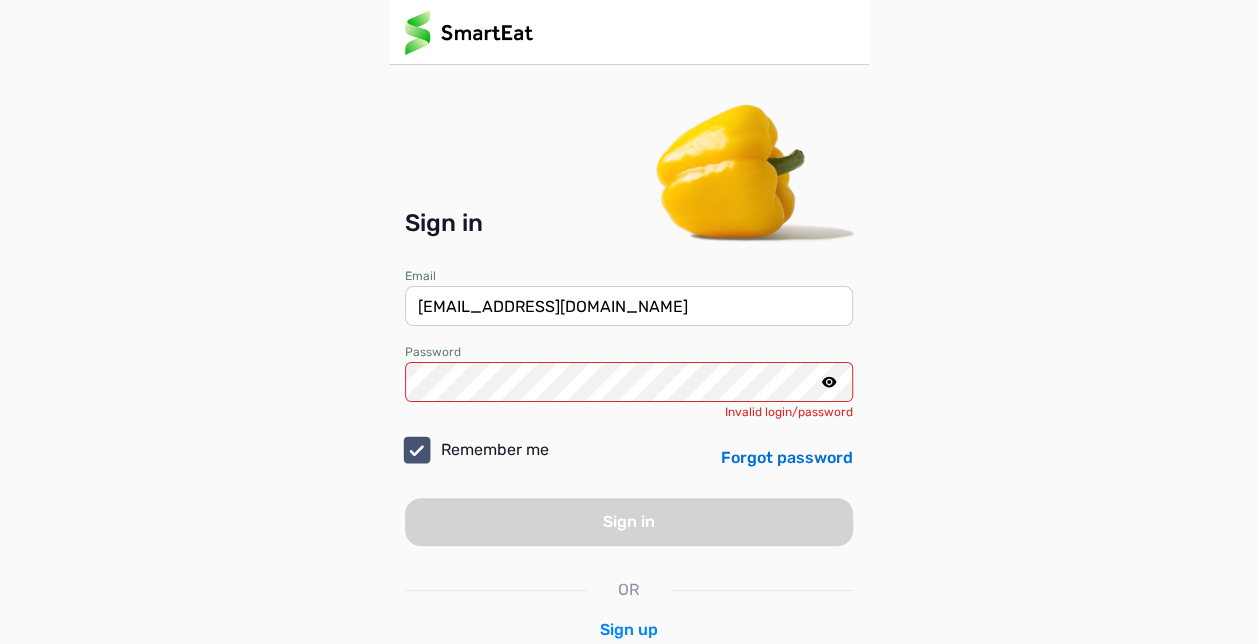click on "Forgot password" at bounding box center [787, 458] 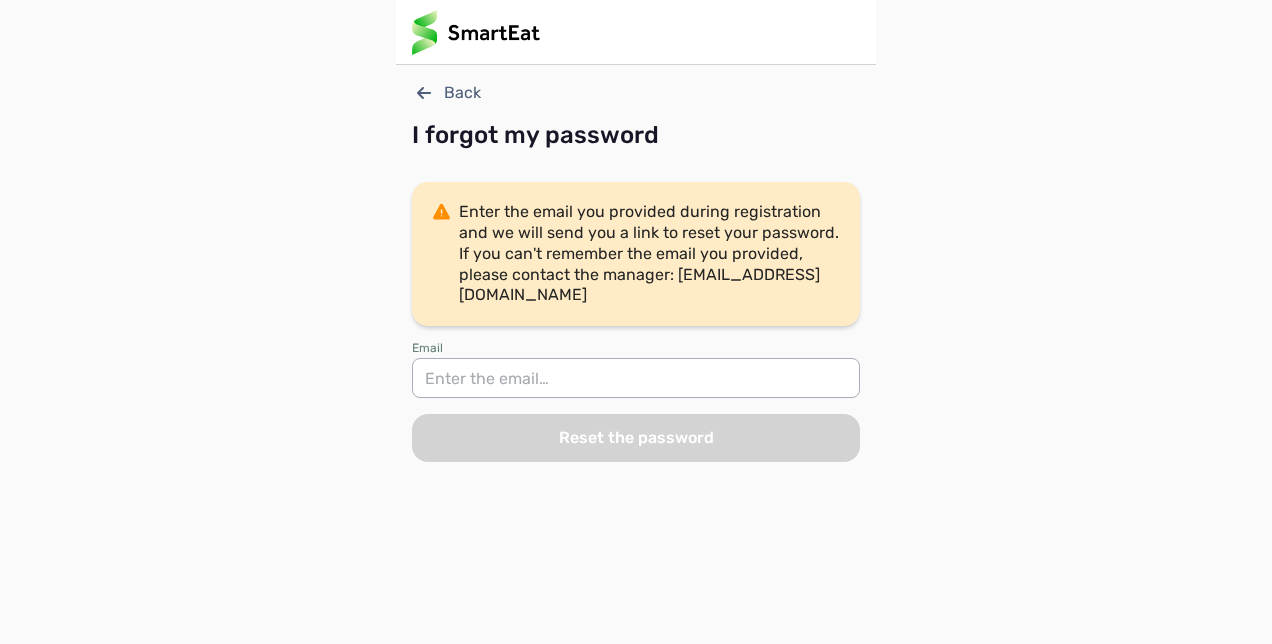 click at bounding box center [636, 378] 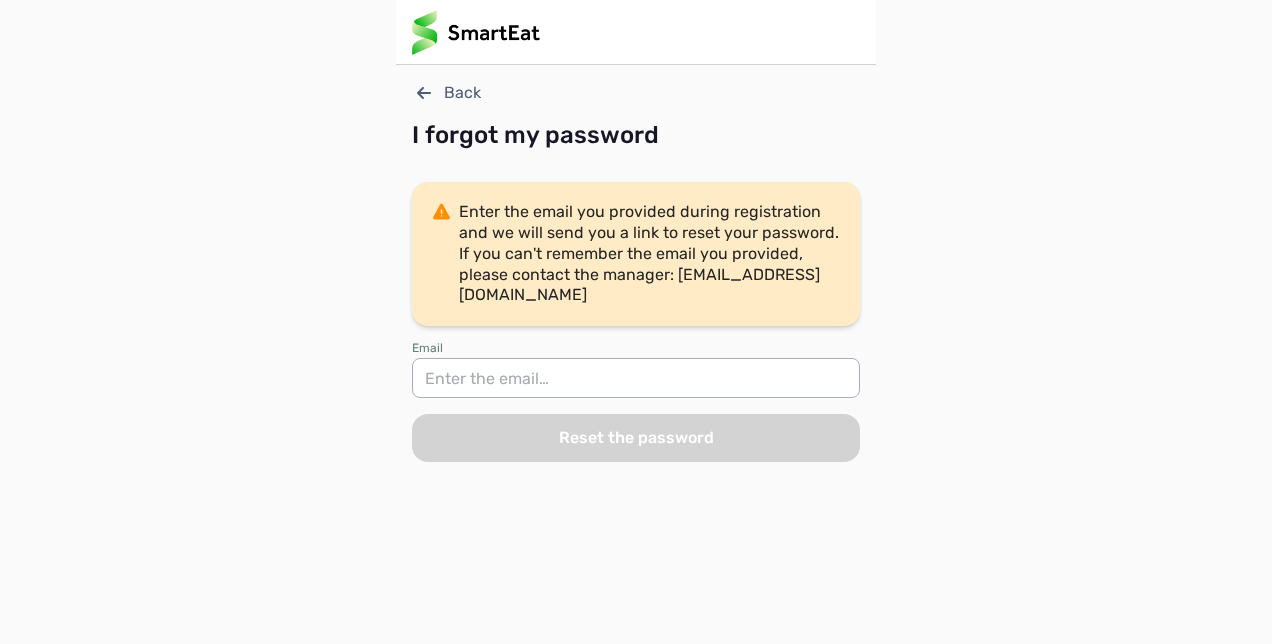 type on "fordfitpt@gmail.com" 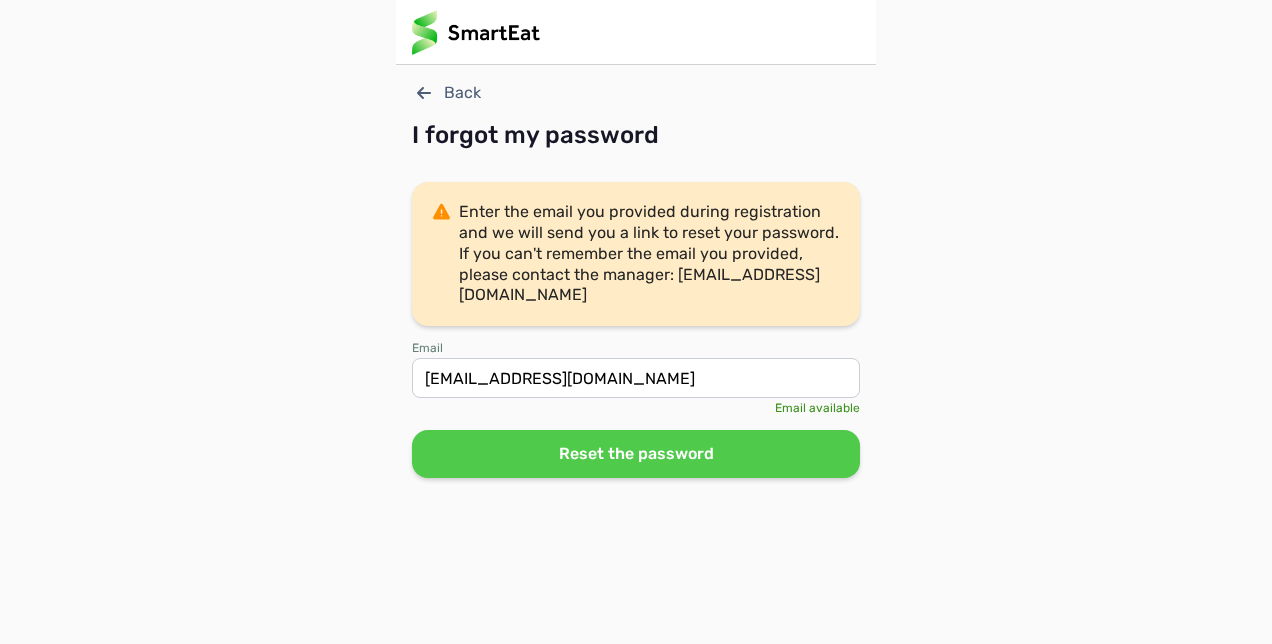 click on "Reset the password" at bounding box center (636, 454) 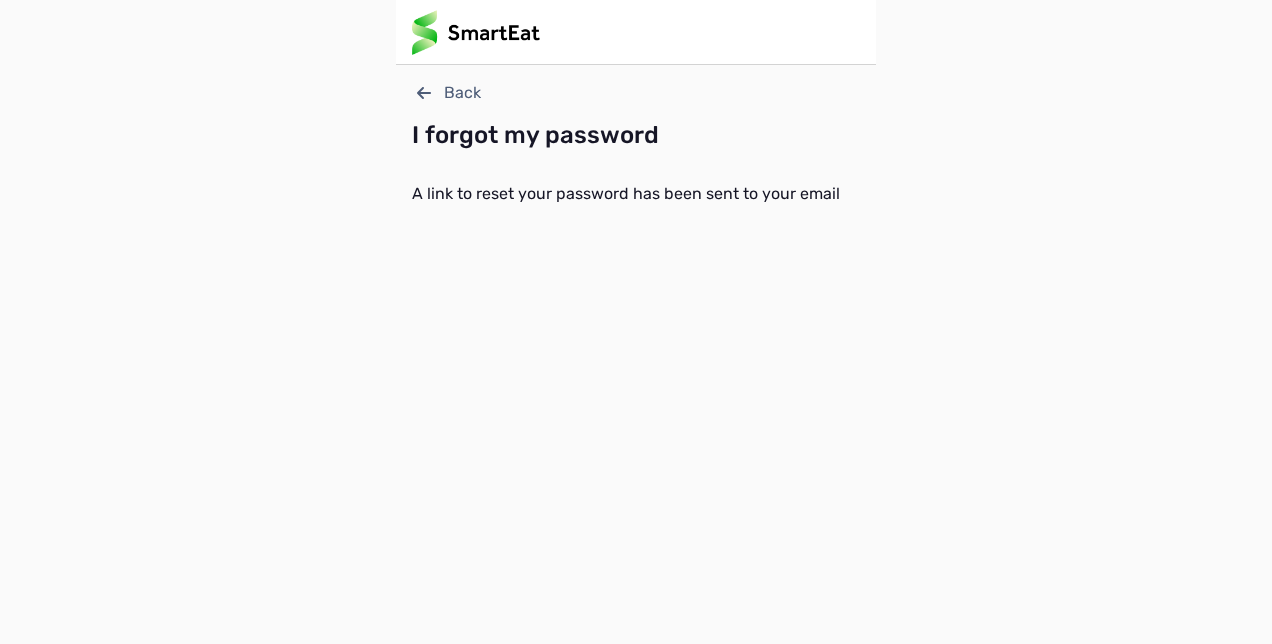 click 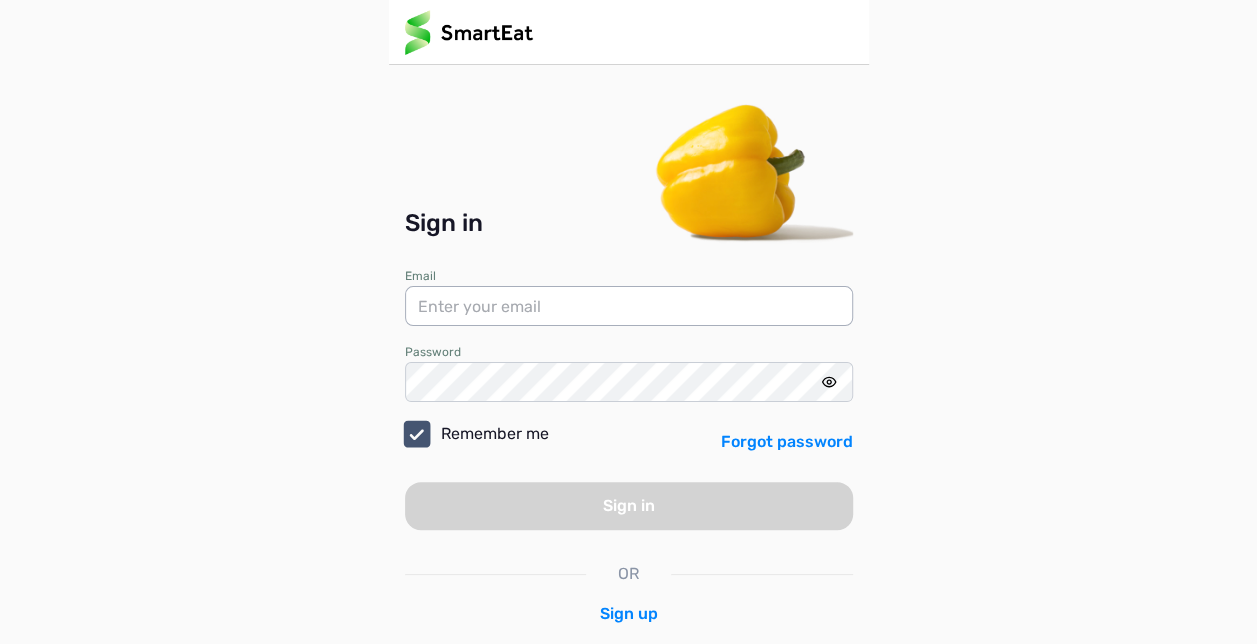 click at bounding box center (629, 306) 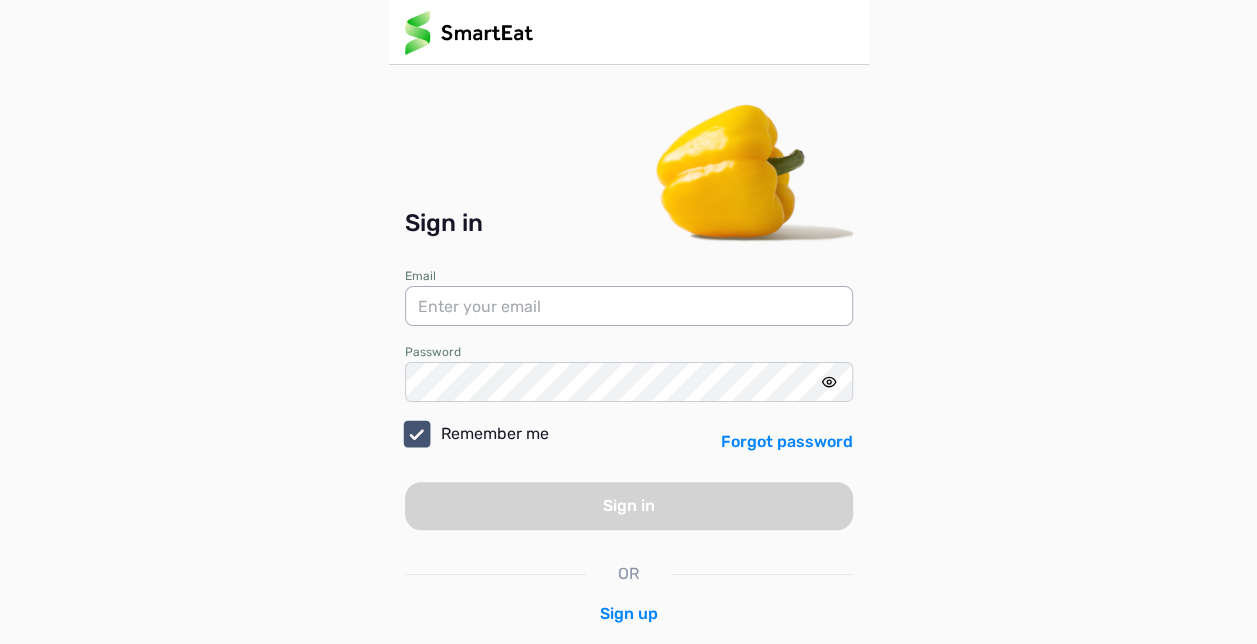 type on "fordfitpt@gmail.com" 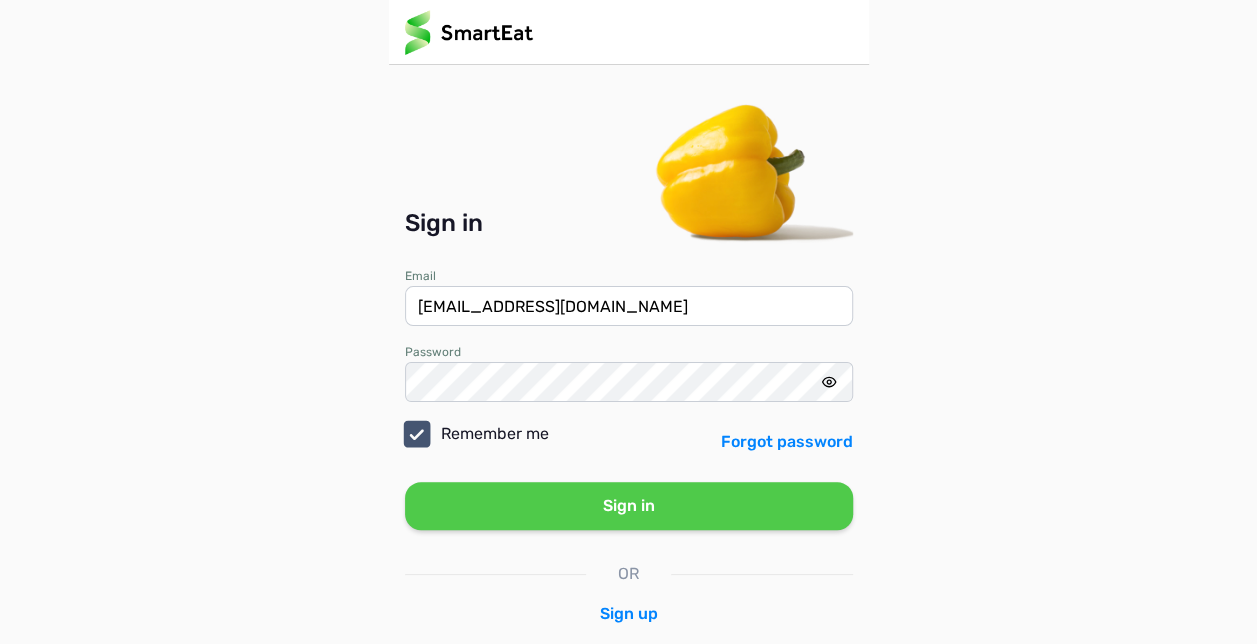 click on "Sign in" at bounding box center [629, 506] 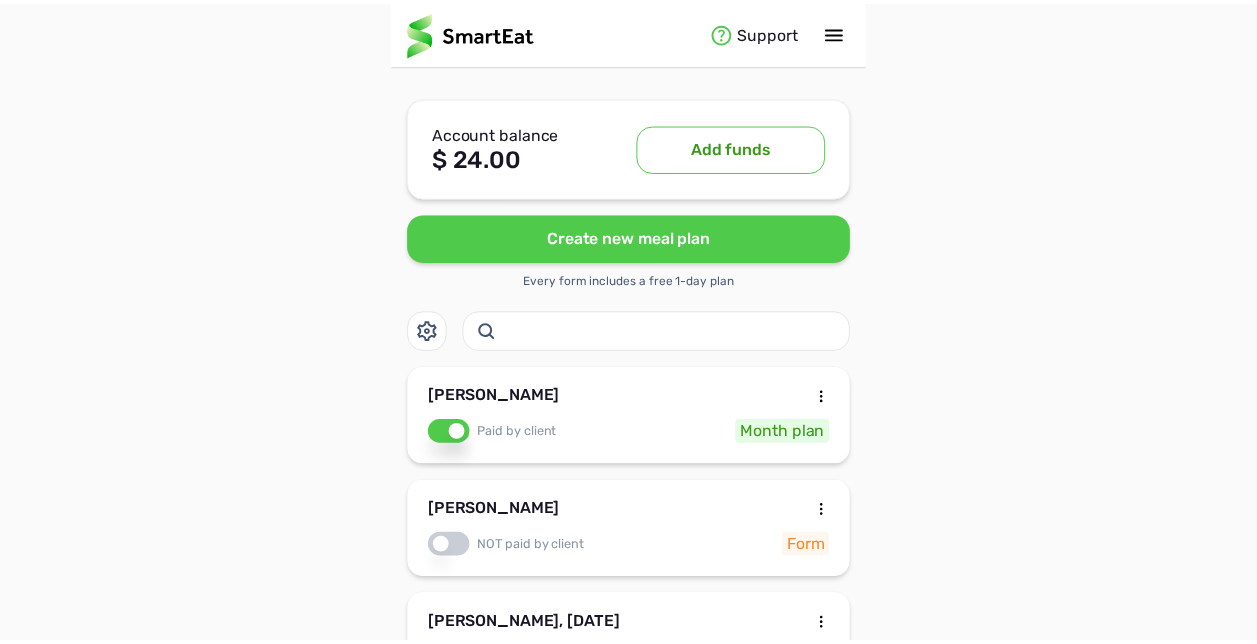 scroll, scrollTop: 0, scrollLeft: 0, axis: both 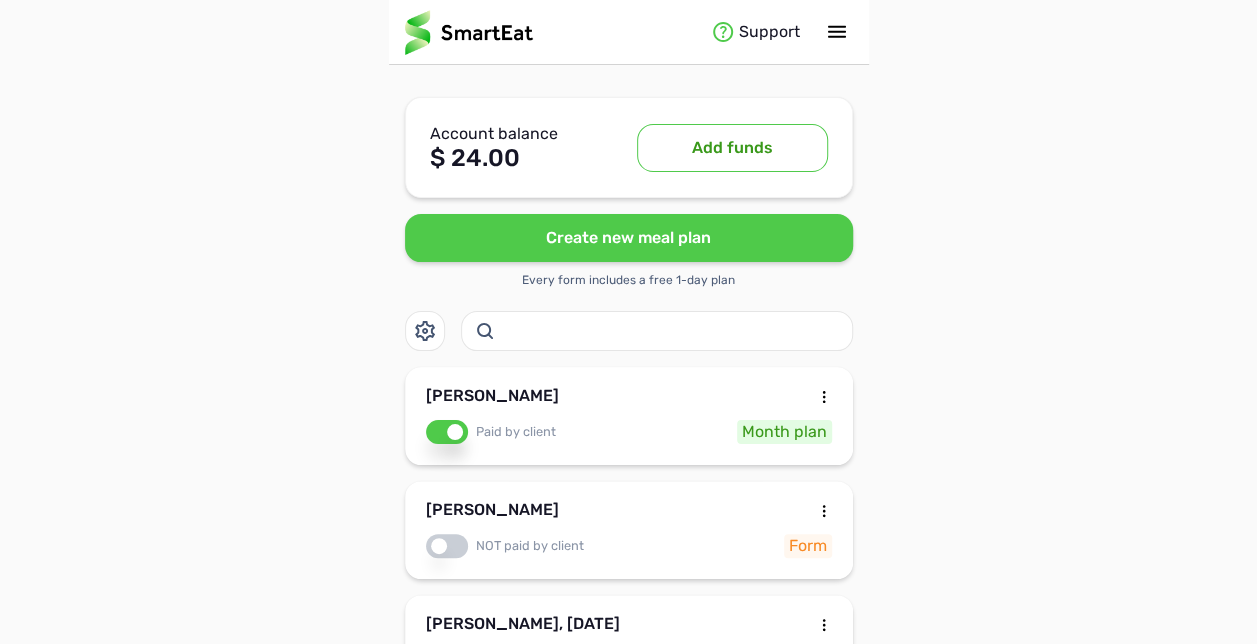 click on "Support Account balance $   24.00 Add funds Create new meal plan Every form includes a free 1-day plan [PERSON_NAME] Paid by client Month plan [PERSON_NAME] NOT paid by client Form [PERSON_NAME], [DATE] NOT paid by client Form [PERSON_NAME] Paid by client Month plan [PERSON_NAME] Paid by client Month plan [PERSON_NAME] Paid by client Month plan [PERSON_NAME] NOT paid by client Month plan" at bounding box center [628, 610] 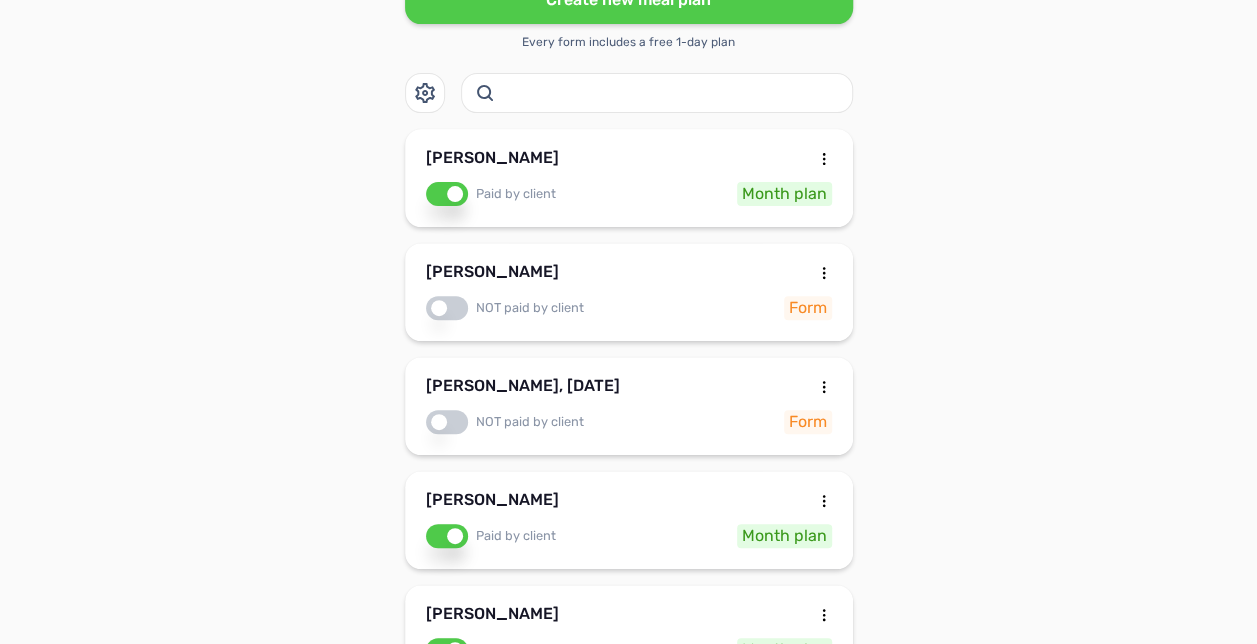 scroll, scrollTop: 240, scrollLeft: 0, axis: vertical 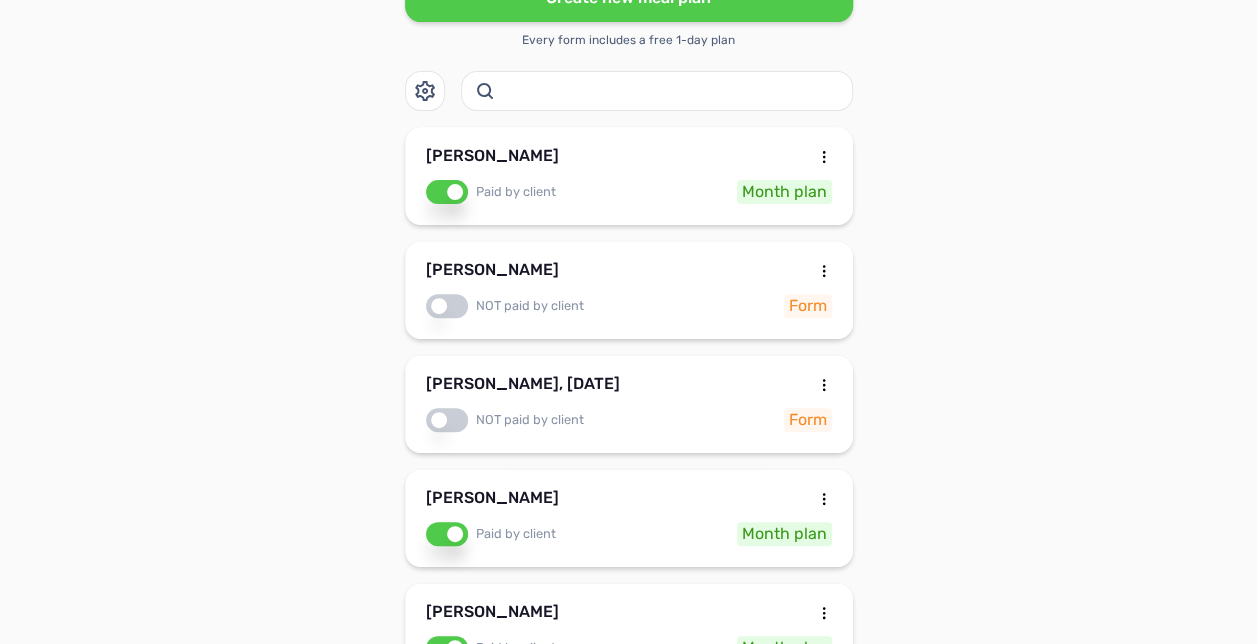 click on "[PERSON_NAME], [DATE]" at bounding box center [523, 388] 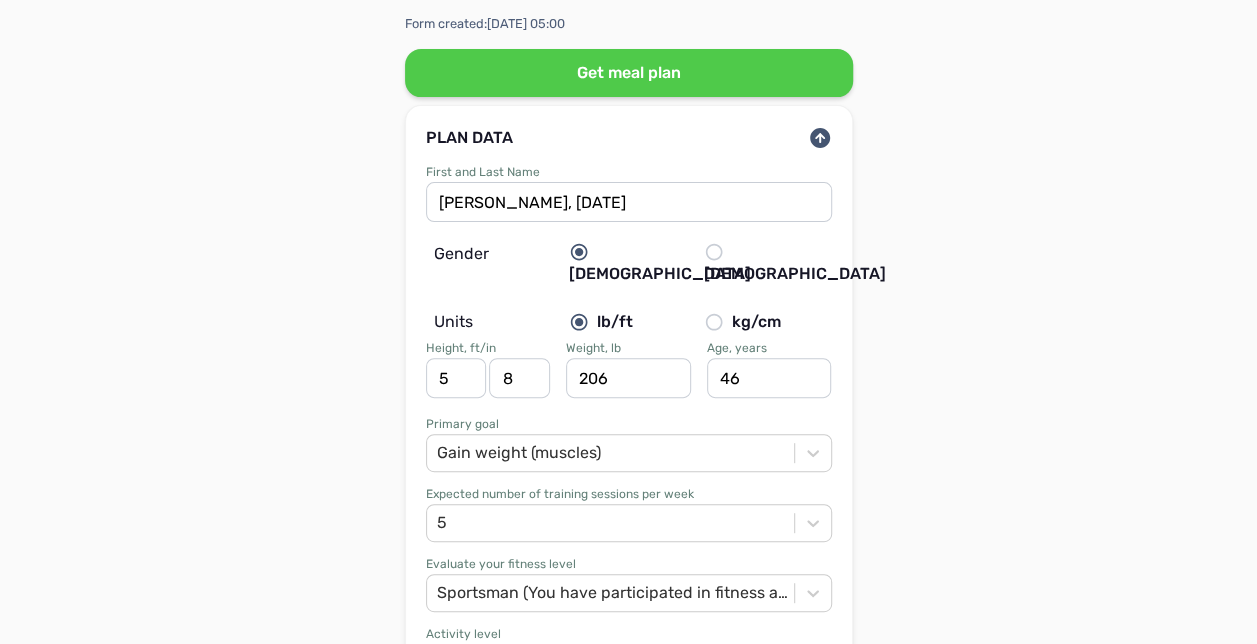 scroll, scrollTop: 200, scrollLeft: 0, axis: vertical 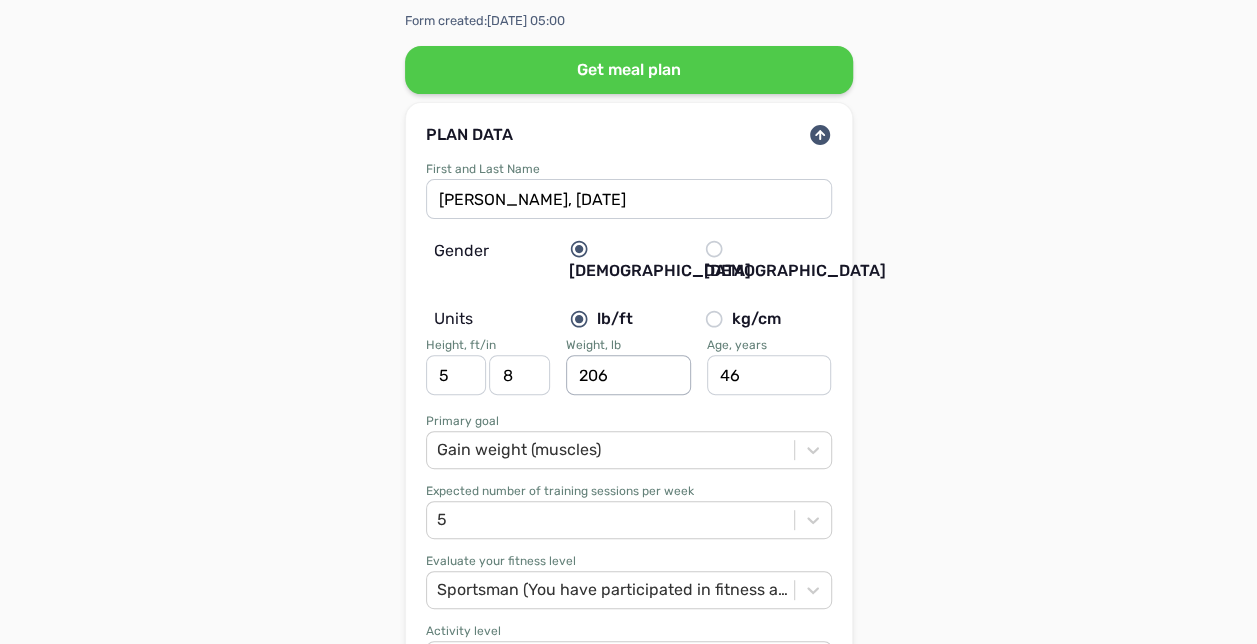 click on "206" at bounding box center [628, 375] 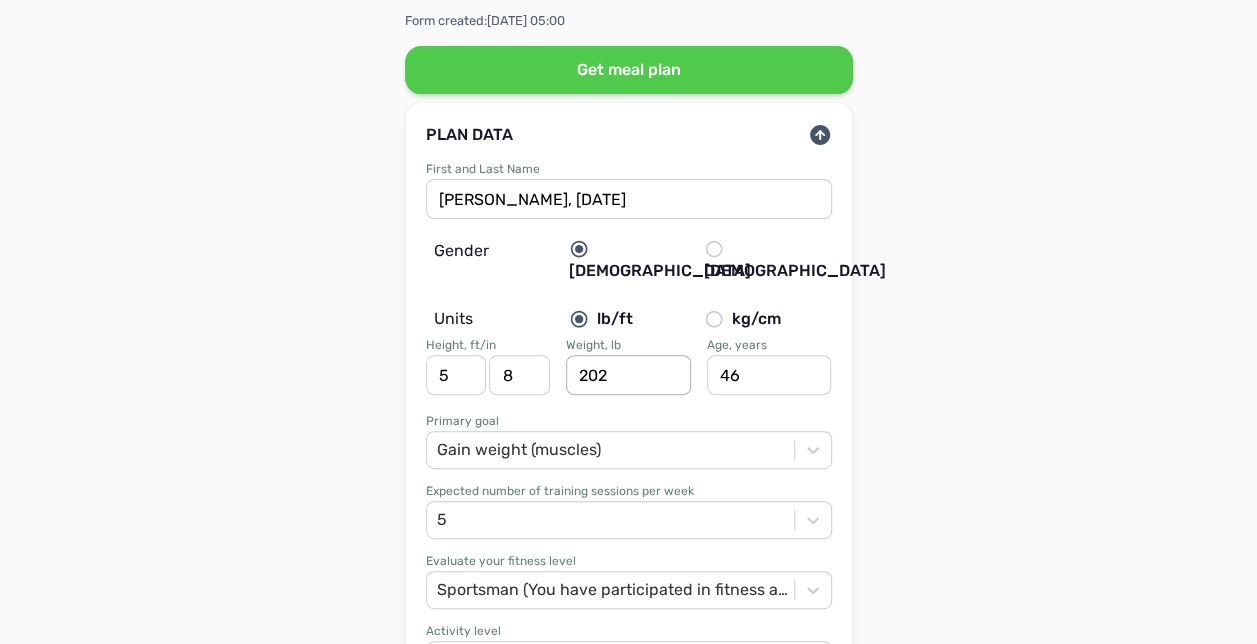 type on "202" 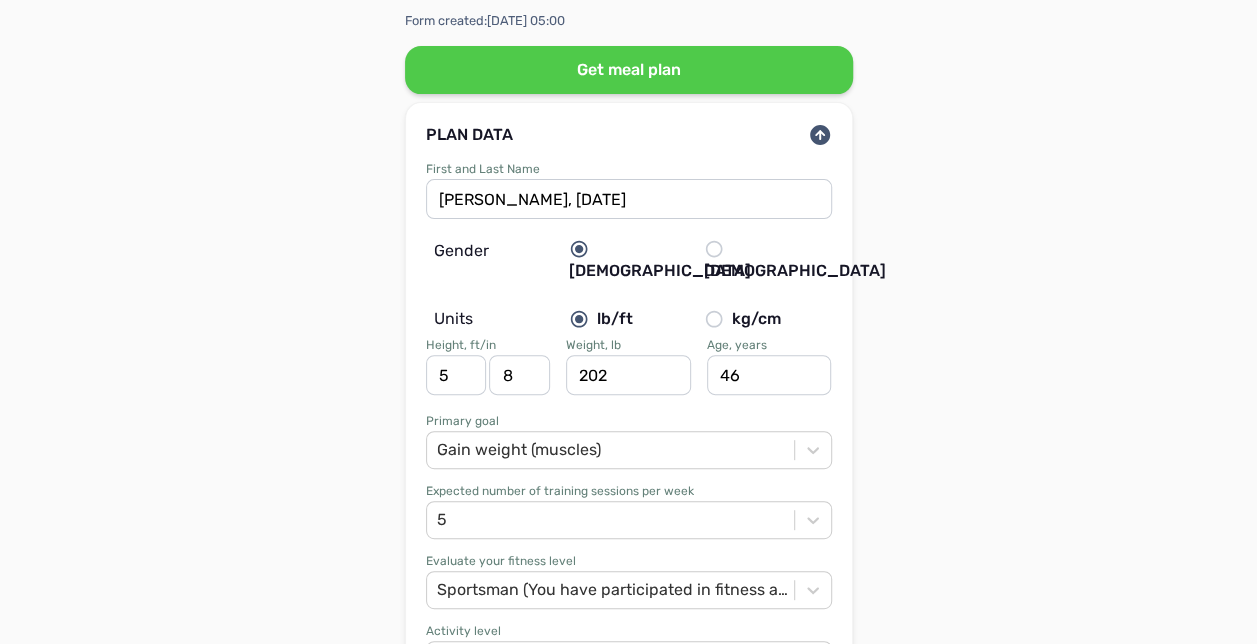 click on "Support Back Personal plan for Rich Ford, 08 Mar 2025 Form created :  08 Mar 2025 05:00 Get meal plan   PLAN DATA   First and Last Name Rich Ford, 08 Mar 2025     Gender Male Female Units lb/ft kg/cm Height, ft/in 5     8     Weight, lb 202     Age, years 46     Primary goal Gain weight (muscles)     Expected number of training sessions per week 5     Evaluate your fitness level Sportsman (You have participated in fitness activities more than four times a week for over three years.)     Activity level Job requires physical activity, very active lifestyle     Email fordfitpt@gmail.com     Phone number 6302766977     PLAN PARAMETERS Physical activity level: Job requires physical activity, very active lifestyle Workout frequency: 5 times per week Goal: Gain weight (muscles) 5 '  8 '' 202 46 M Height Weight Age Gender 253 104 450 3752 Proteins Fats Carbs Calories Edit macros You can edit the plan's calories, proteins, fats, and carbs HERE.   FOOD PREFERENCES     Oats Brown rice Potatoes Sweet potatoes more" at bounding box center [628, 4517] 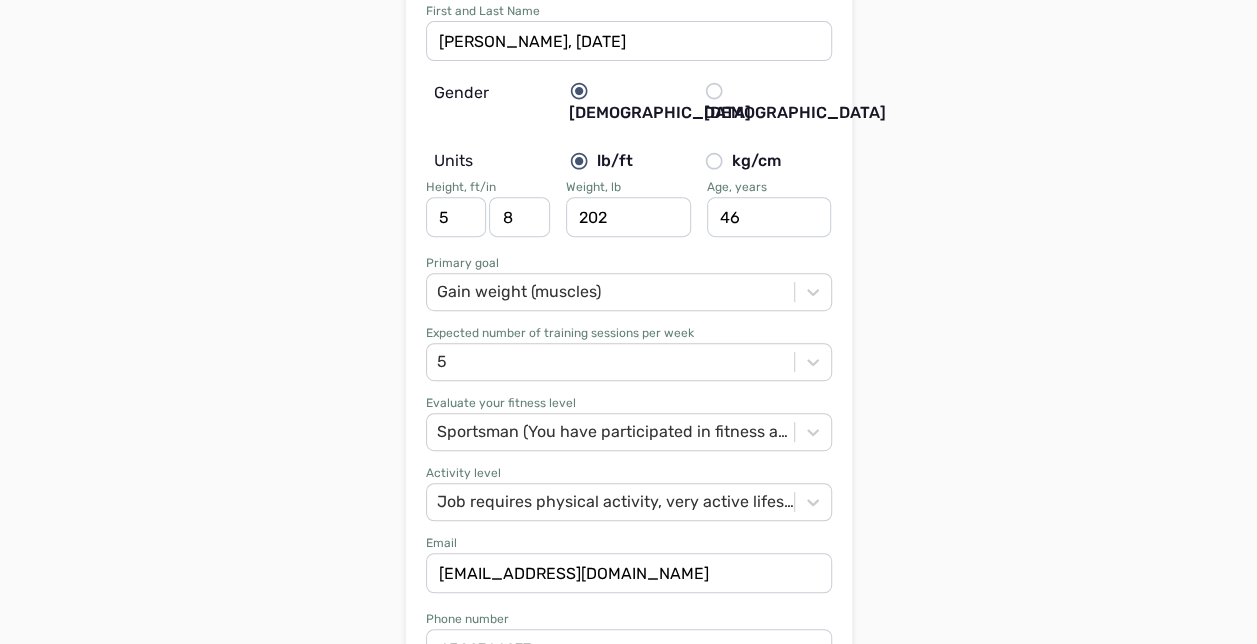 scroll, scrollTop: 360, scrollLeft: 0, axis: vertical 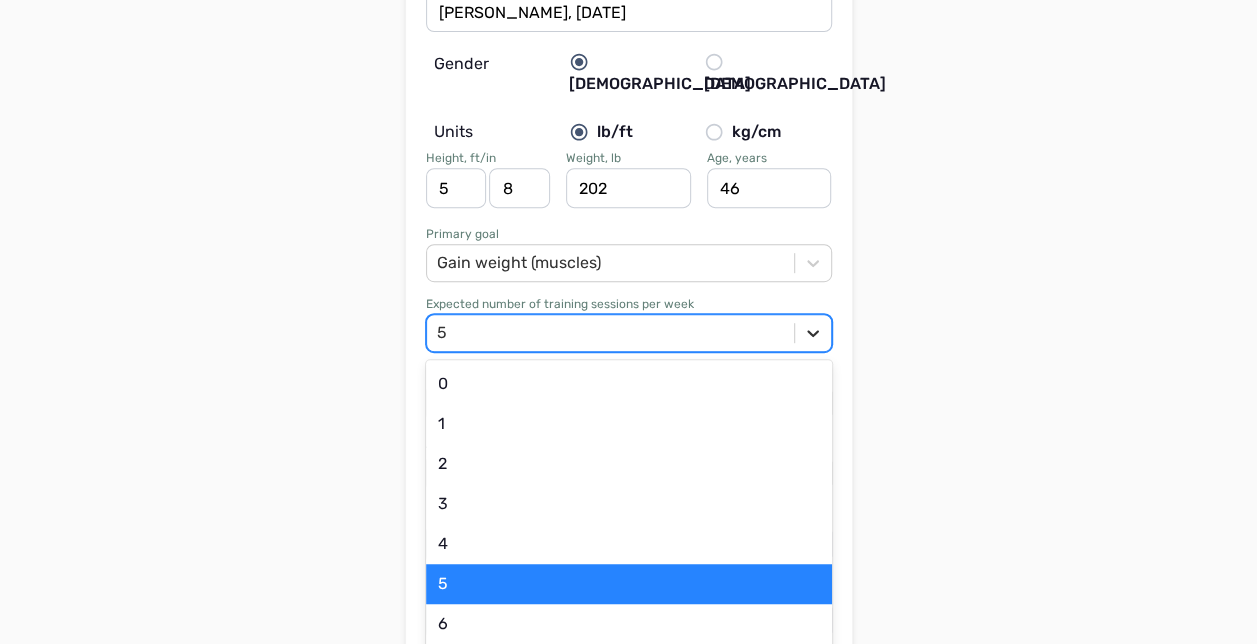 click on "option 5 focused, 6 of 21. 21 results available. Use Up and Down to choose options, press Enter to select the currently focused option, press Escape to exit the menu, press Tab to select the option and exit the menu. 5 0 1 2 3 4 5 6 7 8 9 10 11 12 13 14 15 16 17 18 19 20" at bounding box center [629, 333] 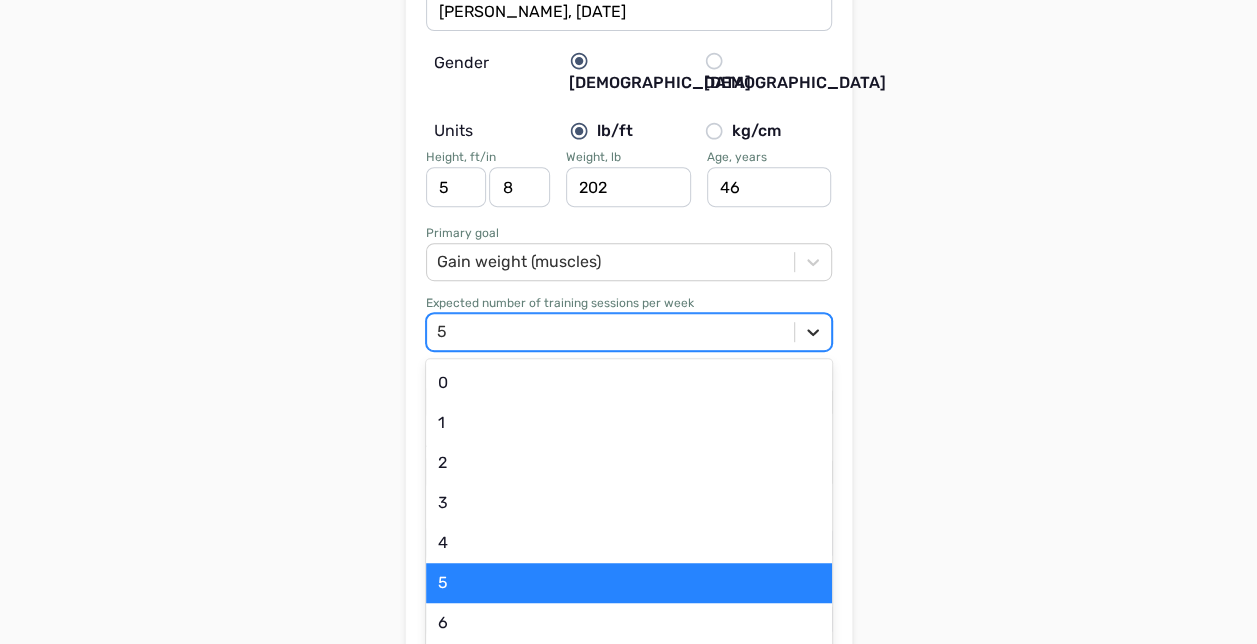 scroll, scrollTop: 390, scrollLeft: 0, axis: vertical 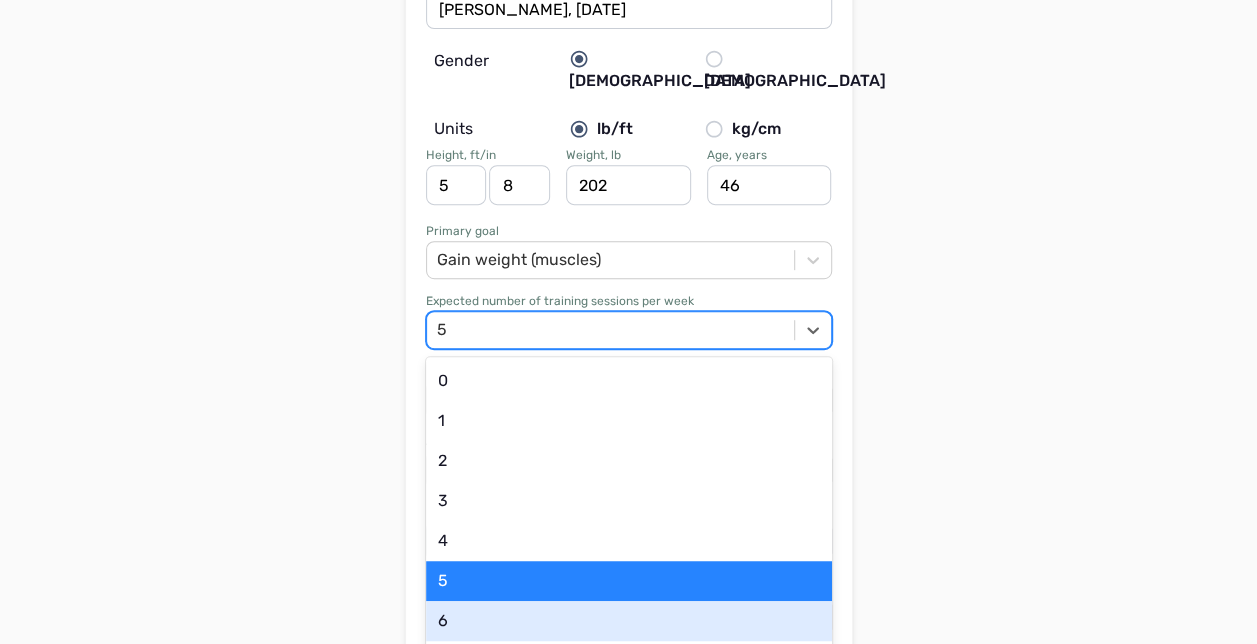 click on "6" at bounding box center [629, 621] 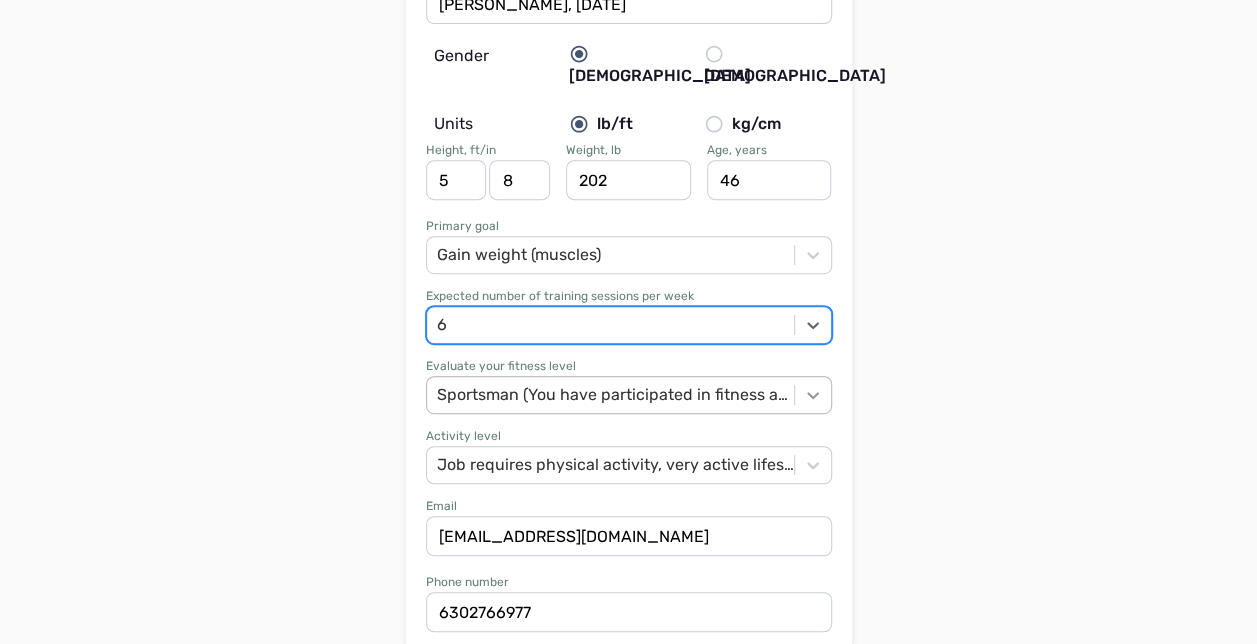 scroll, scrollTop: 400, scrollLeft: 0, axis: vertical 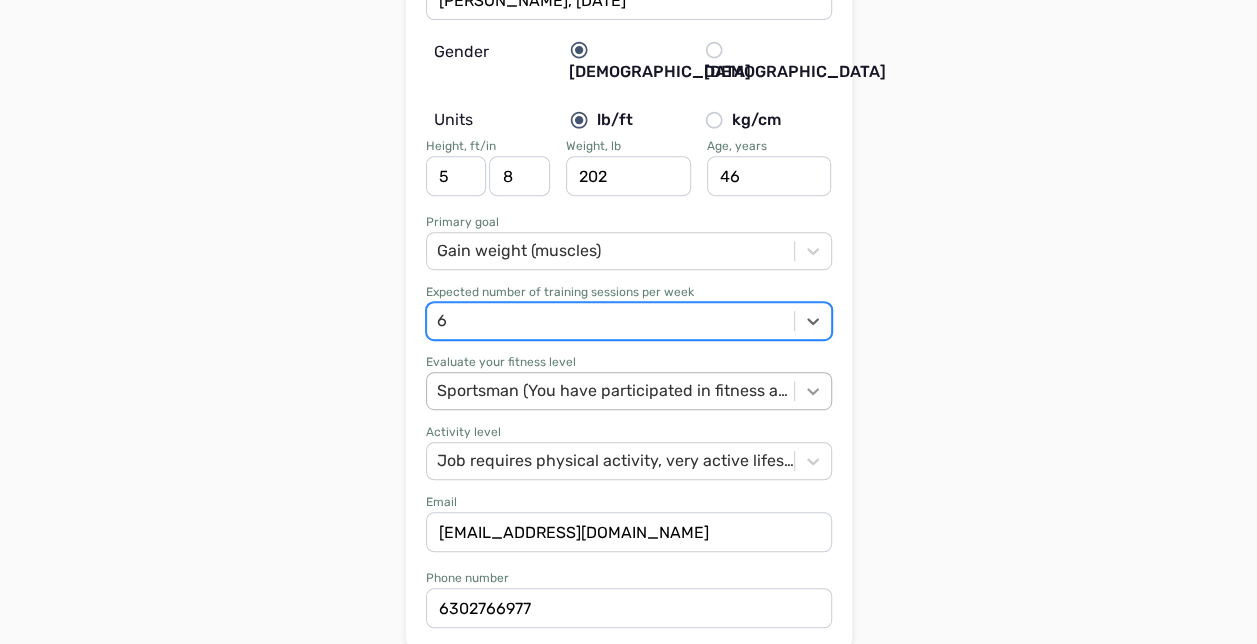 click 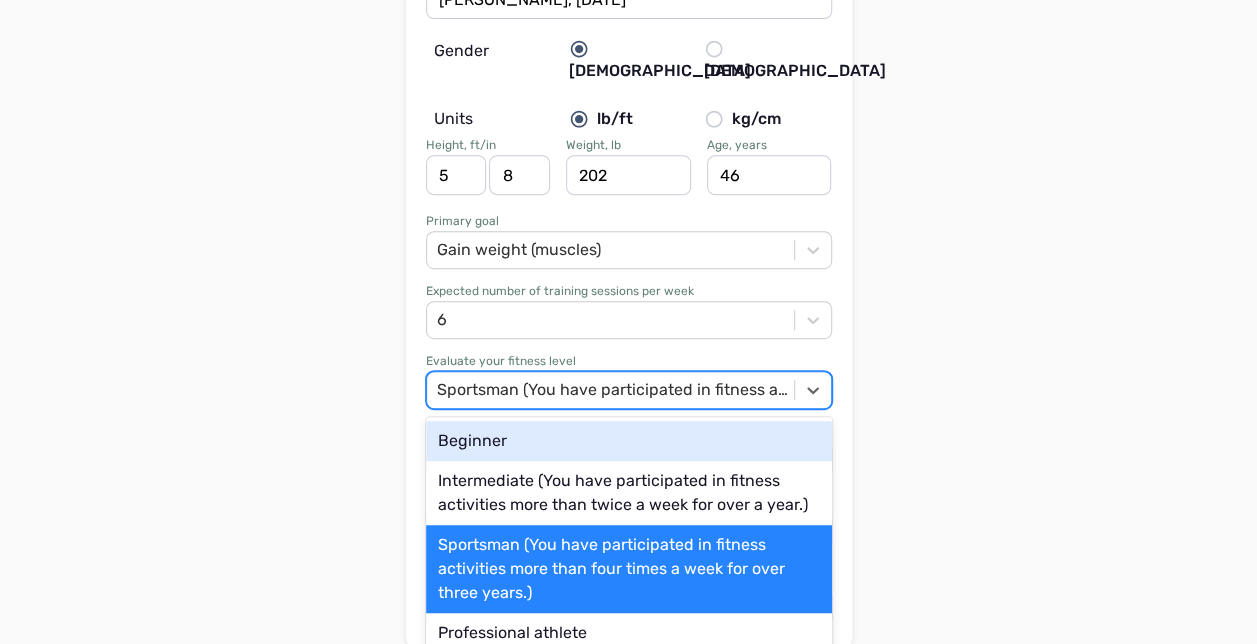 click on "Support Back Personal plan for Rich Ford, 08 Mar 2025 Form created :  08 Mar 2025 05:00 Get meal plan   PLAN DATA   First and Last Name Rich Ford, 08 Mar 2025     Gender Male Female Units lb/ft kg/cm Height, ft/in 5     8     Weight, lb 202     Age, years 46     Primary goal Gain weight (muscles)     Expected number of training sessions per week 6     Evaluate your fitness level      option Beginner focused, 1 of 4. 4 results available. Use Up and Down to choose options, press Enter to select the currently focused option, press Escape to exit the menu, press Tab to select the option and exit the menu. Sportsman (You have participated in fitness activities more than four times a week for over three years.) Beginner Intermediate (You have participated in fitness activities more than twice a week for over a year.) Sportsman (You have participated in fitness activities more than four times a week for over three years.) Professional athlete     Activity level     Email fordfitpt@gmail.com     Phone number" at bounding box center (628, 4317) 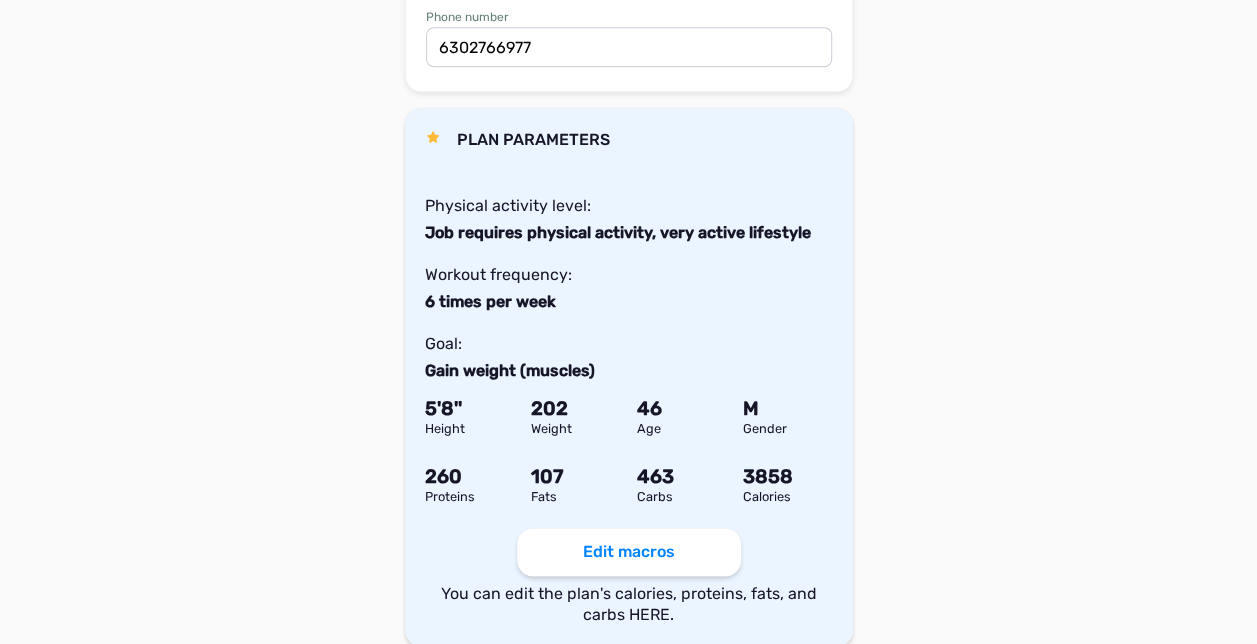 scroll, scrollTop: 1000, scrollLeft: 0, axis: vertical 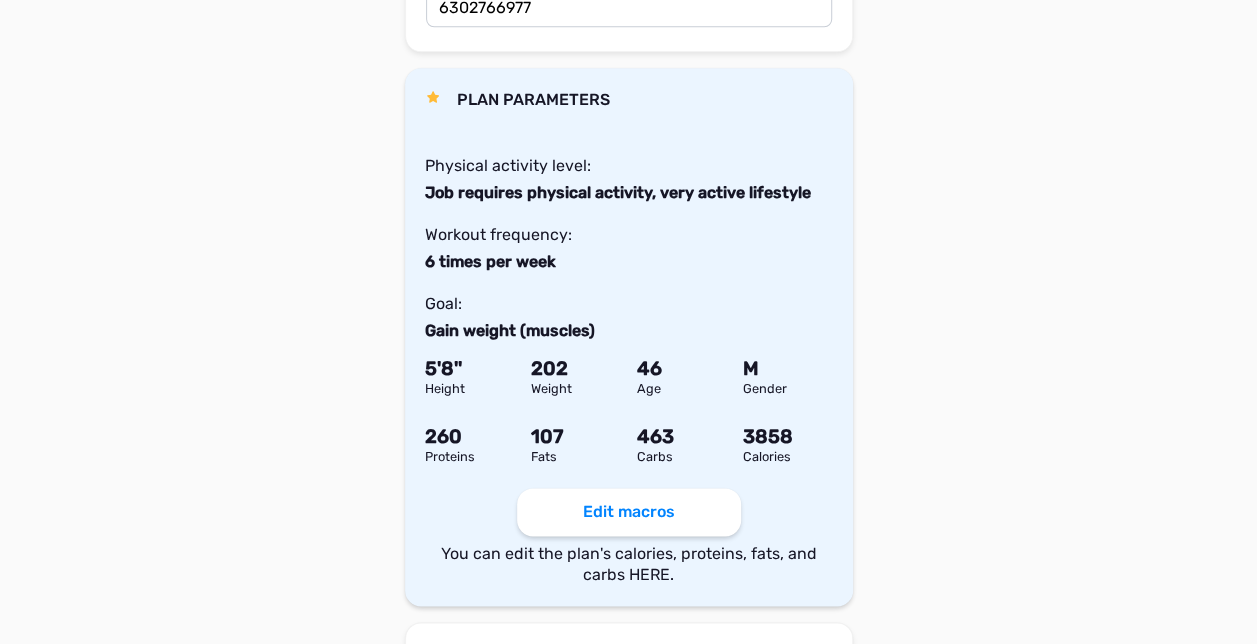 click on "Edit macros" at bounding box center [629, 512] 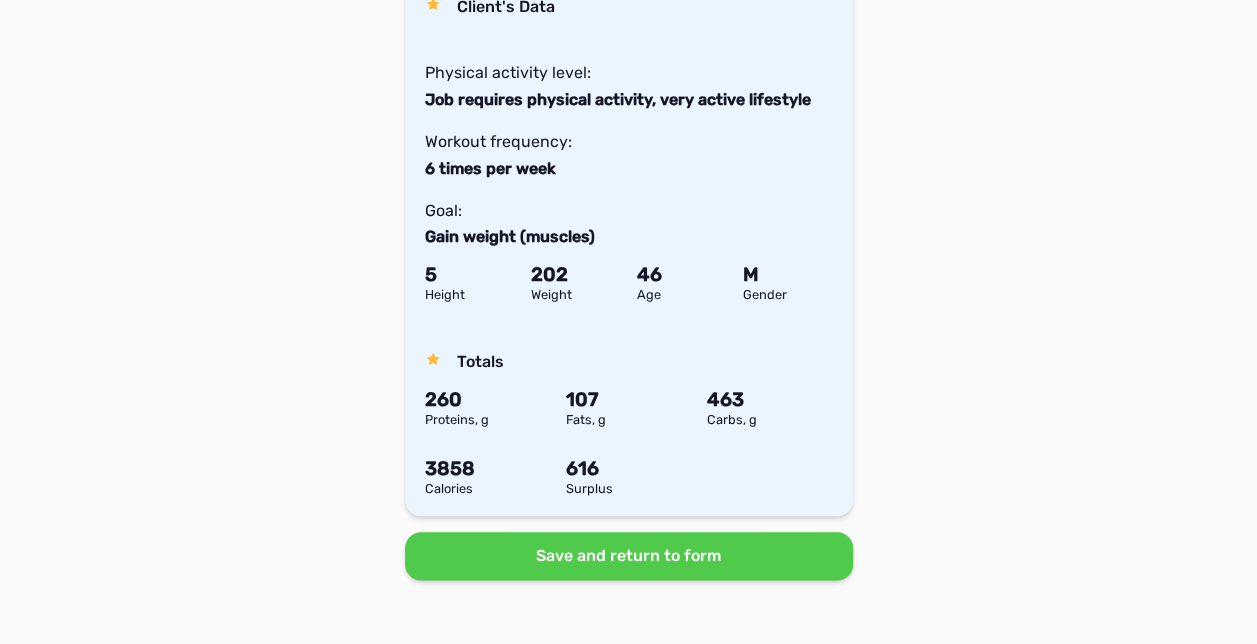 scroll, scrollTop: 0, scrollLeft: 0, axis: both 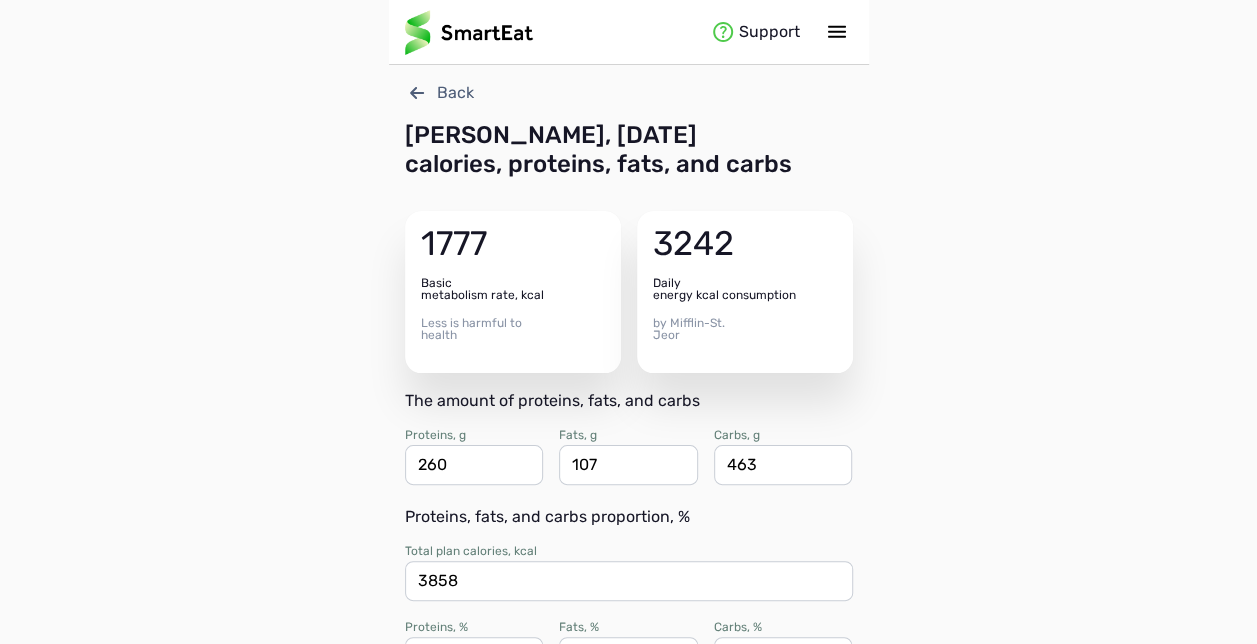 click on "Support Back Rich Ford, 08 Mar 2025 calories, proteins, fats, and carbs 1777 Basic metabolism rate, kcal Less is harmful to health 3242 Daily energy kcal consumption by Mifflin-St. Jeor The amount of proteins, fats, and carbs Proteins, g 260     Fats, g 107     Carbs, g 463     Proteins, fats, and carbs proportion , % Total plan calories, kcal 3858     Proteins, % 27     Fats, % 25     Carbs, % 48     The amount of proteins, fats, and carbs per unit of body weight Proteins, g 1.29     Fats, g 0.53     Carbs, g 2.29     Client's Data Physical activity level: Job requires physical activity, very active lifestyle Workout frequency: 6 times per week Goal: Gain weight (muscles) 5 202 46 M Height Weight Age Gender Totals 260 107 463 Proteins, g Fats, g Carbs, g 3858 616 Calories Surplus Save and return to form" at bounding box center [628, 753] 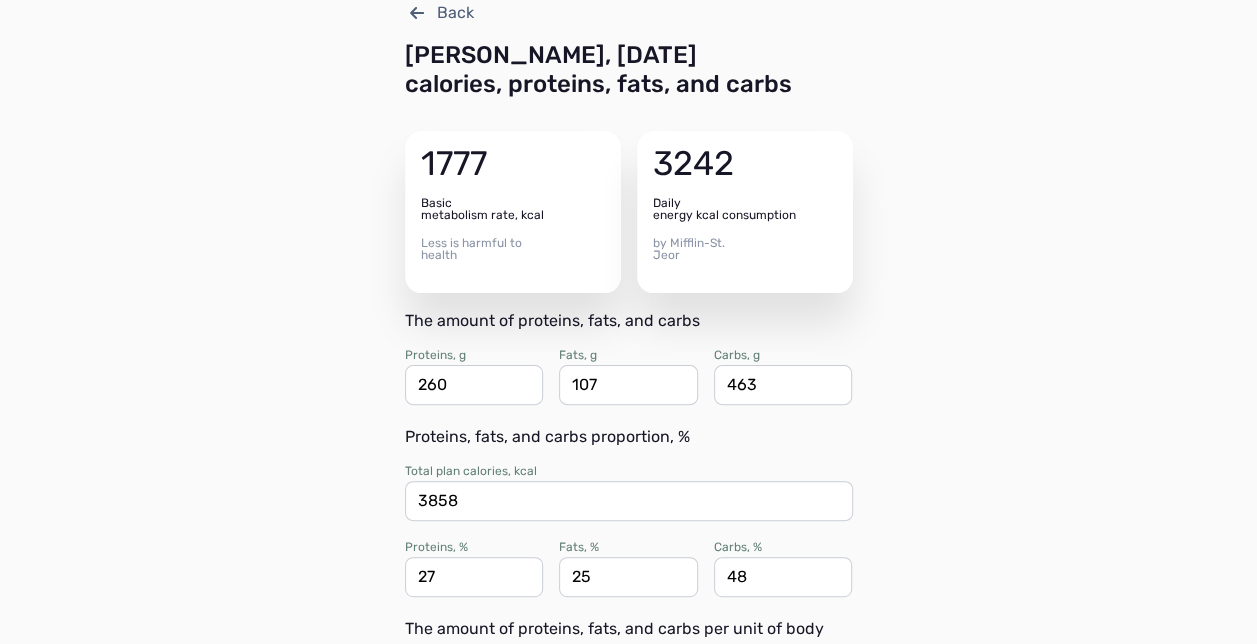 scroll, scrollTop: 120, scrollLeft: 0, axis: vertical 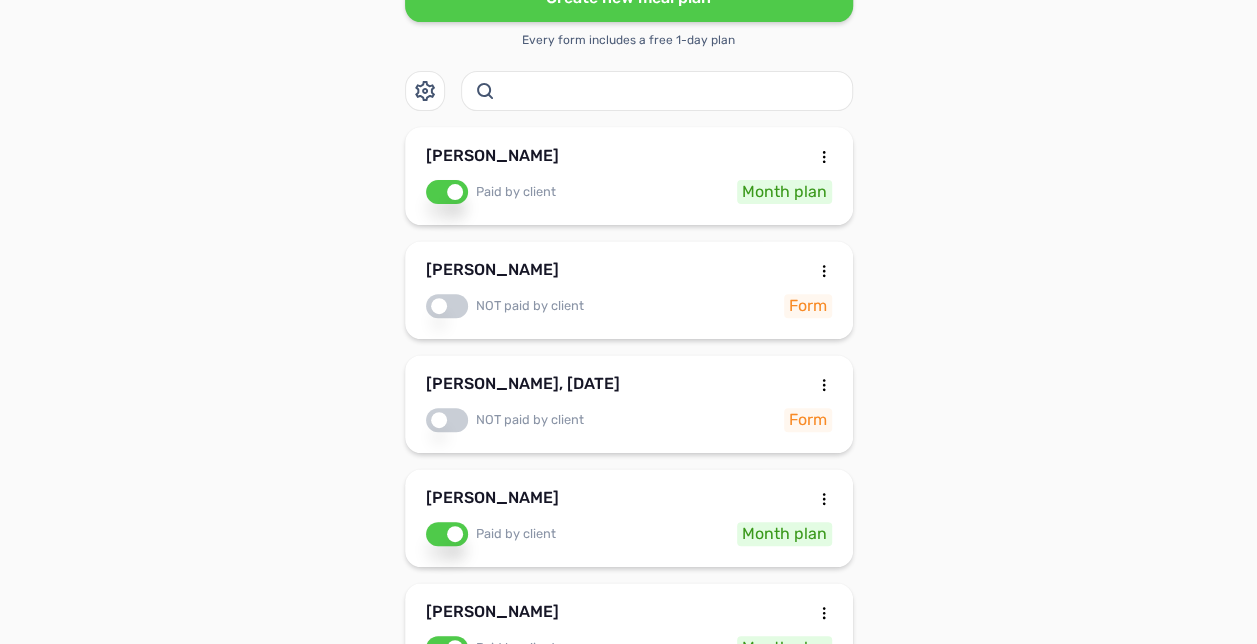 click on "Rich Ford, 08 Mar 2025" at bounding box center (523, 388) 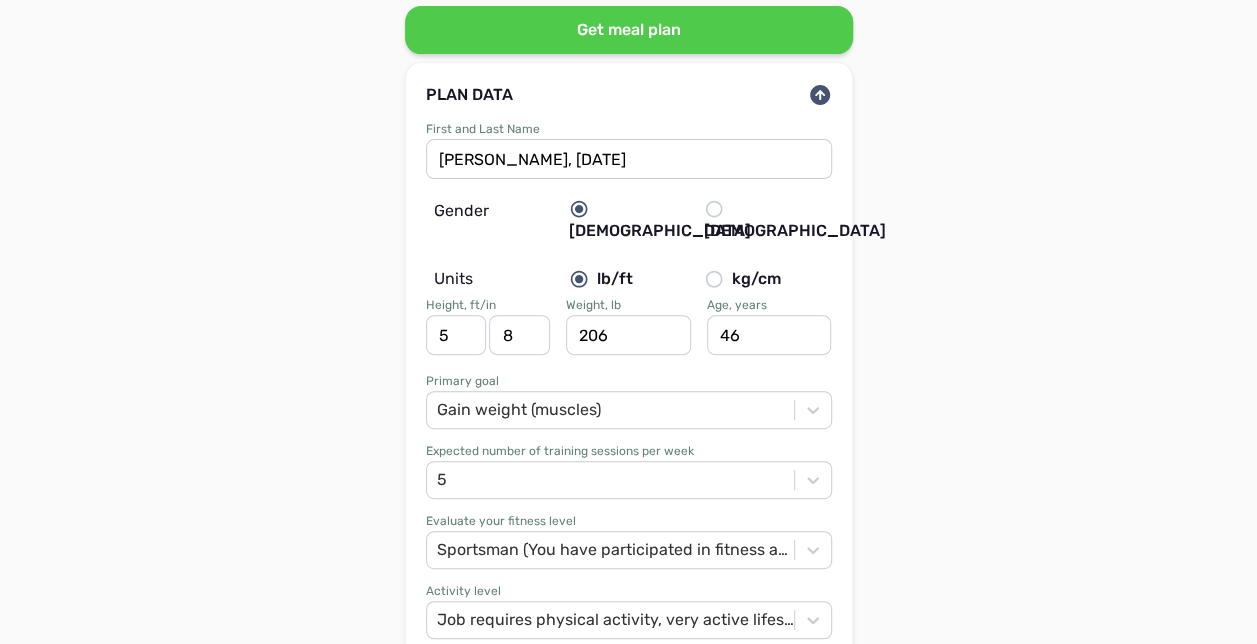 scroll, scrollTop: 0, scrollLeft: 0, axis: both 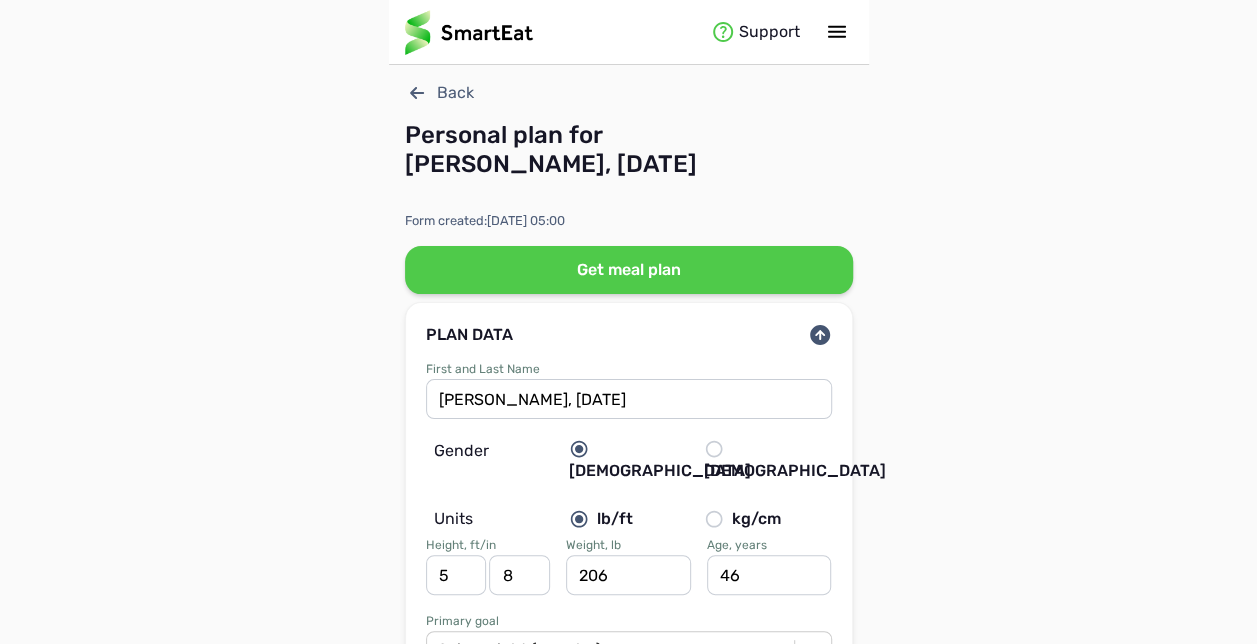 click on "Support Back Personal plan for Rich Ford, 08 Mar 2025 Form created :  08 Mar 2025 05:00 Get meal plan   PLAN DATA   First and Last Name Rich Ford, 08 Mar 2025     Gender Male Female Units lb/ft kg/cm Height, ft/in 5     8     Weight, lb 206     Age, years 46     Primary goal Gain weight (muscles)     Expected number of training sessions per week 5     Evaluate your fitness level Sportsman (You have participated in fitness activities more than four times a week for over three years.)     Activity level Job requires physical activity, very active lifestyle     Email fordfitpt@gmail.com     Phone number 6302766977     PLAN PARAMETERS Physical activity level: Job requires physical activity, very active lifestyle Workout frequency: 5 times per week Goal: Gain weight (muscles) 5 '  8 '' 206 46 M Height Weight Age Gender 380 84 380 3795 Proteins Fats Carbs Calories Edit macros You can edit the plan's calories, proteins, fats, and carbs HERE.   FOOD PREFERENCES     Oats Brown rice Potatoes Sweet potatoes more" at bounding box center [628, 4717] 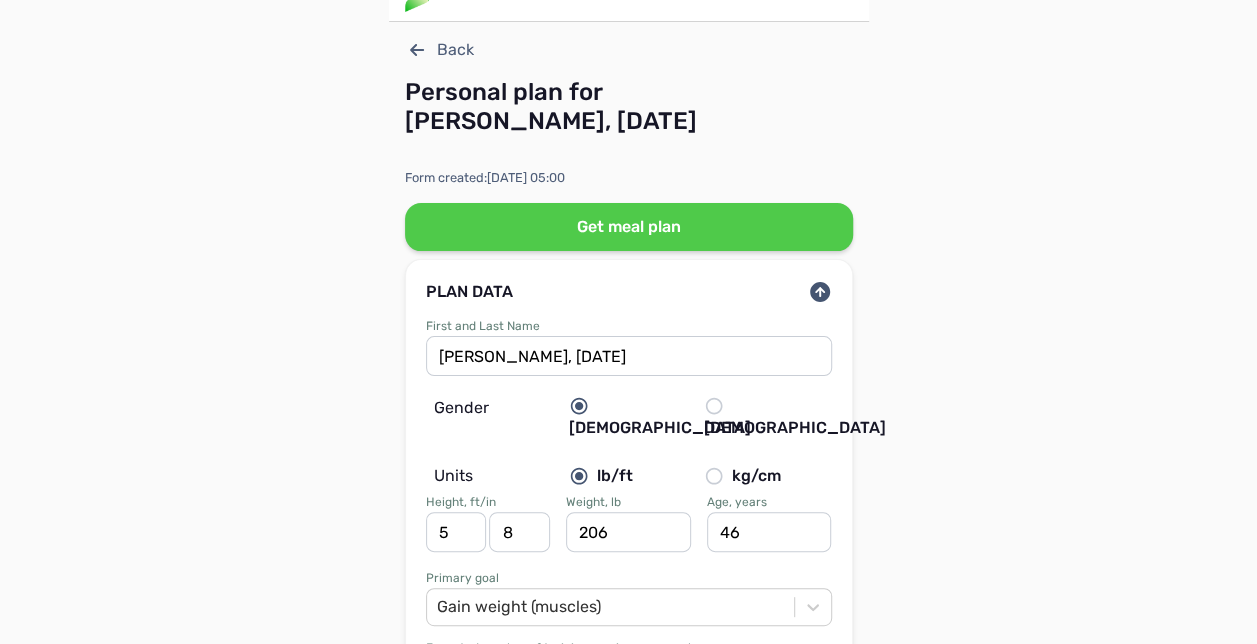 scroll, scrollTop: 80, scrollLeft: 0, axis: vertical 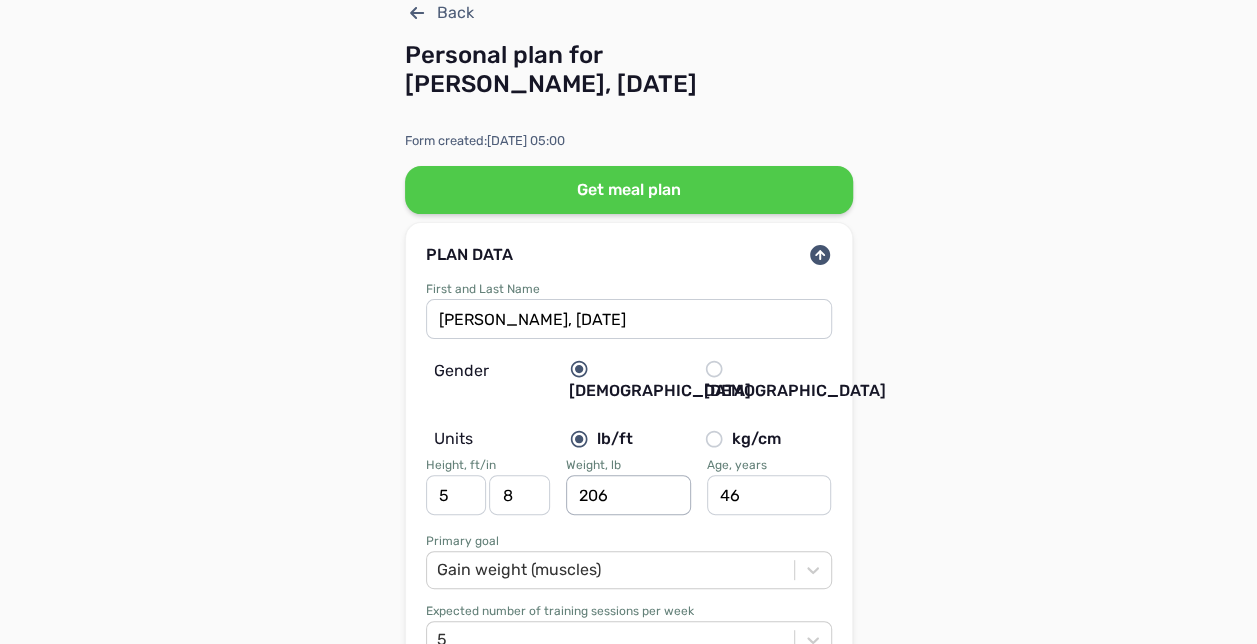 click on "206" at bounding box center (628, 495) 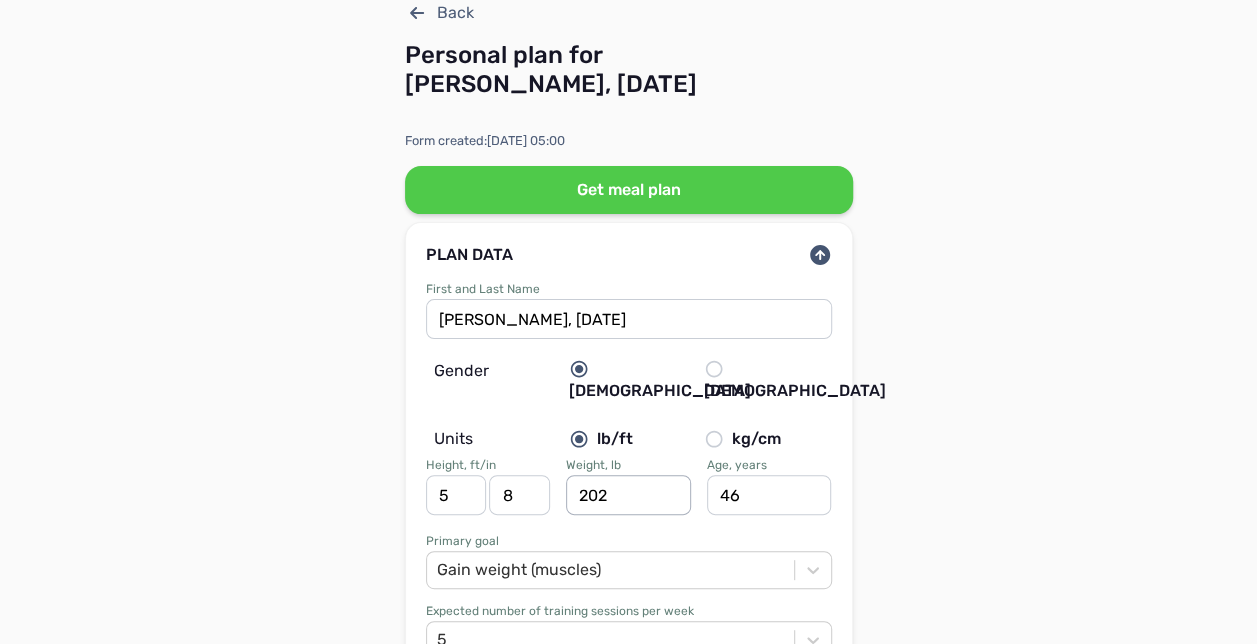 type on "202" 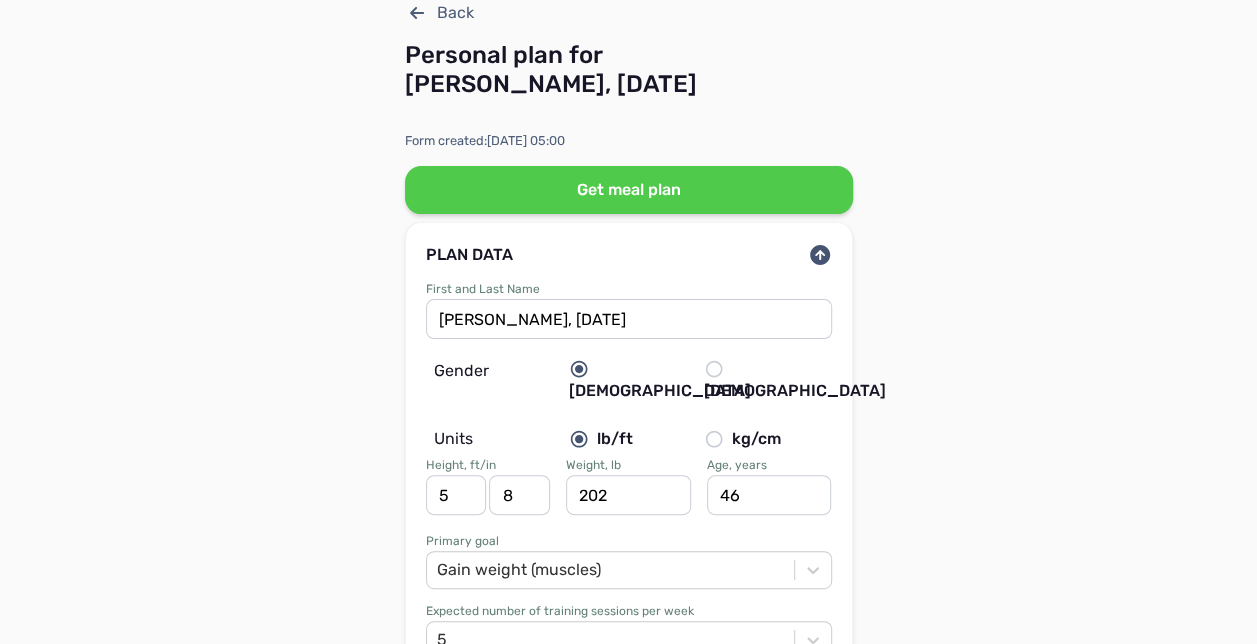 click on "Support Back Personal plan for Rich Ford, 08 Mar 2025 Form created :  08 Mar 2025 05:00 Get meal plan   PLAN DATA   First and Last Name Rich Ford, 08 Mar 2025     Gender Male Female Units lb/ft kg/cm Height, ft/in 5     8     Weight, lb 202     Age, years 46     Primary goal Gain weight (muscles)     Expected number of training sessions per week 5     Evaluate your fitness level Sportsman (You have participated in fitness activities more than four times a week for over three years.)     Activity level Job requires physical activity, very active lifestyle     Email fordfitpt@gmail.com     Phone number 6302766977     PLAN PARAMETERS Physical activity level: Job requires physical activity, very active lifestyle Workout frequency: 5 times per week Goal: Gain weight (muscles) 5 '  8 '' 202 46 M Height Weight Age Gender 253 104 450 3752 Proteins Fats Carbs Calories Edit macros You can edit the plan's calories, proteins, fats, and carbs HERE.   FOOD PREFERENCES     Oats Brown rice Potatoes Sweet potatoes more" at bounding box center [628, 4637] 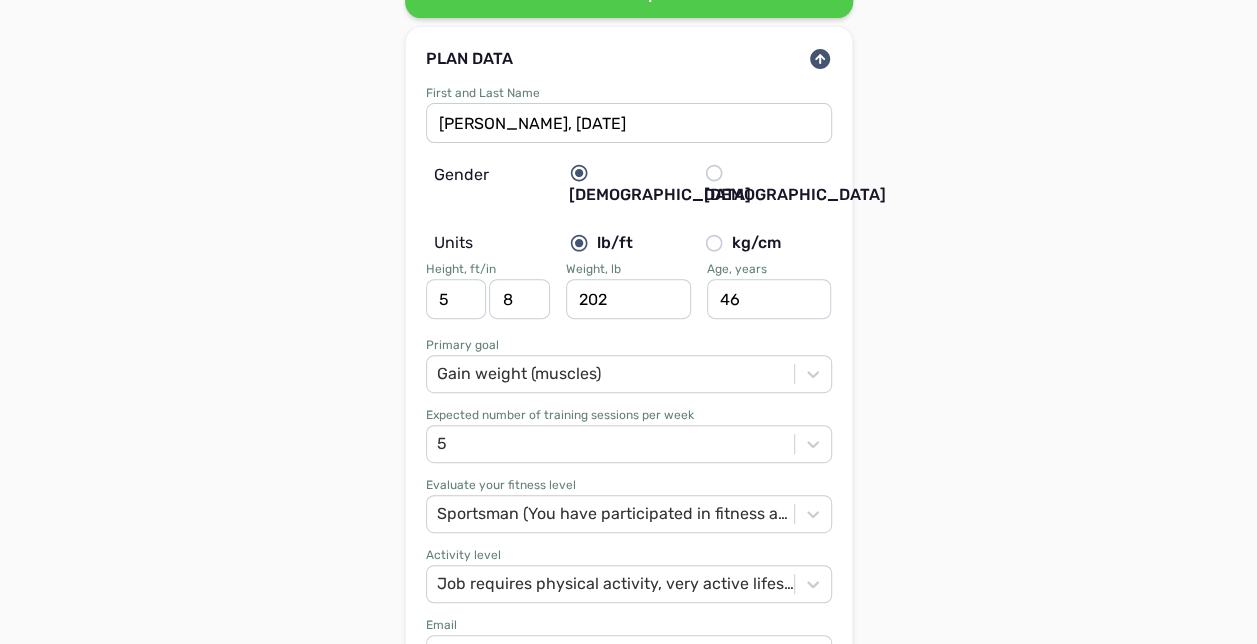 scroll, scrollTop: 280, scrollLeft: 0, axis: vertical 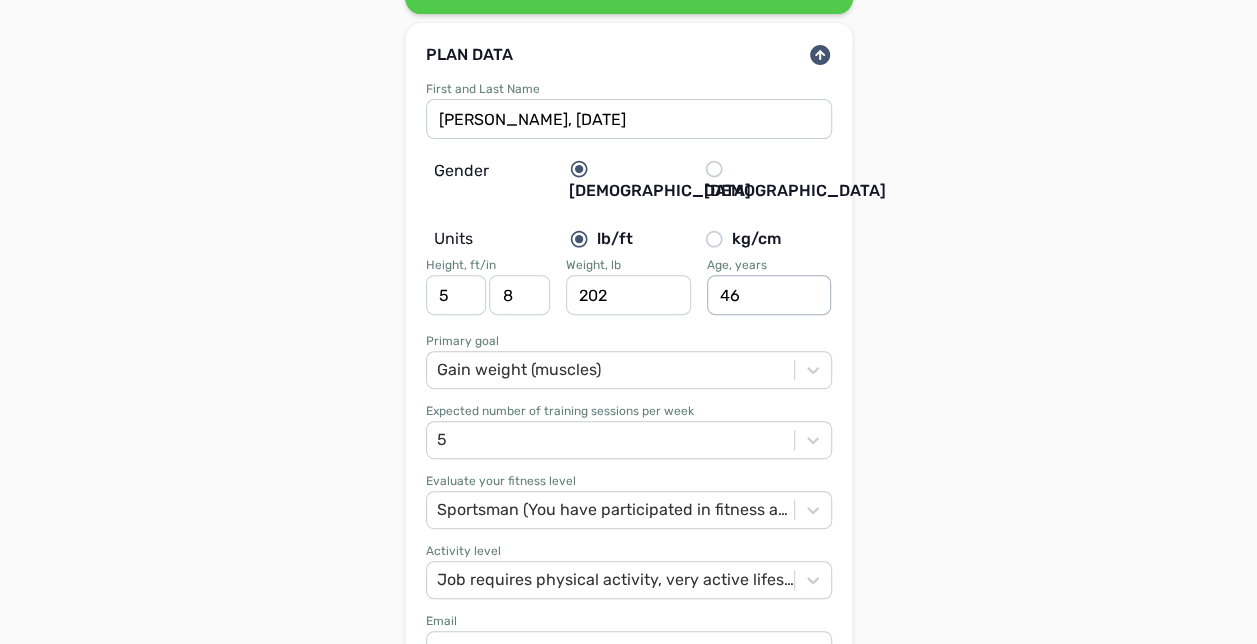 click on "46" at bounding box center [769, 295] 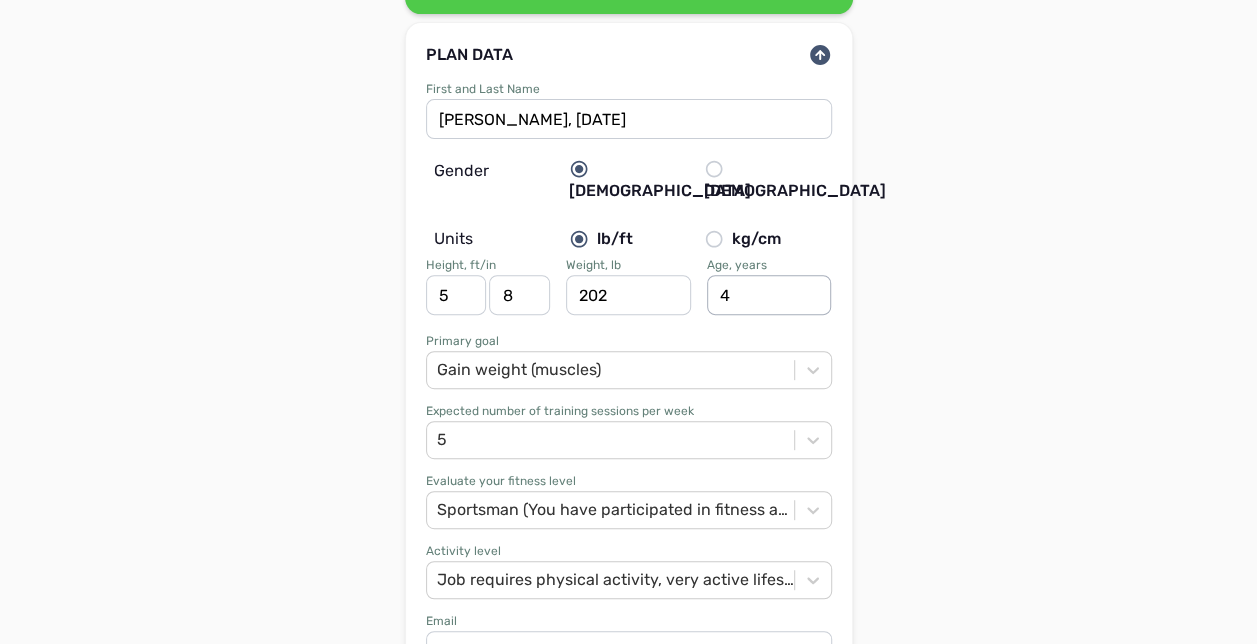 type on "46" 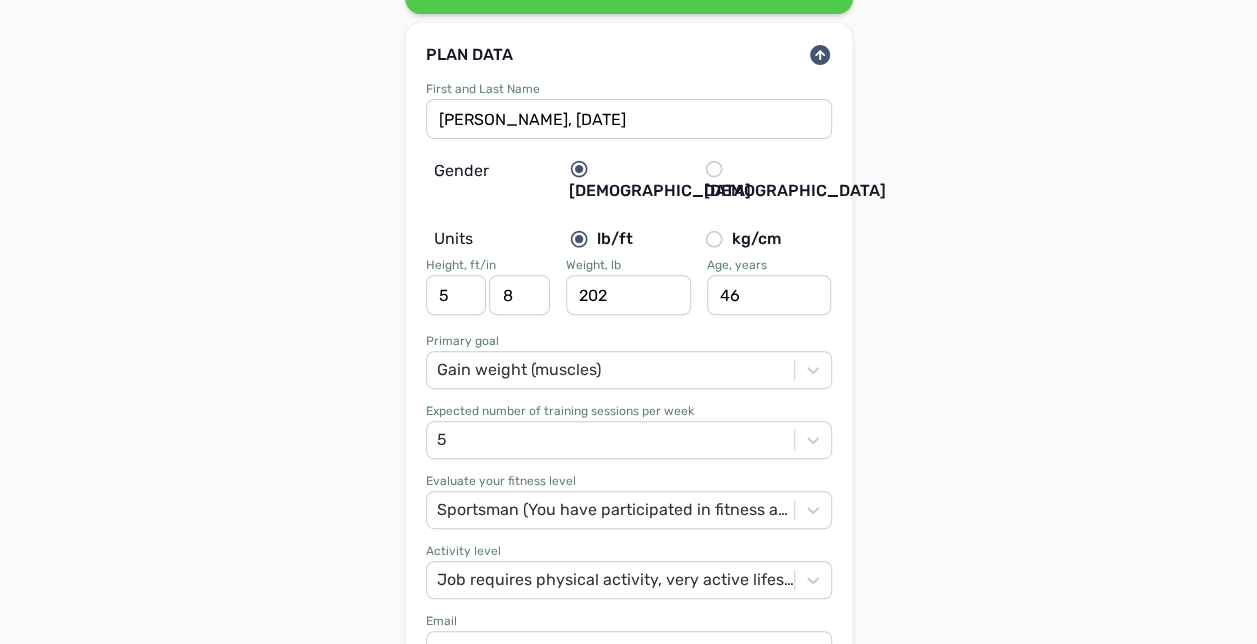click on "Support Back Personal plan for Rich Ford, 08 Mar 2025 Form created :  08 Mar 2025 05:00 Get meal plan   PLAN DATA   First and Last Name Rich Ford, 08 Mar 2025     Gender Male Female Units lb/ft kg/cm Height, ft/in 5     8     Weight, lb 202     Age, years 46     Primary goal Gain weight (muscles)     Expected number of training sessions per week 5     Evaluate your fitness level Sportsman (You have participated in fitness activities more than four times a week for over three years.)     Activity level Job requires physical activity, very active lifestyle     Email fordfitpt@gmail.com     Phone number 6302766977     PLAN PARAMETERS Physical activity level: Job requires physical activity, very active lifestyle Workout frequency: 5 times per week Goal: Gain weight (muscles) 5 '  8 '' 202 46 M Height Weight Age Gender 253 104 450 3752 Proteins Fats Carbs Calories Edit macros You can edit the plan's calories, proteins, fats, and carbs HERE.   FOOD PREFERENCES     Oats Brown rice Potatoes Sweet potatoes more" at bounding box center (628, 4437) 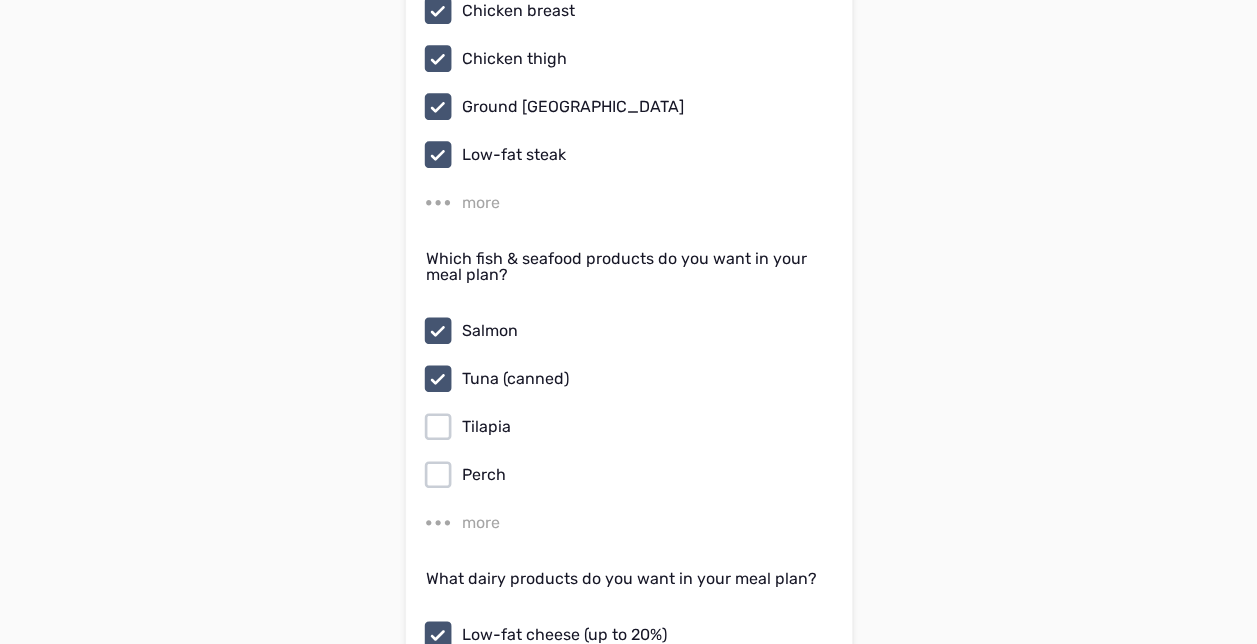 scroll, scrollTop: 2520, scrollLeft: 0, axis: vertical 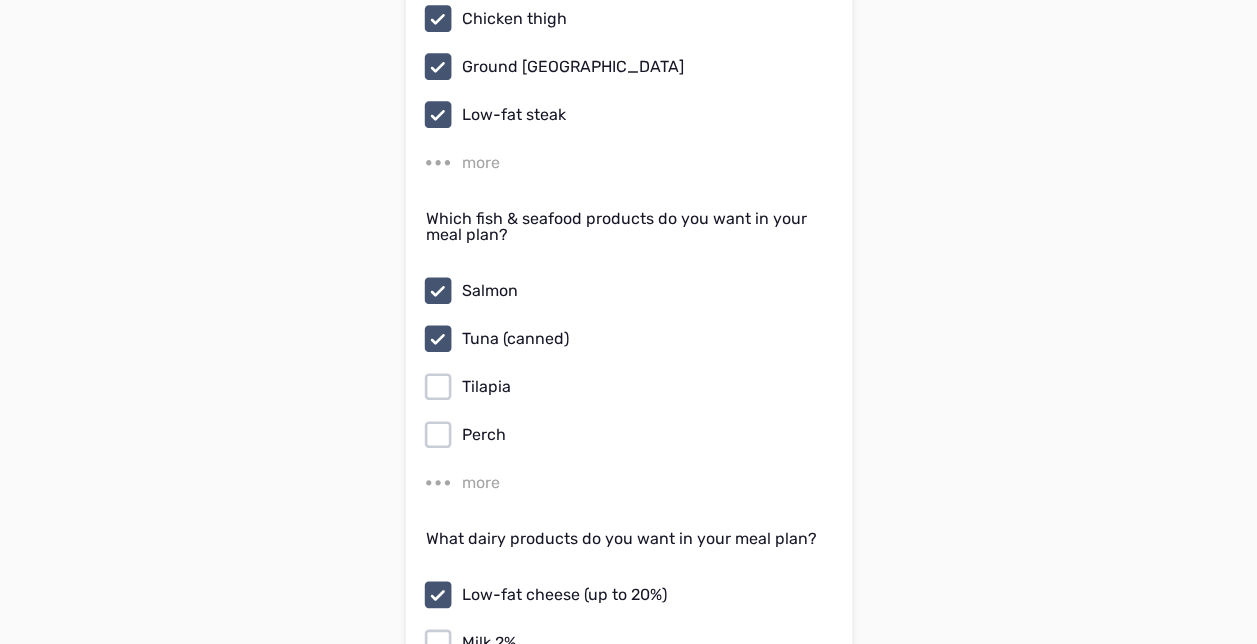 click 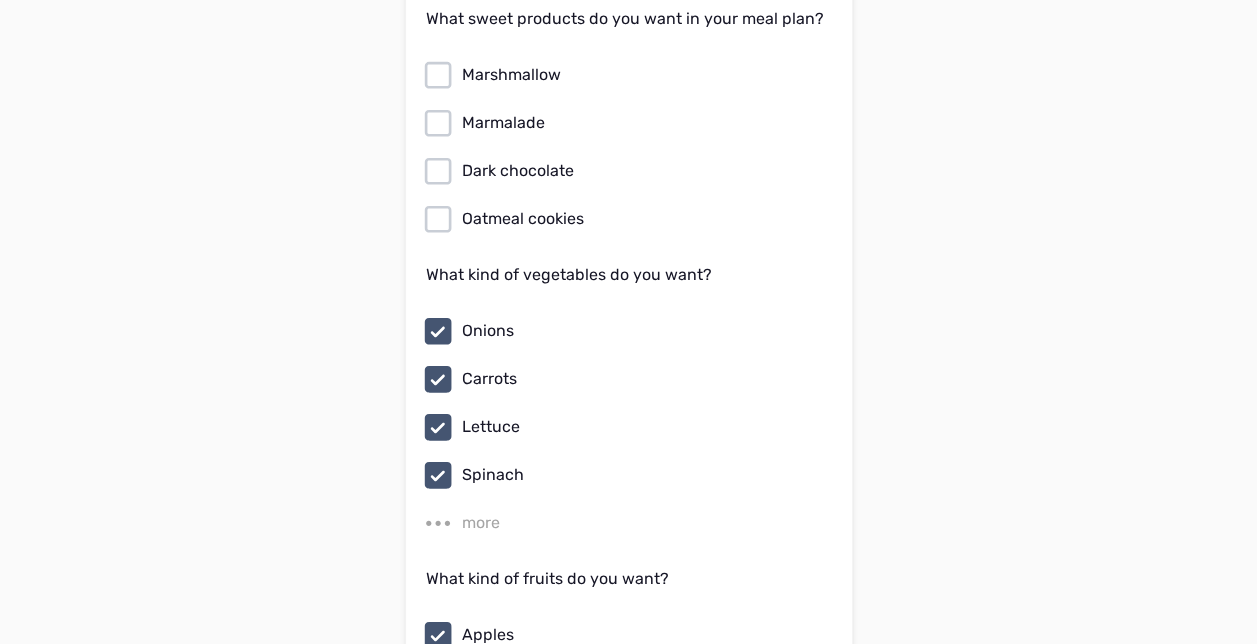 scroll, scrollTop: 4520, scrollLeft: 0, axis: vertical 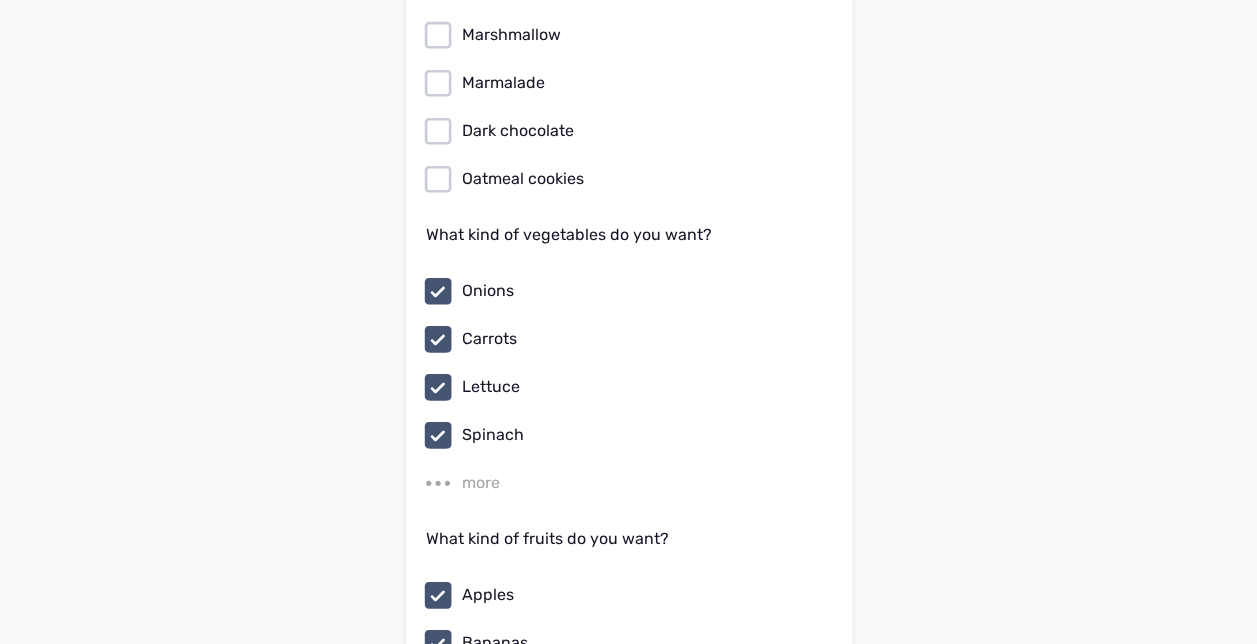 click on "more" at bounding box center [481, 483] 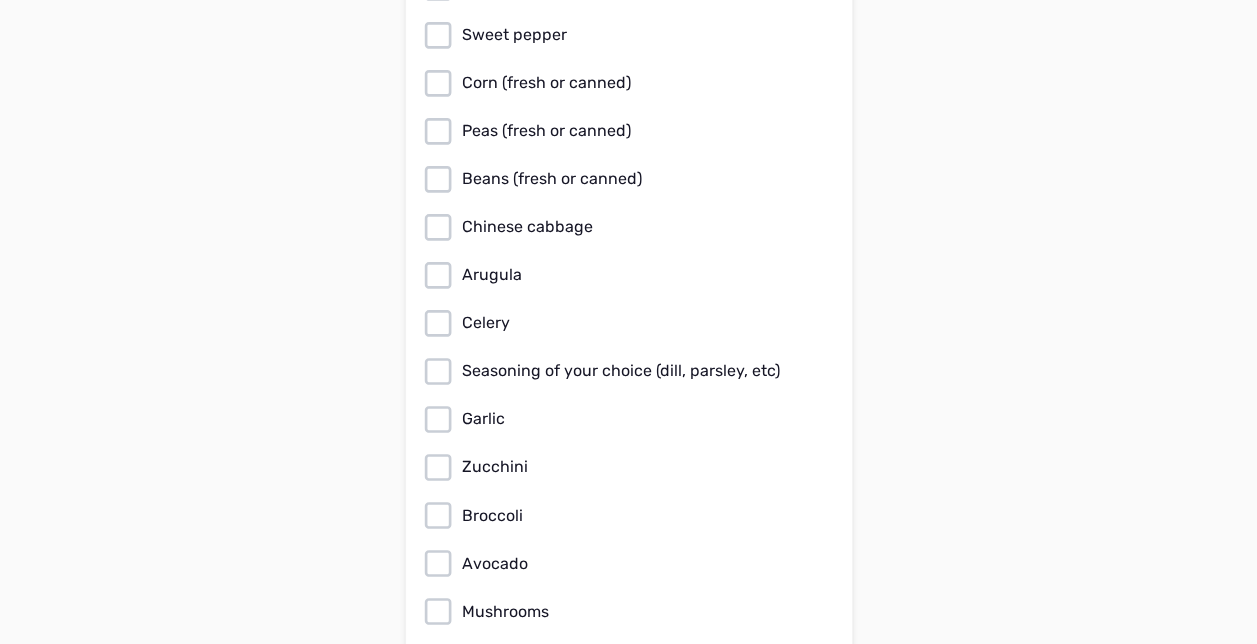 scroll, scrollTop: 5200, scrollLeft: 0, axis: vertical 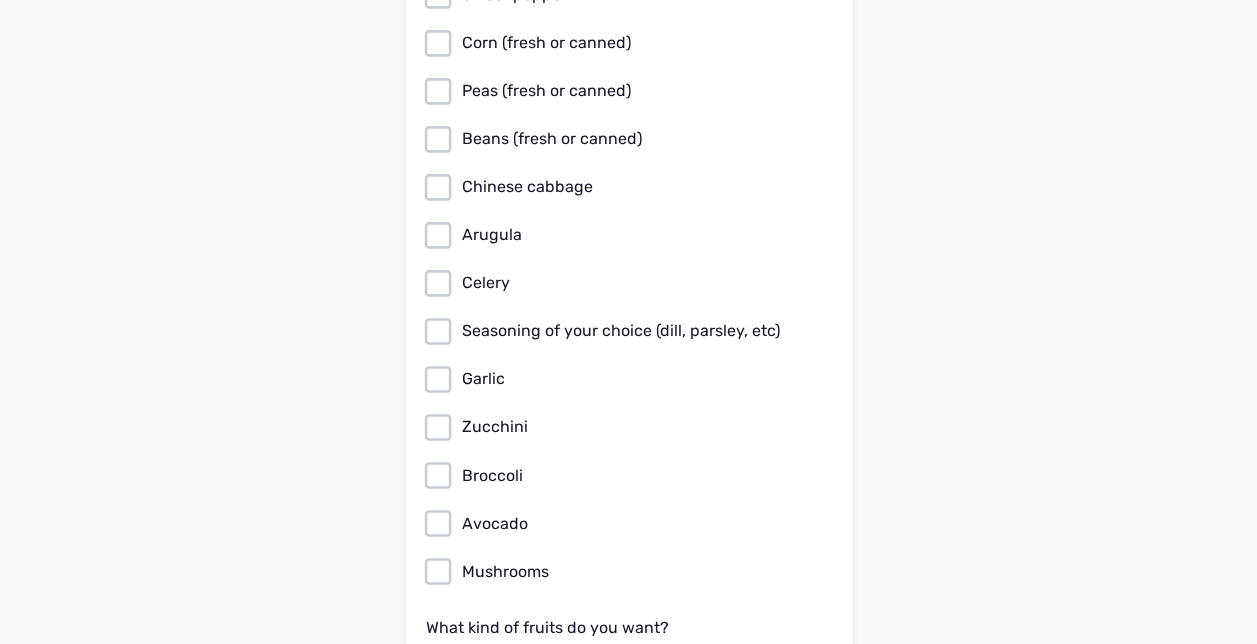 click 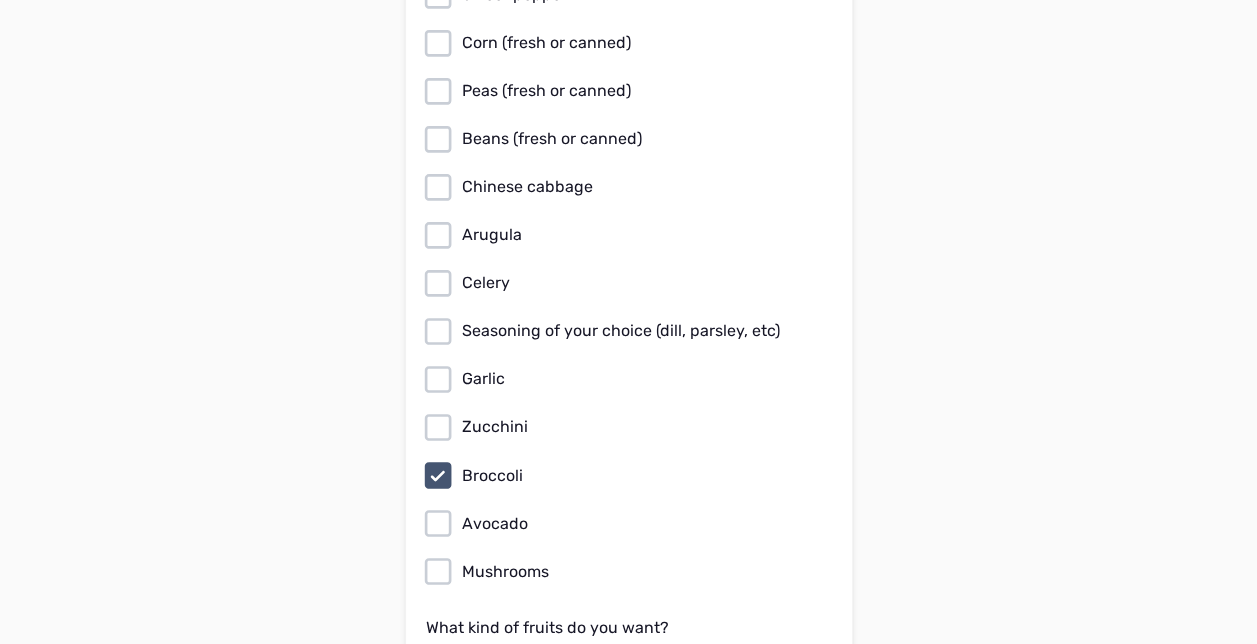 click on "Support Back Personal plan for Rich Ford, 08 Mar 2025 Form created :  08 Mar 2025 05:00 Get meal plan   PLAN DATA   First and Last Name Rich Ford, 08 Mar 2025     Gender Male Female Units lb/ft kg/cm Height, ft/in 5     8     Weight, lb 202     Age, years 46     Primary goal Gain weight (muscles)     Expected number of training sessions per week 5     Evaluate your fitness level Sportsman (You have participated in fitness activities more than four times a week for over three years.)     Activity level Job requires physical activity, very active lifestyle     Email fordfitpt@gmail.com     Phone number 6302766977     PLAN PARAMETERS Physical activity level: Job requires physical activity, very active lifestyle Workout frequency: 5 times per week Goal: Gain weight (muscles) 5 '  8 '' 202 46 M Height Weight Age Gender 253 104 450 3752 Proteins Fats Carbs Calories Edit macros You can edit the plan's calories, proteins, fats, and carbs HERE.   FOOD PREFERENCES     Oats Brown rice Potatoes Sweet potatoes more" at bounding box center [628, -99] 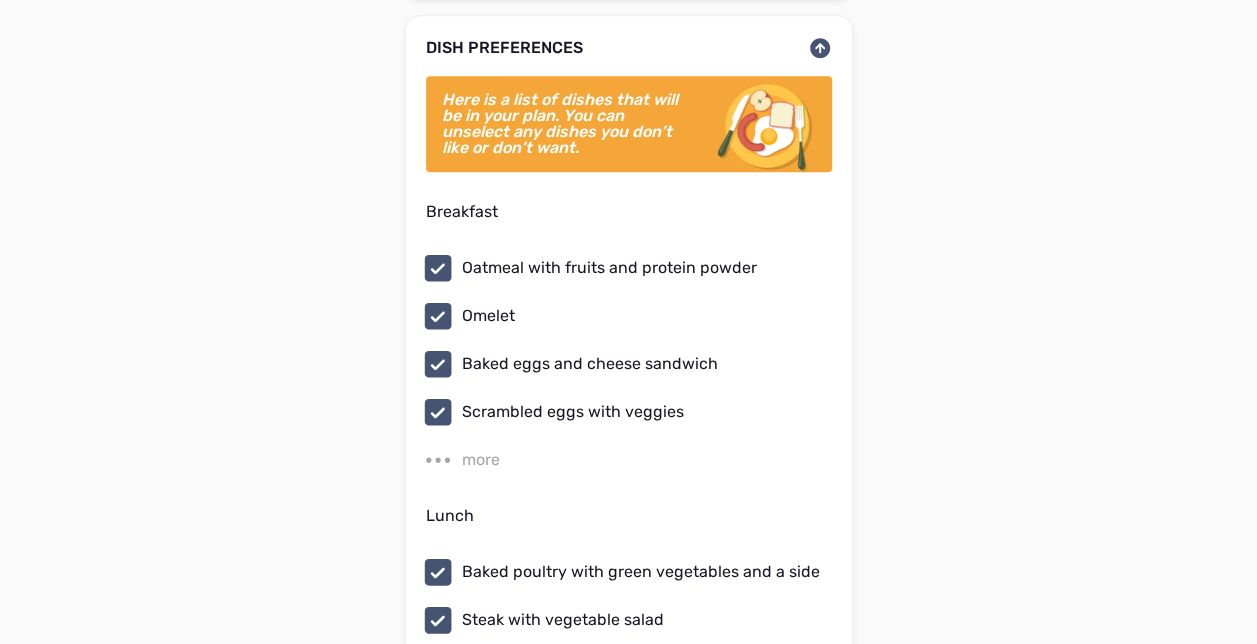 scroll, scrollTop: 8160, scrollLeft: 0, axis: vertical 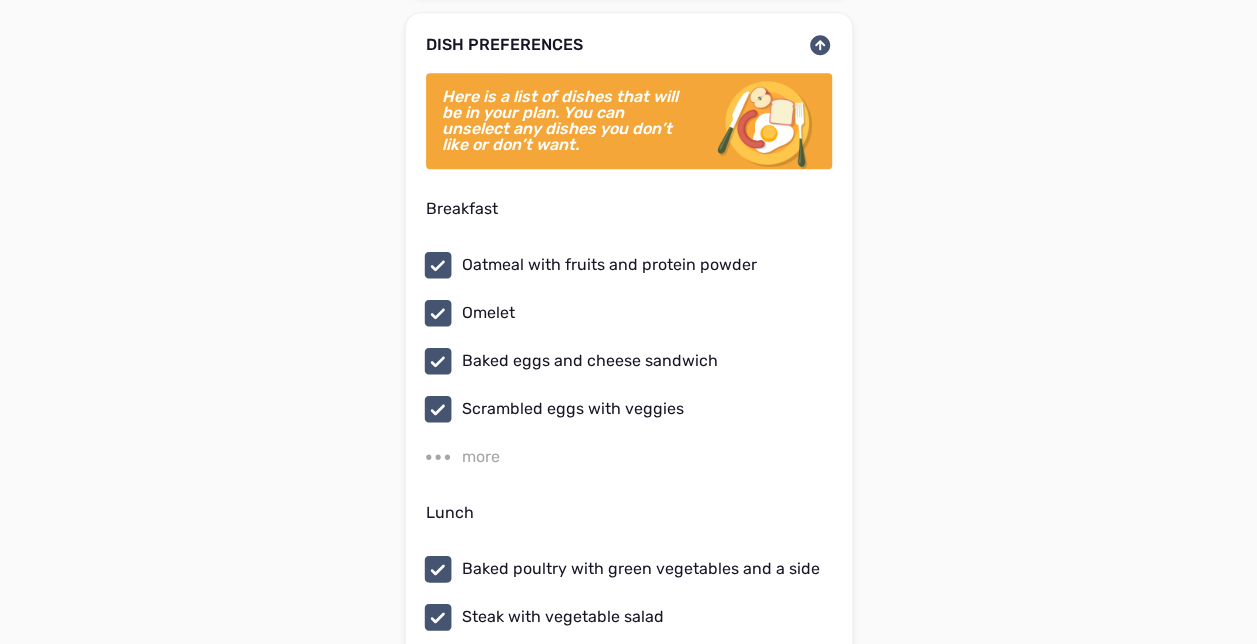 click on "more" at bounding box center [481, 457] 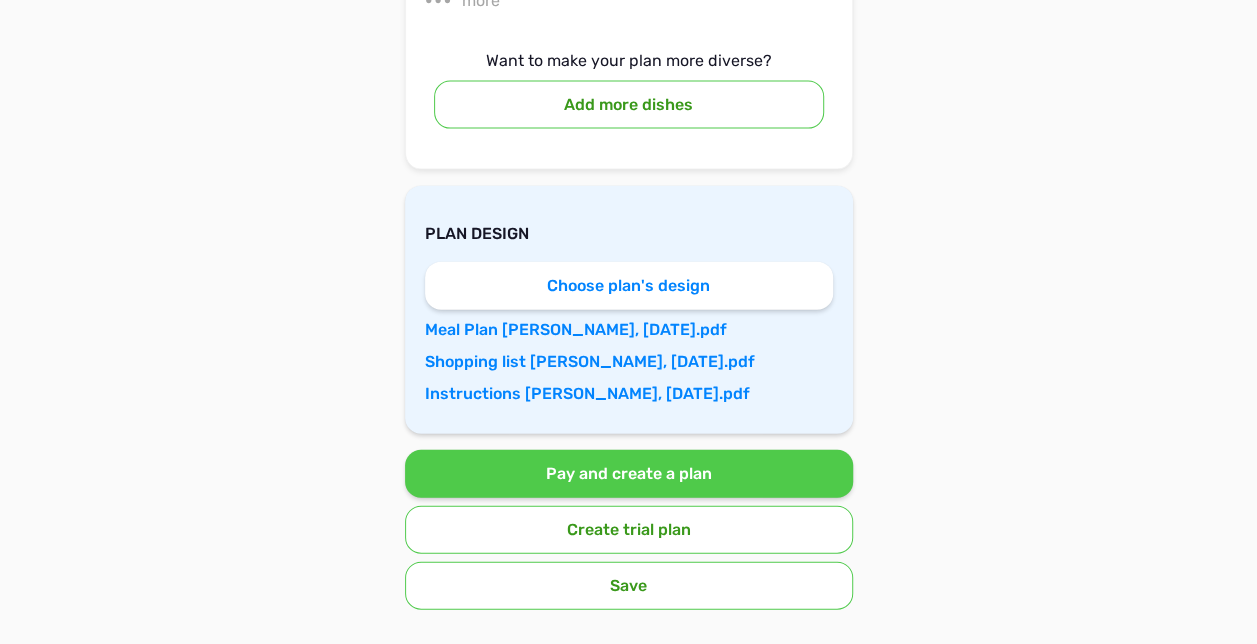 scroll, scrollTop: 9726, scrollLeft: 0, axis: vertical 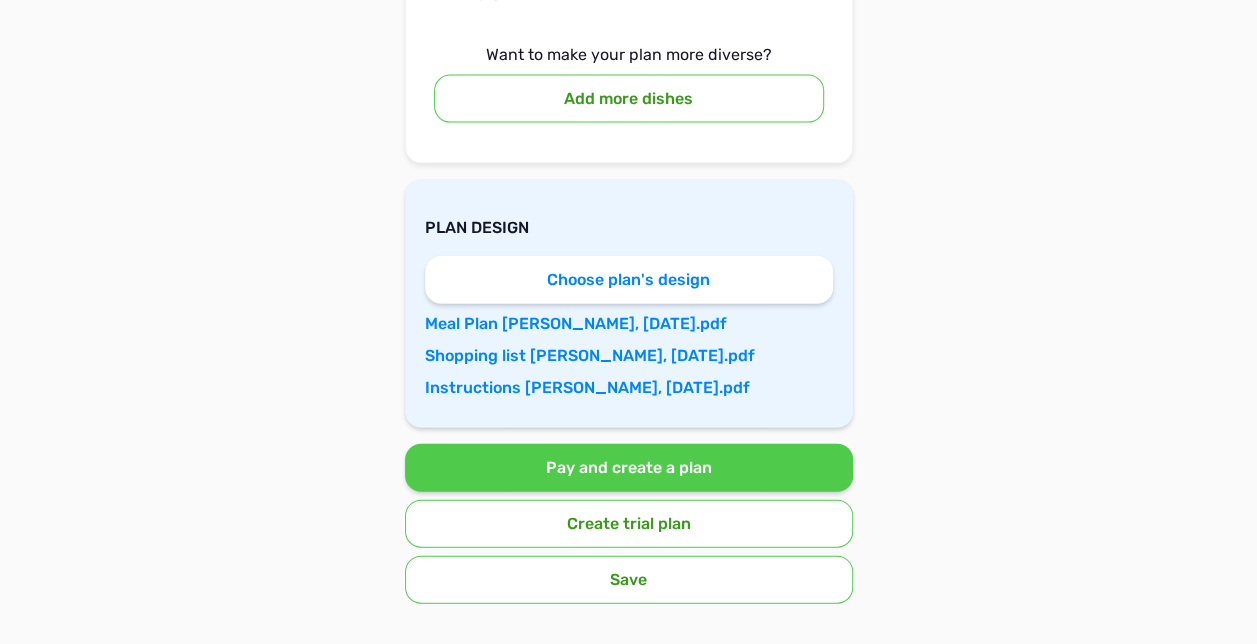 click on "Create trial plan" at bounding box center (629, 524) 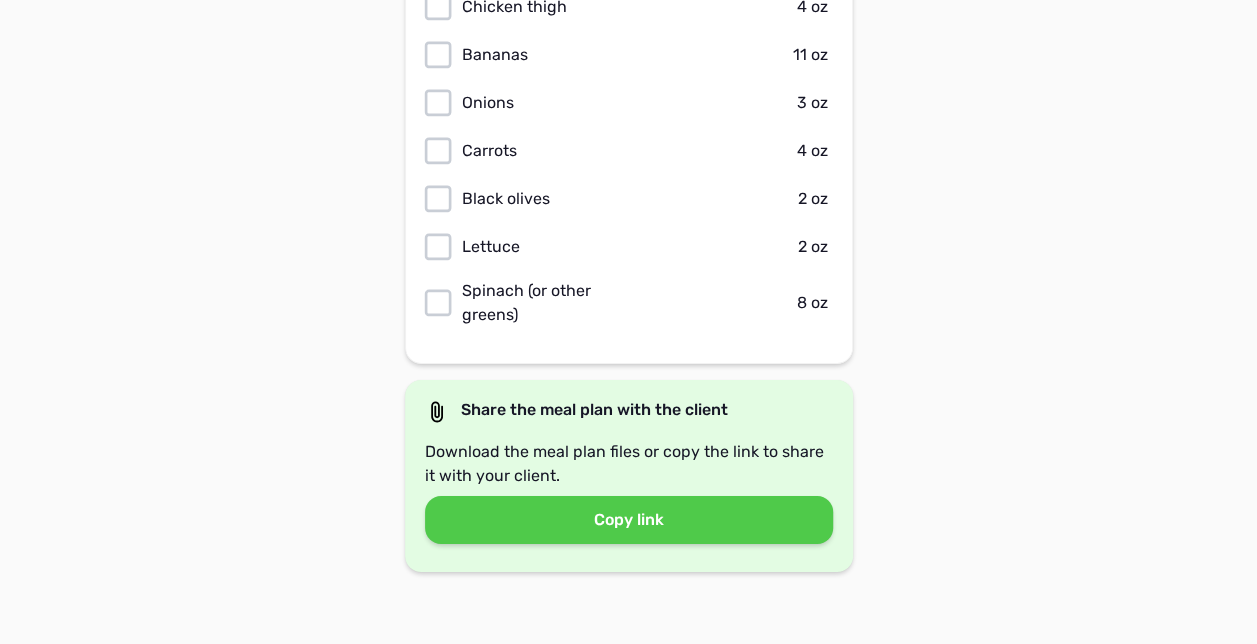 scroll, scrollTop: 0, scrollLeft: 0, axis: both 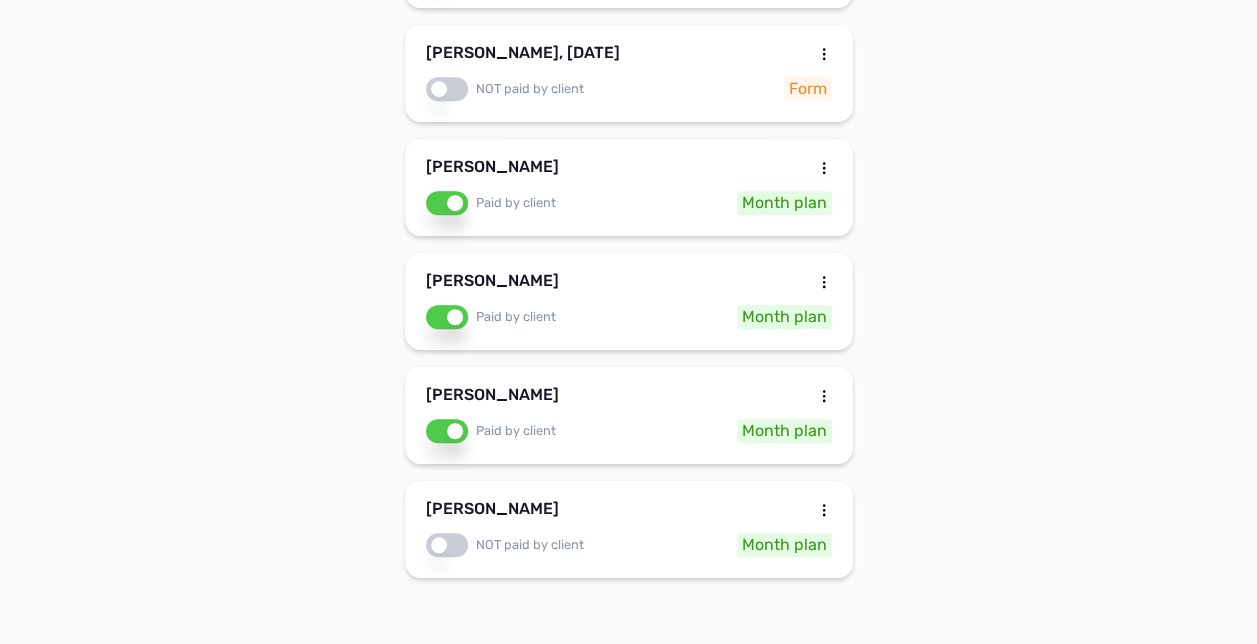 click on "[PERSON_NAME]" at bounding box center [629, 513] 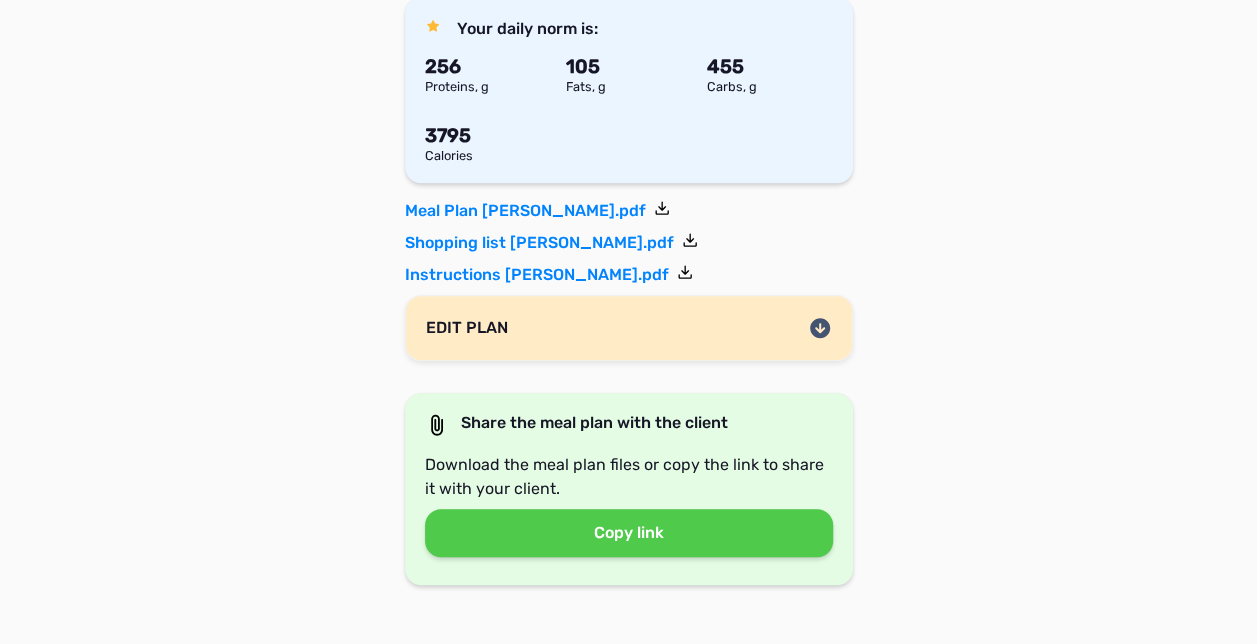 scroll, scrollTop: 400, scrollLeft: 0, axis: vertical 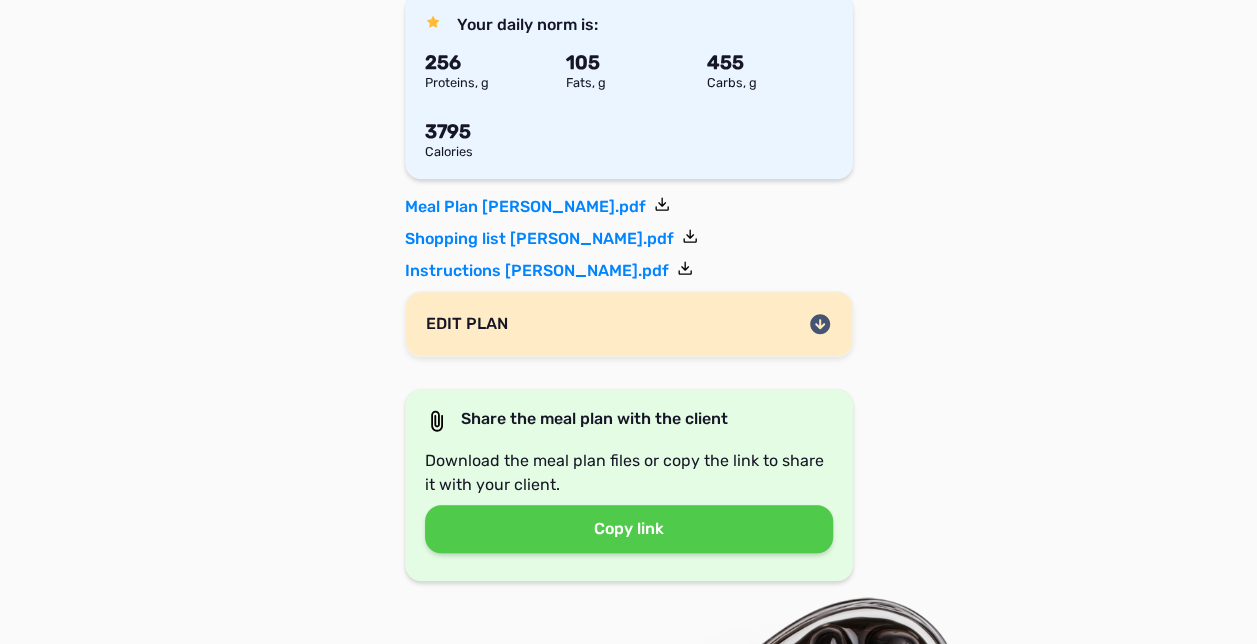 click 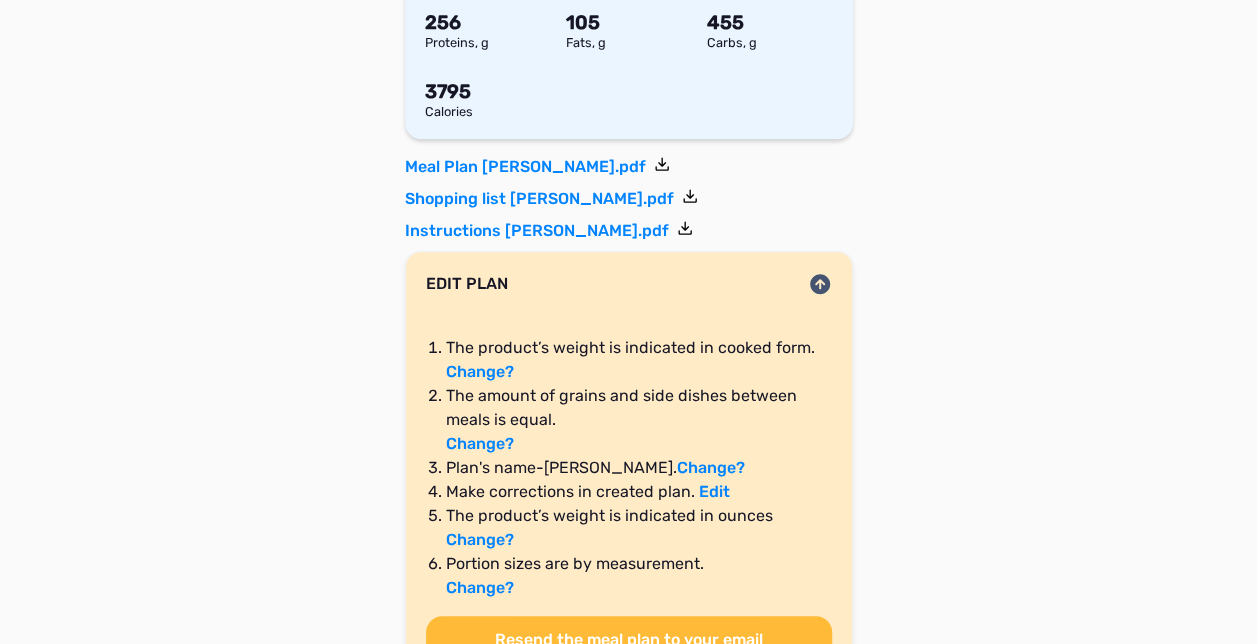 scroll, scrollTop: 480, scrollLeft: 0, axis: vertical 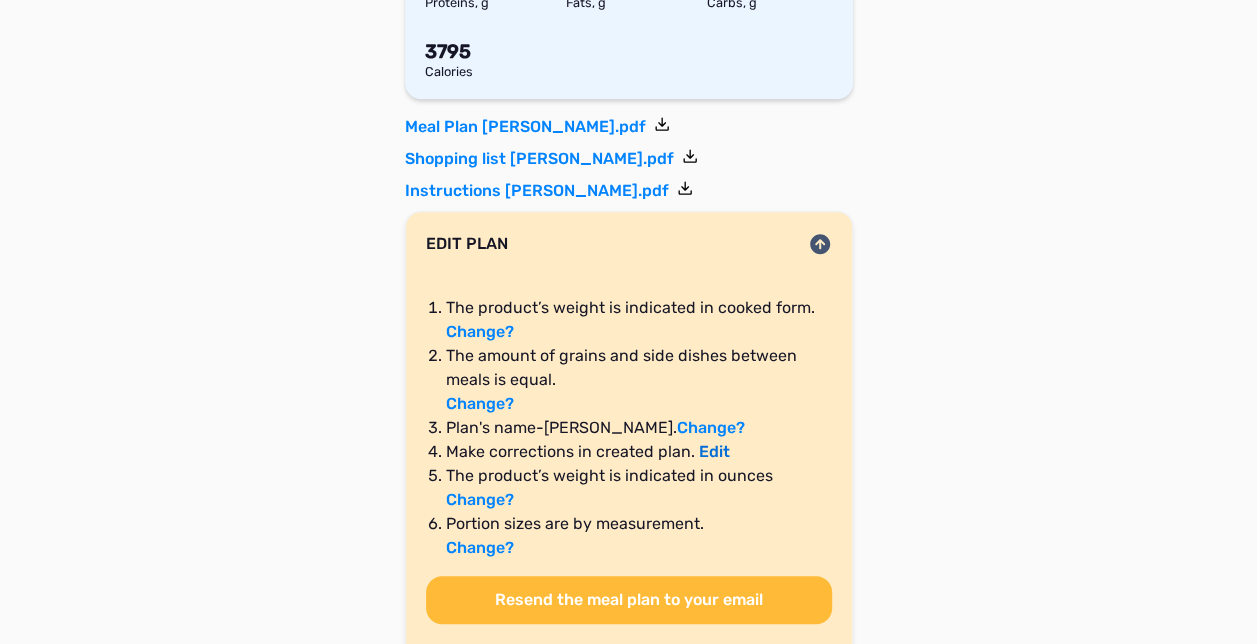 click on "Edit" at bounding box center (714, 451) 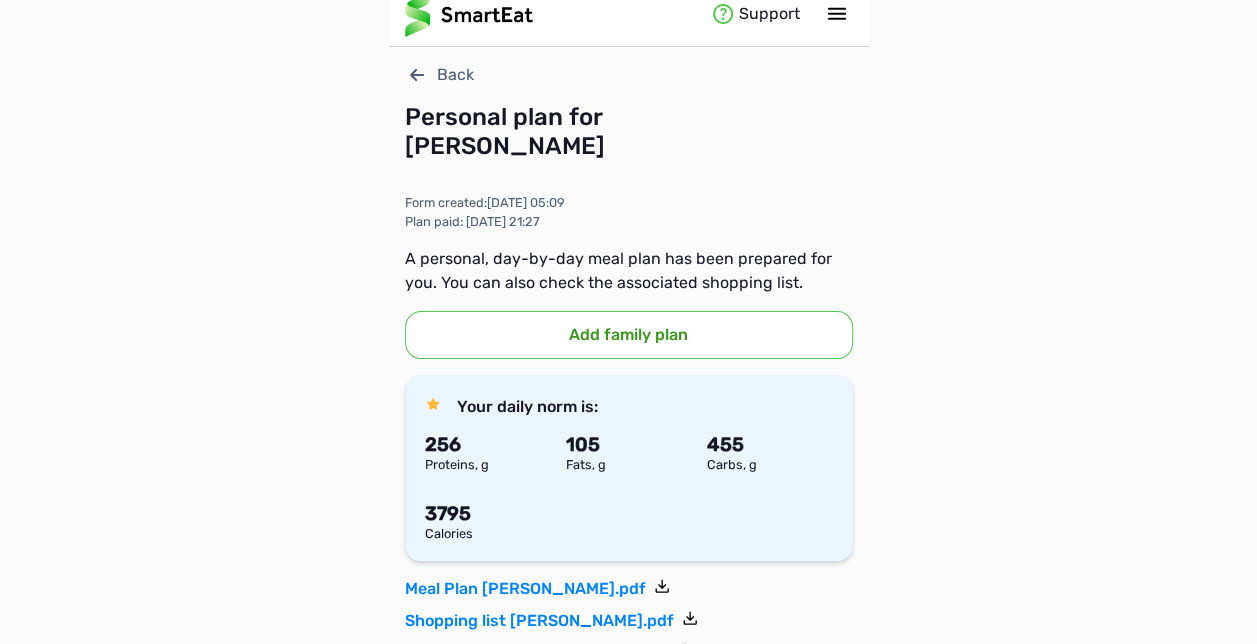 scroll, scrollTop: 0, scrollLeft: 0, axis: both 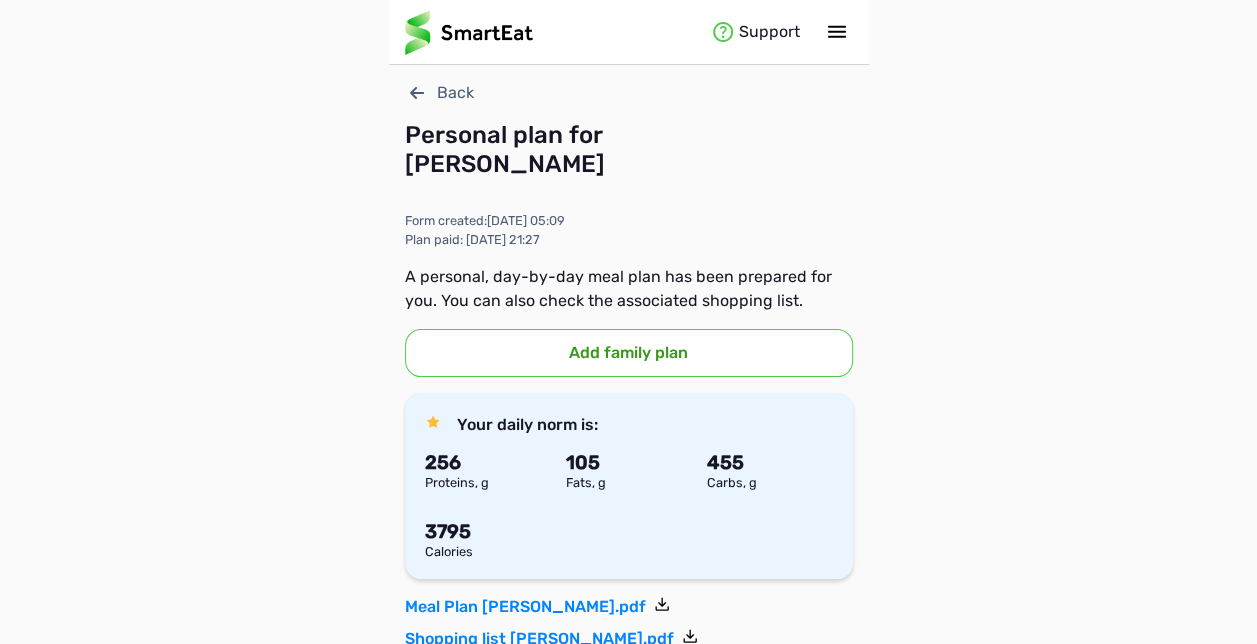 click on "Back" at bounding box center [629, 93] 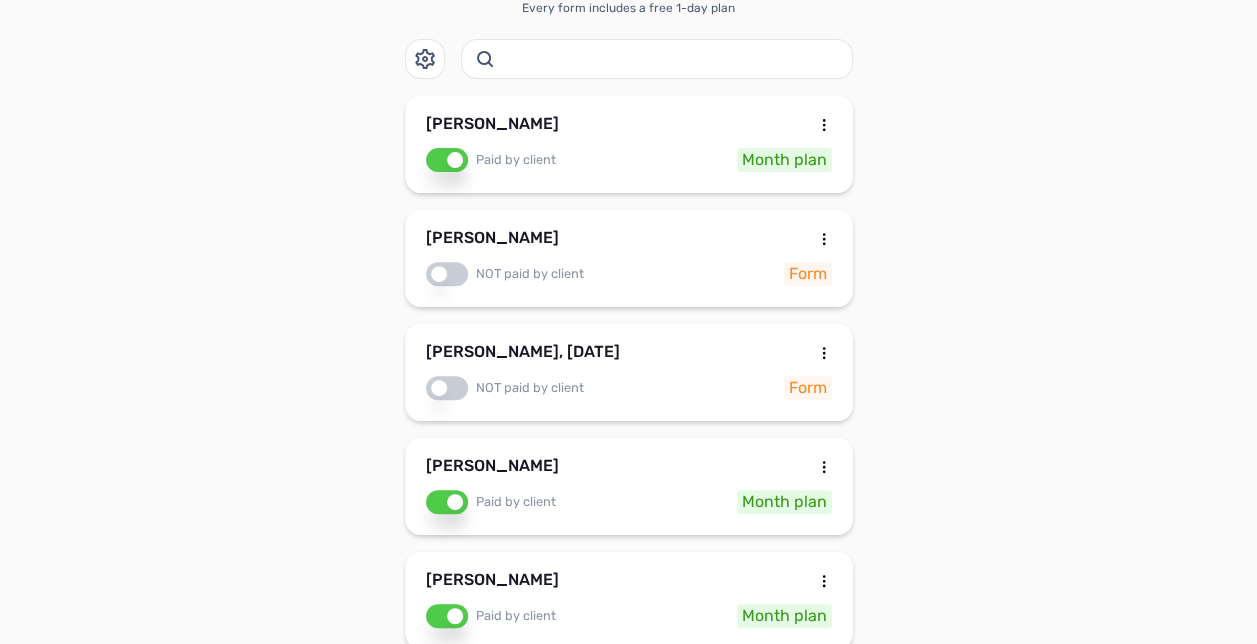 scroll, scrollTop: 320, scrollLeft: 0, axis: vertical 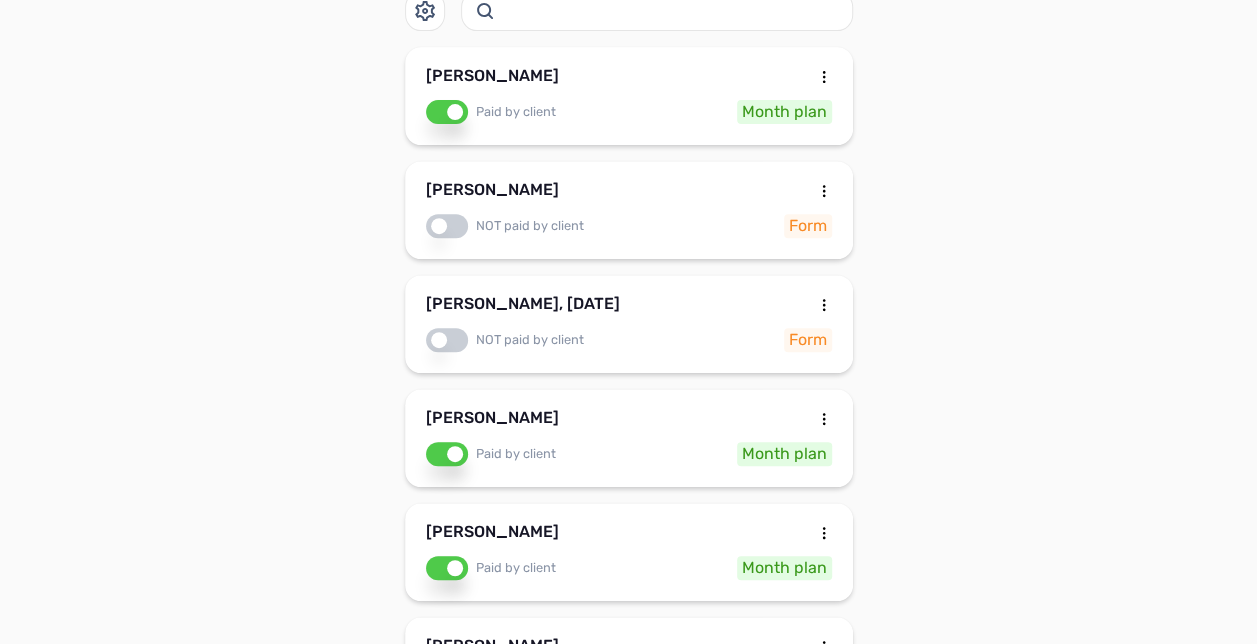 click on "Rich Ford, 08 Mar 2025" at bounding box center [523, 308] 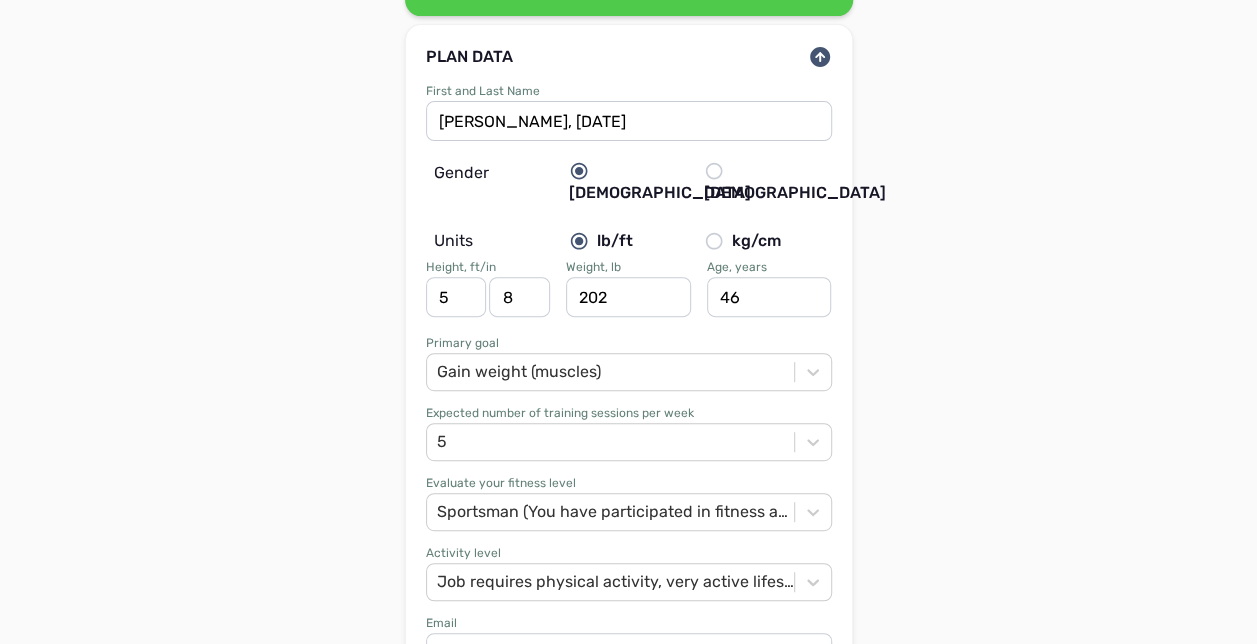 scroll, scrollTop: 280, scrollLeft: 0, axis: vertical 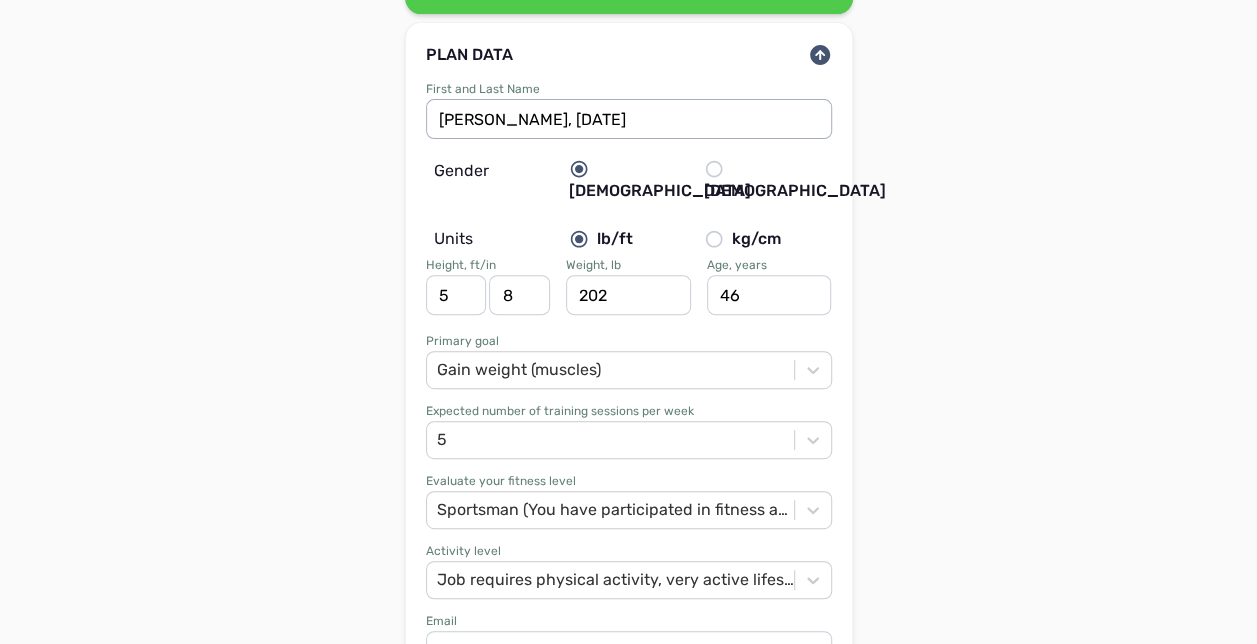 click on "Rich Ford, 08 Mar 2025" at bounding box center (629, 119) 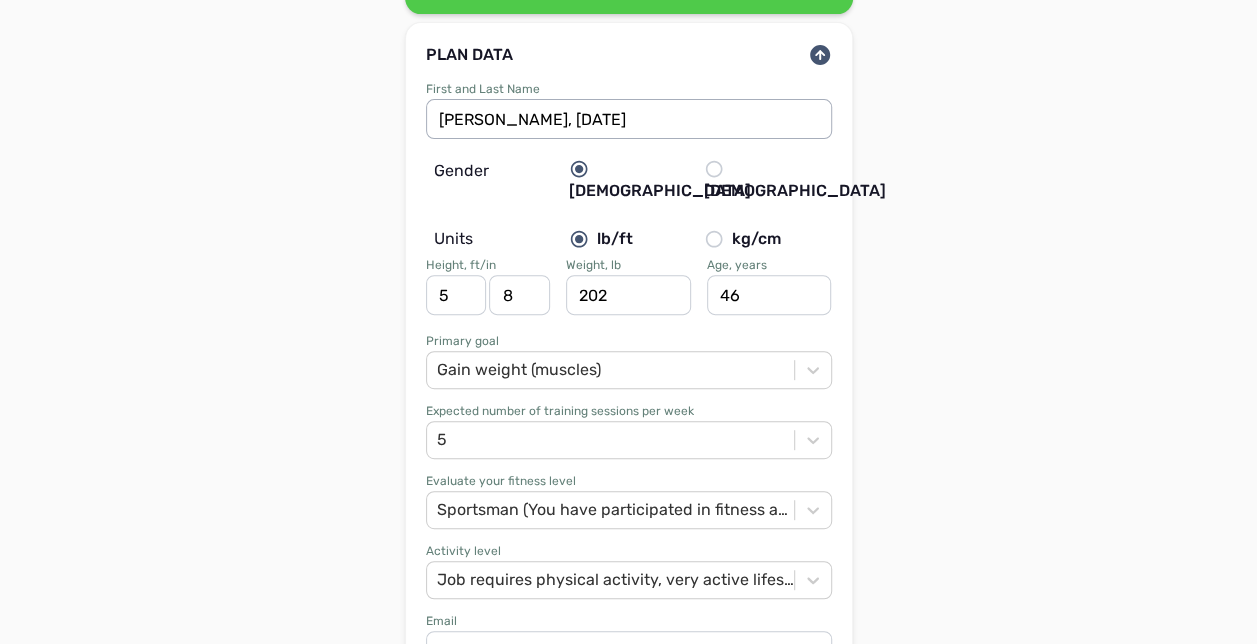 click on "Rich Ford, 08 Mar 2025" at bounding box center (629, 119) 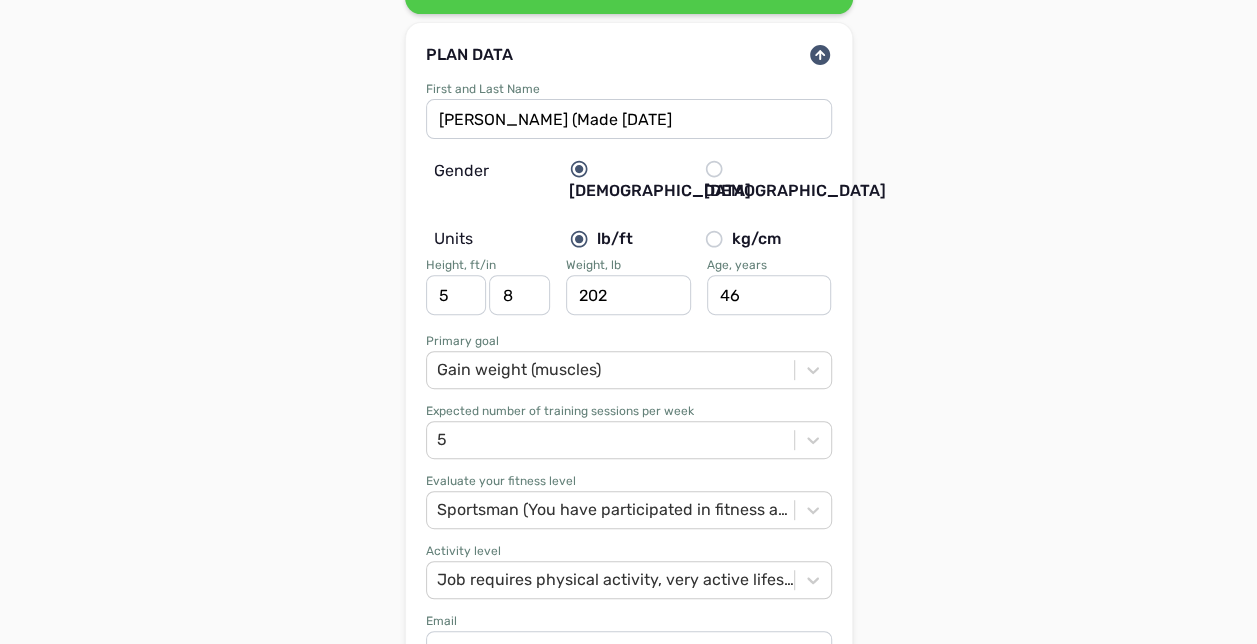 click on "Support Back Personal plan for Rich Ford (Made Jul 16, 2025 Form created :  08 Mar 2025 05:00 Get meal plan   PLAN DATA   First and Last Name Rich Ford (Made Jul 16, 2025     Gender Male Female Units lb/ft kg/cm Height, ft/in 5     8     Weight, lb 202     Age, years 46     Primary goal Gain weight (muscles)     Expected number of training sessions per week 5     Evaluate your fitness level Sportsman (You have participated in fitness activities more than four times a week for over three years.)     Activity level Job requires physical activity, very active lifestyle     Email fordfitpt@gmail.com     Phone number 6302766977     PLAN PARAMETERS Physical activity level: Job requires physical activity, very active lifestyle Workout frequency: 5 times per week Goal: Gain weight (muscles) 5 '  8 '' 202 46 M Height Weight Age Gender 253 104 450 3752 Proteins Fats Carbs Calories Edit macros You can edit the plan's calories, proteins, fats, and carbs HERE.   FOOD PREFERENCES     Oats Brown rice Potatoes more   more" at bounding box center [628, 4437] 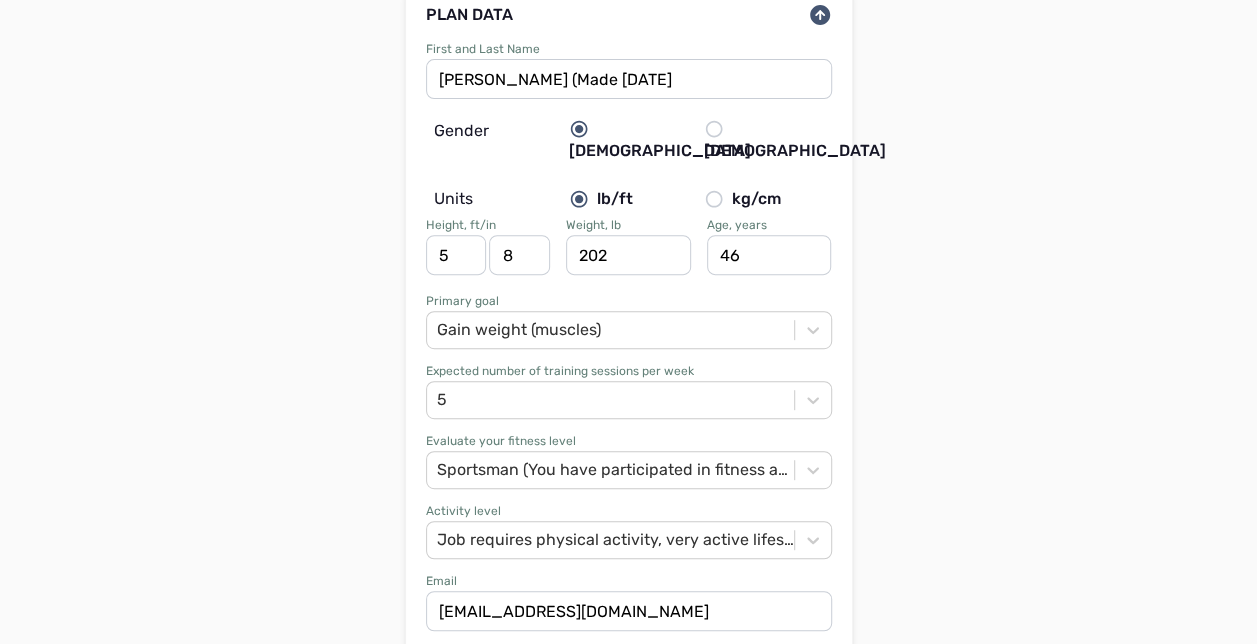 scroll, scrollTop: 280, scrollLeft: 0, axis: vertical 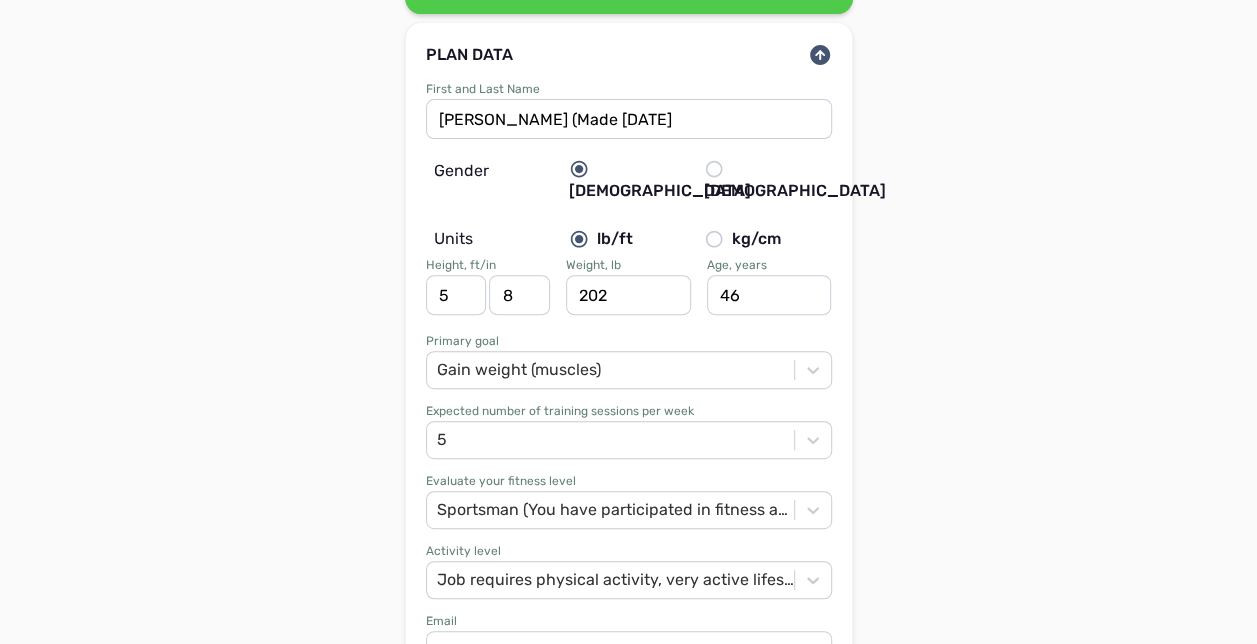 click on "Support Back Personal plan for Rich Ford (Made Jul 16, 2025 Form created :  08 Mar 2025 05:00 Get meal plan   PLAN DATA   First and Last Name Rich Ford (Made Jul 16, 2025     Gender Male Female Units lb/ft kg/cm Height, ft/in 5     8     Weight, lb 202     Age, years 46     Primary goal Gain weight (muscles)     Expected number of training sessions per week 5     Evaluate your fitness level Sportsman (You have participated in fitness activities more than four times a week for over three years.)     Activity level Job requires physical activity, very active lifestyle     Email fordfitpt@gmail.com     Phone number 6302766977     PLAN PARAMETERS Physical activity level: Job requires physical activity, very active lifestyle Workout frequency: 5 times per week Goal: Gain weight (muscles) 5 '  8 '' 202 46 M Height Weight Age Gender 253 104 450 3752 Proteins Fats Carbs Calories Edit macros You can edit the plan's calories, proteins, fats, and carbs HERE.   FOOD PREFERENCES     Oats Brown rice Potatoes more   more" at bounding box center (628, 4437) 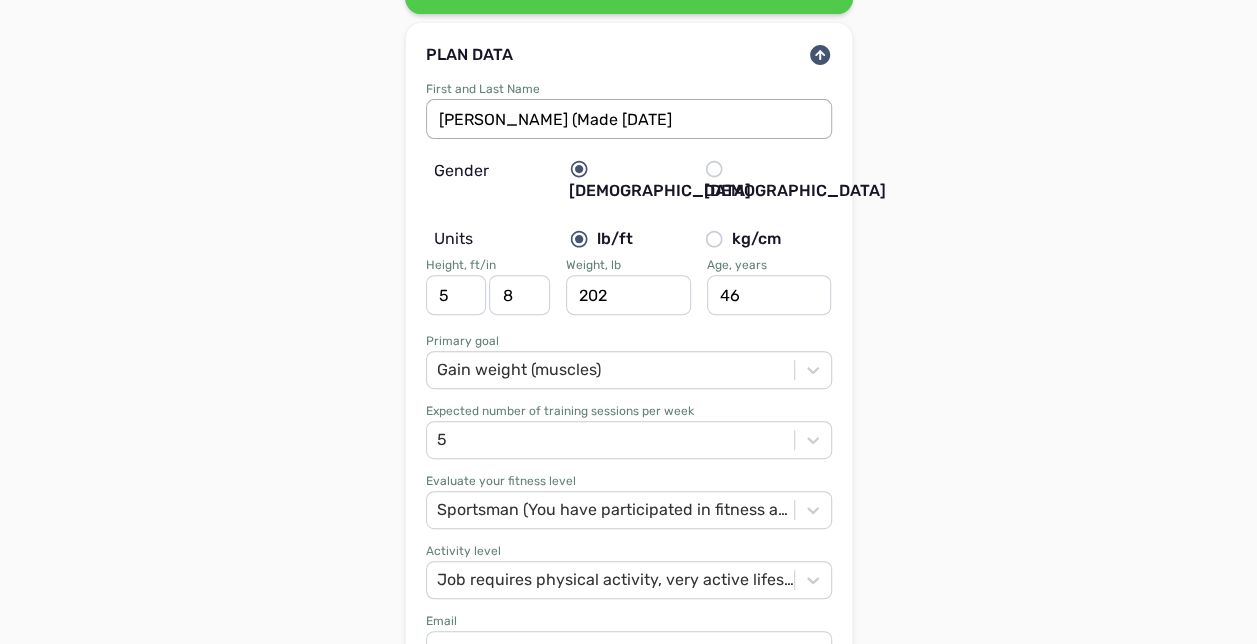 click on "Rich Ford (Made Jul 16, 2025" at bounding box center [629, 119] 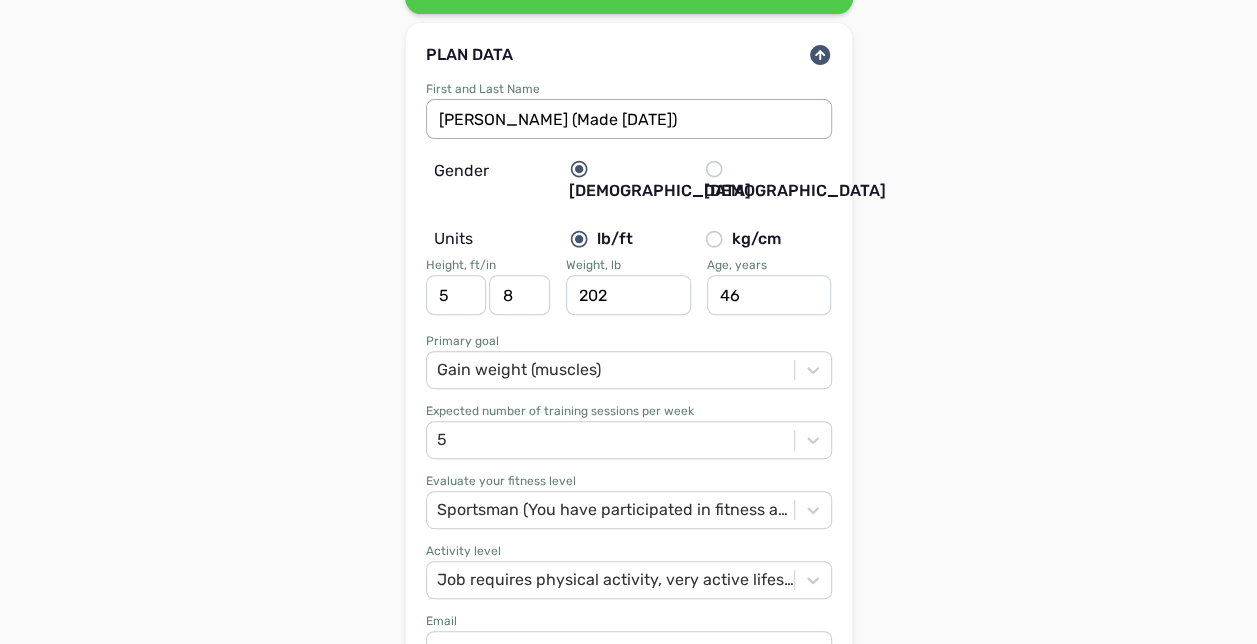 type on "Rich Ford (Made Jul 16, 2025)" 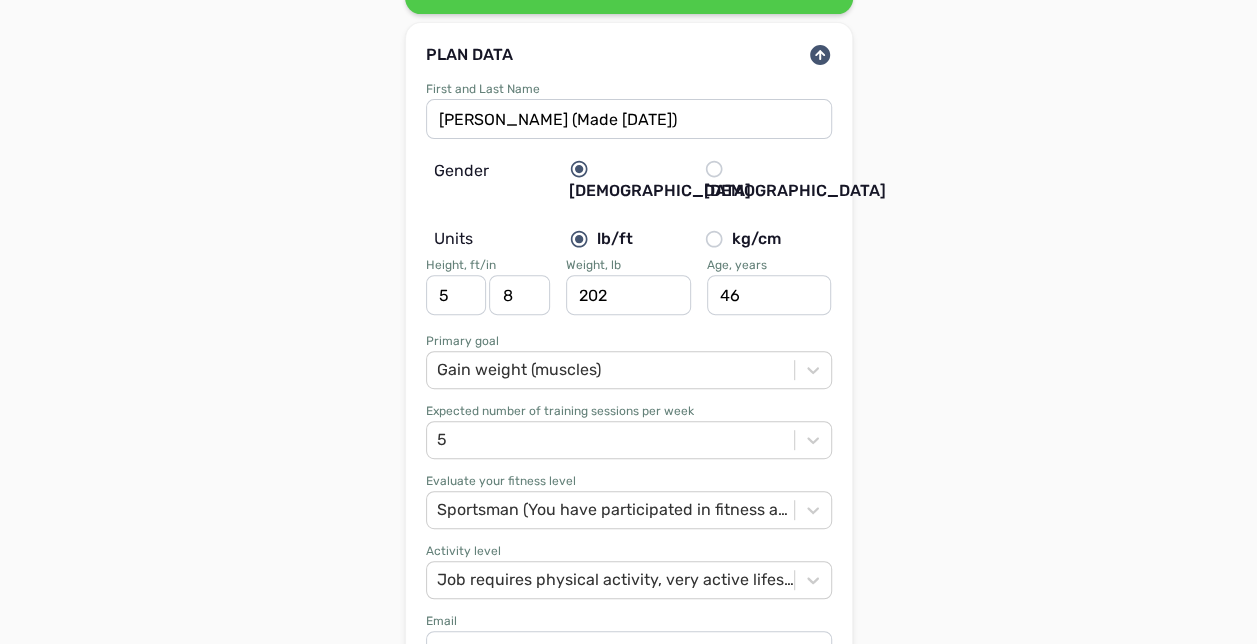 click on "Support Back Personal plan for Rich Ford (Made Jul 16, 2025) Form created :  08 Mar 2025 05:00 Get meal plan   PLAN DATA   First and Last Name Rich Ford (Made Jul 16, 2025)     Gender Male Female Units lb/ft kg/cm Height, ft/in 5     8     Weight, lb 202     Age, years 46     Primary goal Gain weight (muscles)     Expected number of training sessions per week 5     Evaluate your fitness level Sportsman (You have participated in fitness activities more than four times a week for over three years.)     Activity level Job requires physical activity, very active lifestyle     Email fordfitpt@gmail.com     Phone number 6302766977     PLAN PARAMETERS Physical activity level: Job requires physical activity, very active lifestyle Workout frequency: 5 times per week Goal: Gain weight (muscles) 5 '  8 '' 202 46 M Height Weight Age Gender 253 104 450 3752 Proteins Fats Carbs Calories Edit macros You can edit the plan's calories, proteins, fats, and carbs HERE.   FOOD PREFERENCES     Oats Brown rice Potatoes more" at bounding box center [628, 4437] 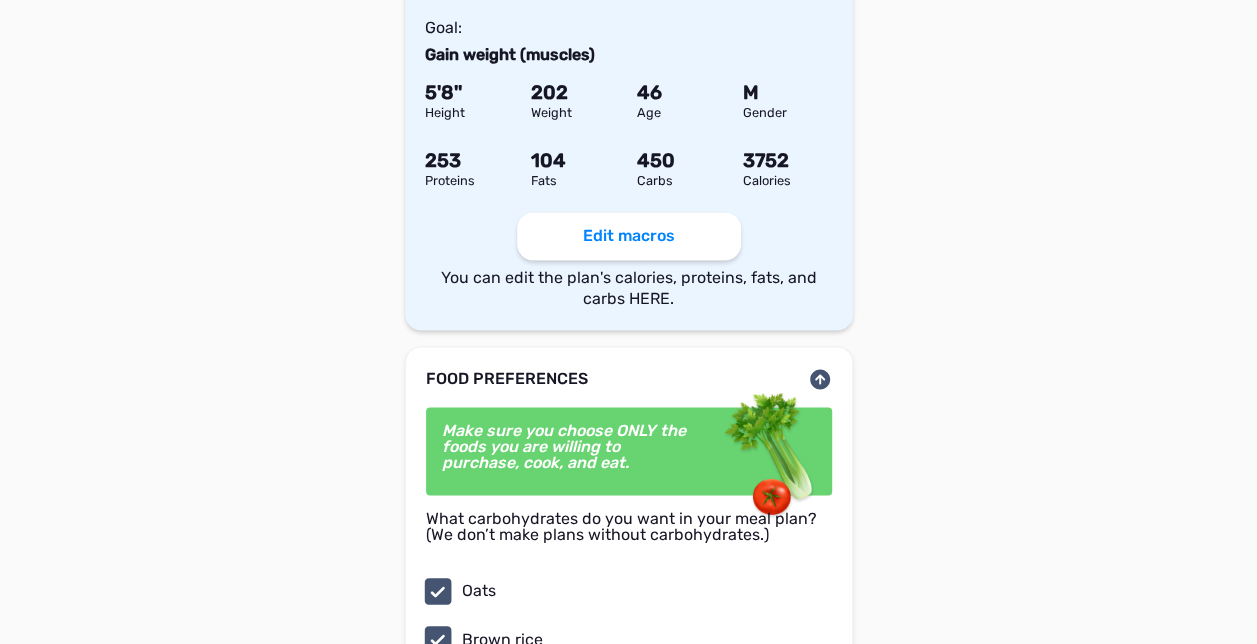 scroll, scrollTop: 1240, scrollLeft: 0, axis: vertical 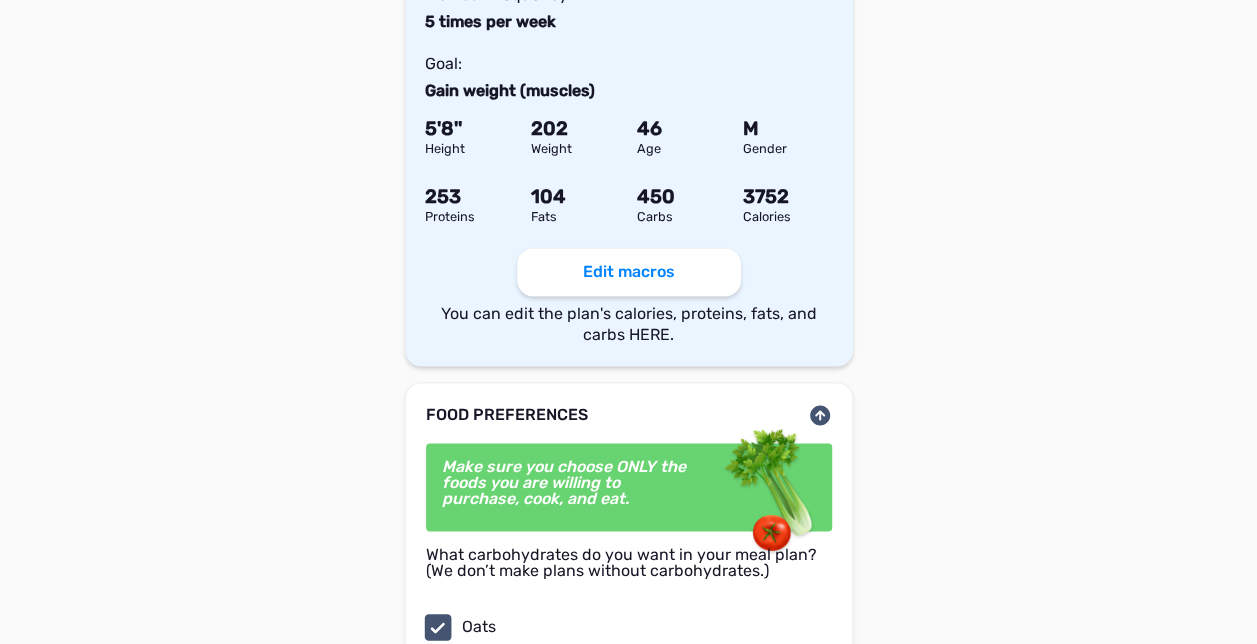 click 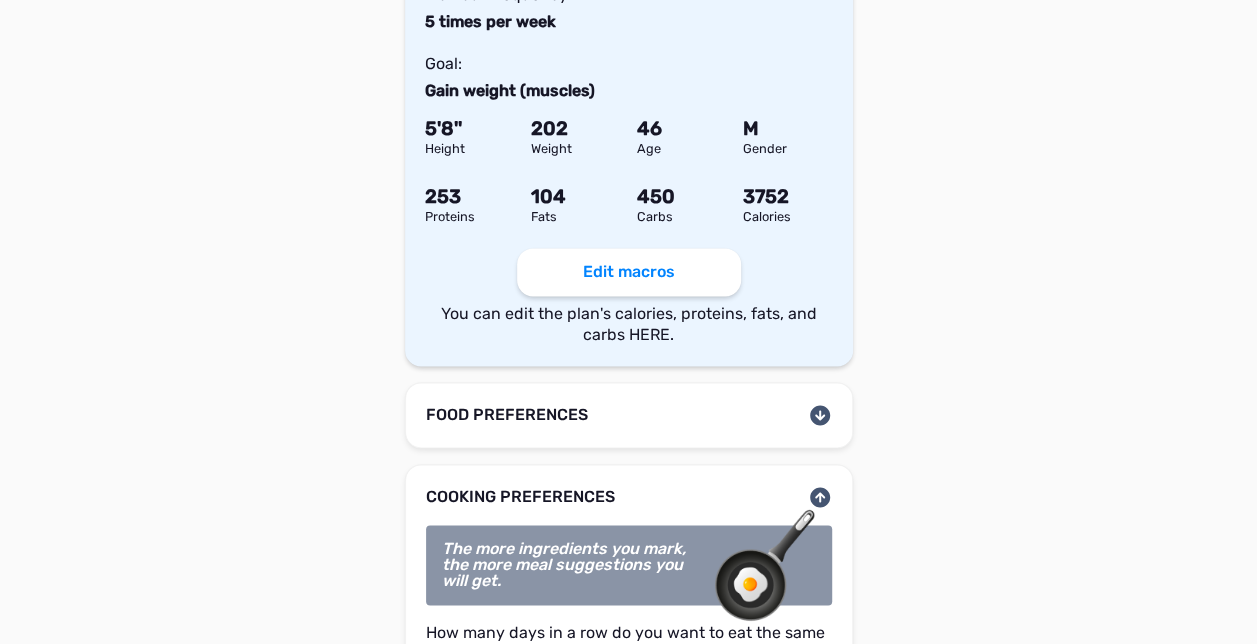 click on "Support Back Personal plan for Rich Ford (Made Jul 16, 2025) Form created :  08 Mar 2025 05:00 Get meal plan   PLAN DATA   First and Last Name Rich Ford (Made Jul 16, 2025)     Gender Male Female Units lb/ft kg/cm Height, ft/in 5     8     Weight, lb 202     Age, years 46     Primary goal Gain weight (muscles)     Expected number of training sessions per week 5     Evaluate your fitness level Sportsman (You have participated in fitness activities more than four times a week for over three years.)     Activity level Job requires physical activity, very active lifestyle     Email fordfitpt@gmail.com     Phone number 6302766977     PLAN PARAMETERS Physical activity level: Job requires physical activity, very active lifestyle Workout frequency: 5 times per week Goal: Gain weight (muscles) 5 '  8 '' 202 46 M Height Weight Age Gender 253 104 450 3752 Proteins Fats Carbs Calories Edit macros You can edit the plan's calories, proteins, fats, and carbs HERE.   FOOD PREFERENCES     Oats Brown rice Potatoes more" at bounding box center [628, 1041] 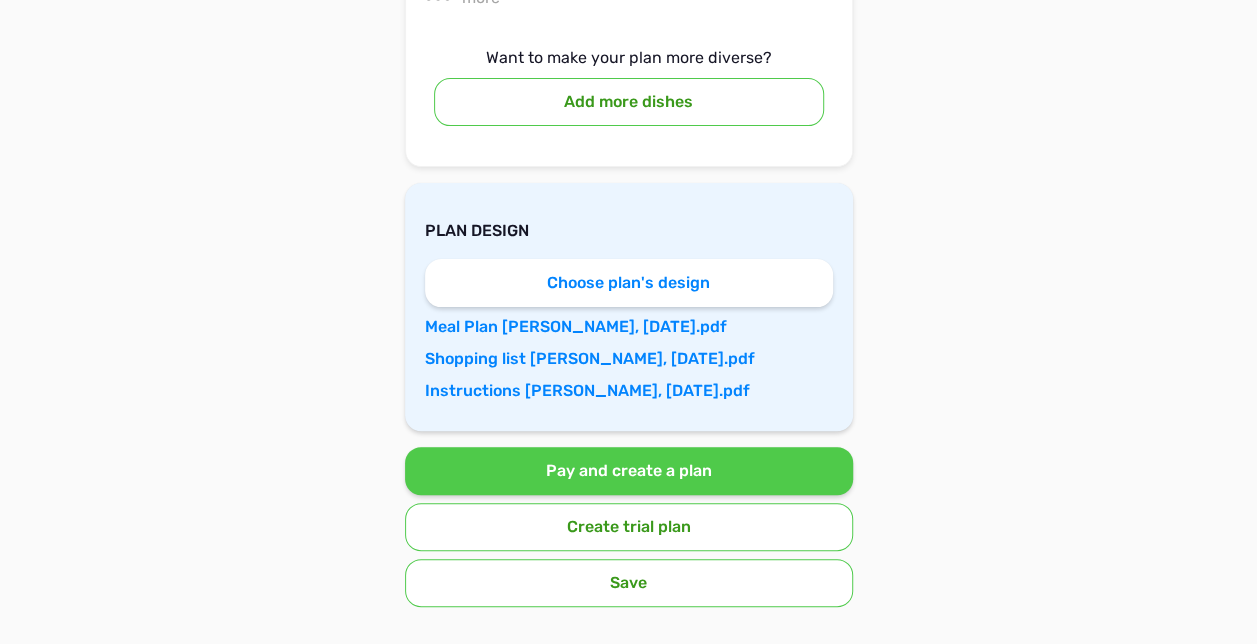 scroll, scrollTop: 3894, scrollLeft: 0, axis: vertical 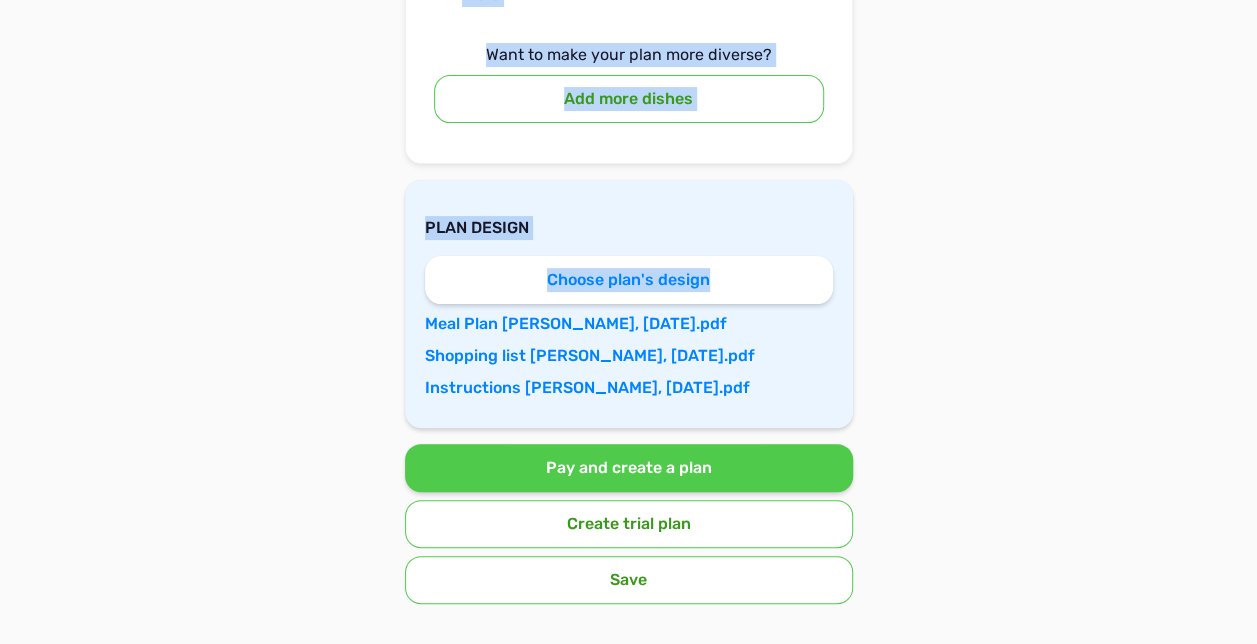 drag, startPoint x: 908, startPoint y: 390, endPoint x: 724, endPoint y: 257, distance: 227.03523 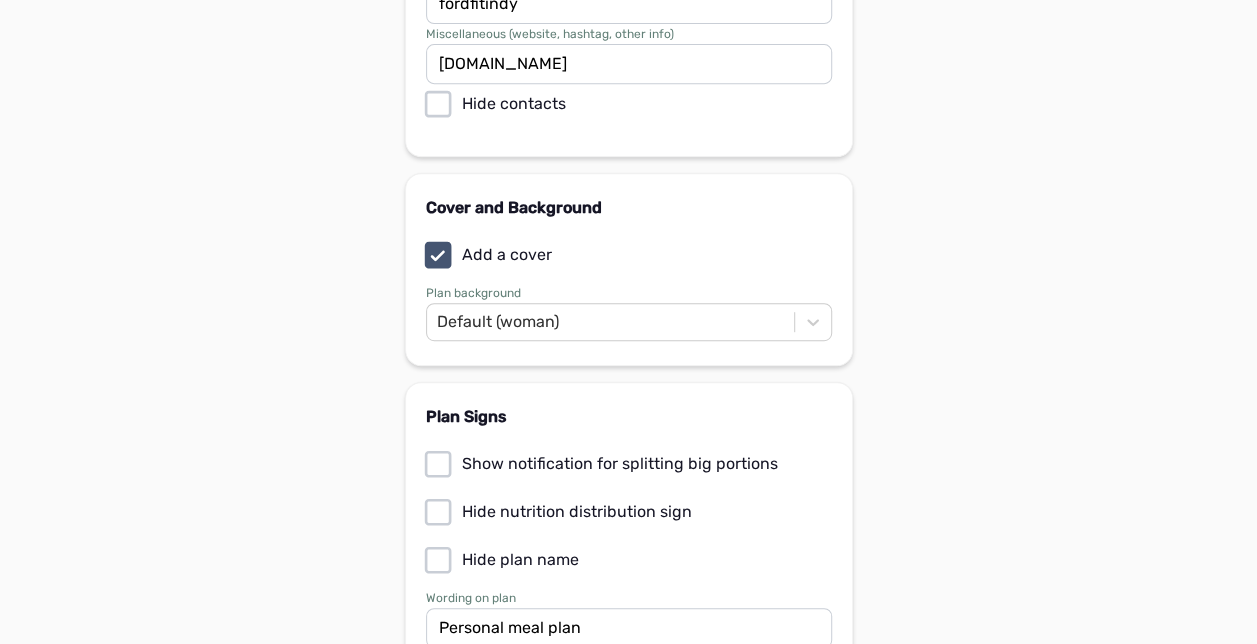 scroll, scrollTop: 440, scrollLeft: 0, axis: vertical 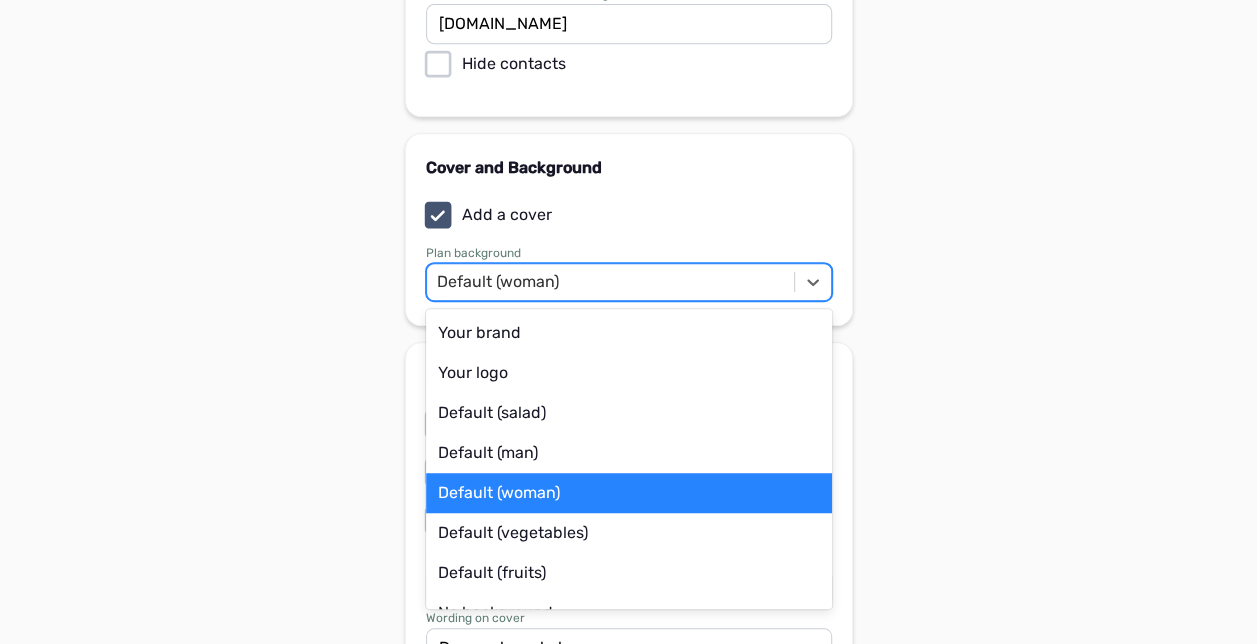 click on "Default (woman)" at bounding box center (610, 281) 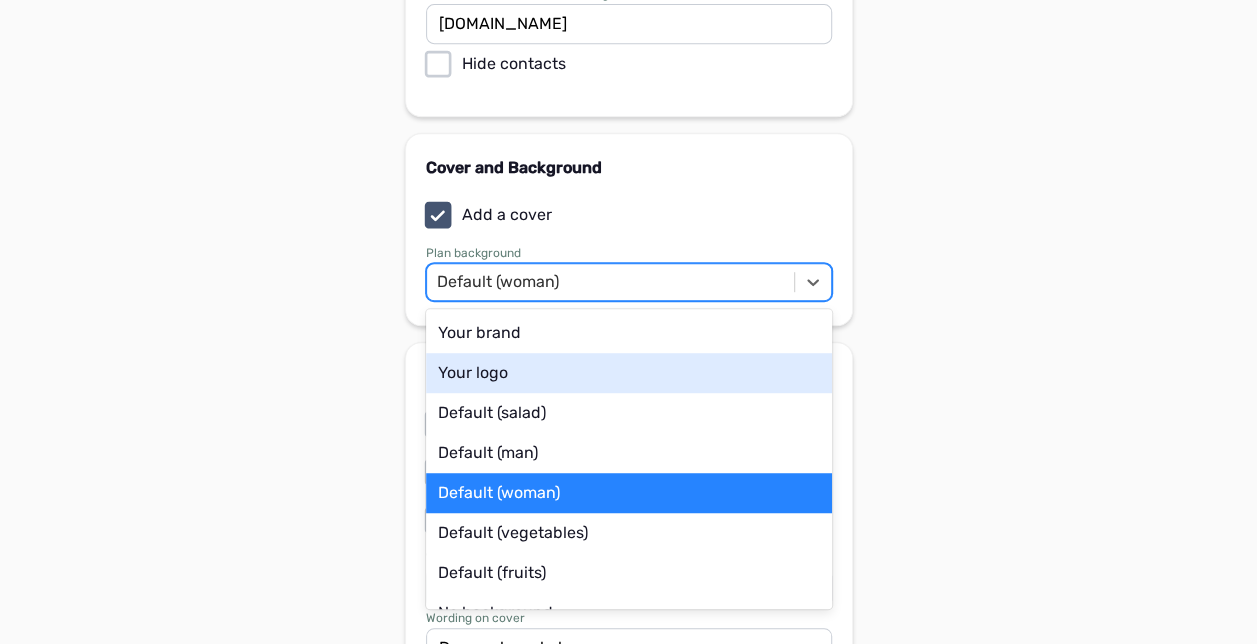 click on "Your logo" at bounding box center (629, 373) 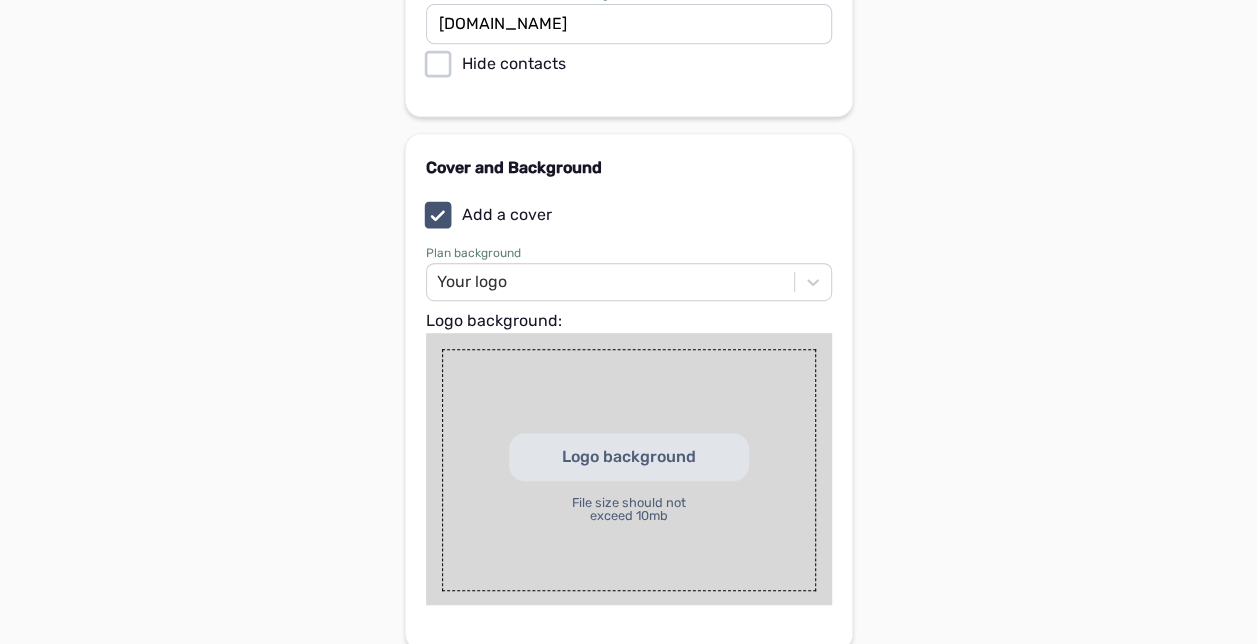 drag, startPoint x: 552, startPoint y: 368, endPoint x: 616, endPoint y: 456, distance: 108.81177 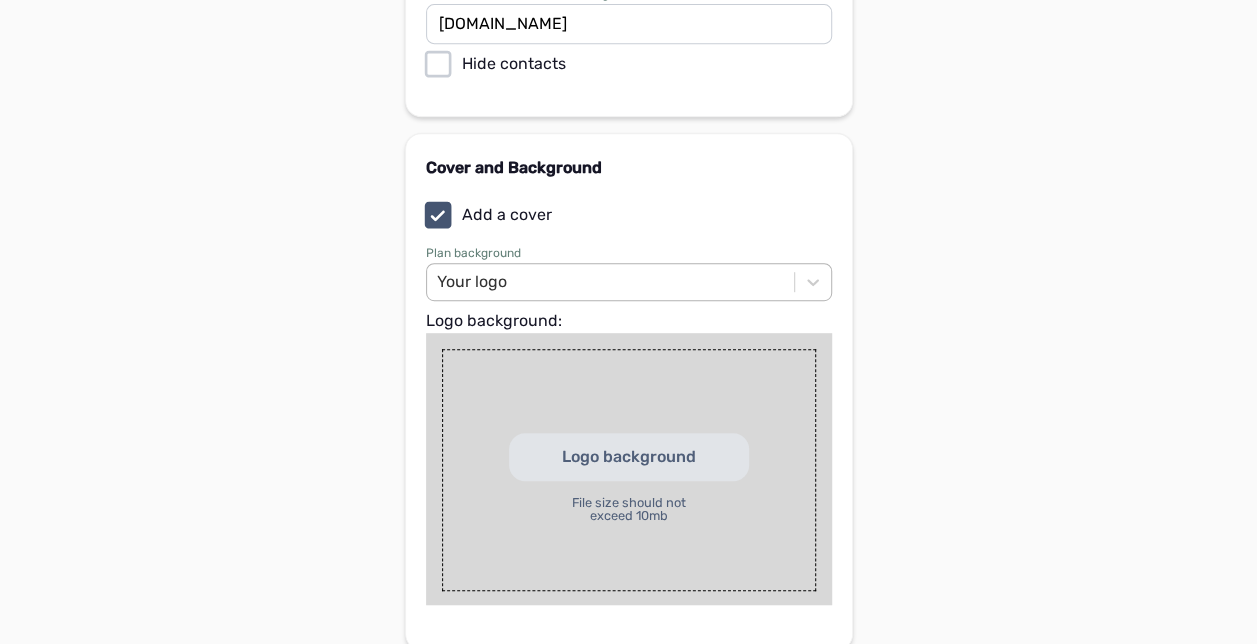 click on "Your logo" at bounding box center (472, 282) 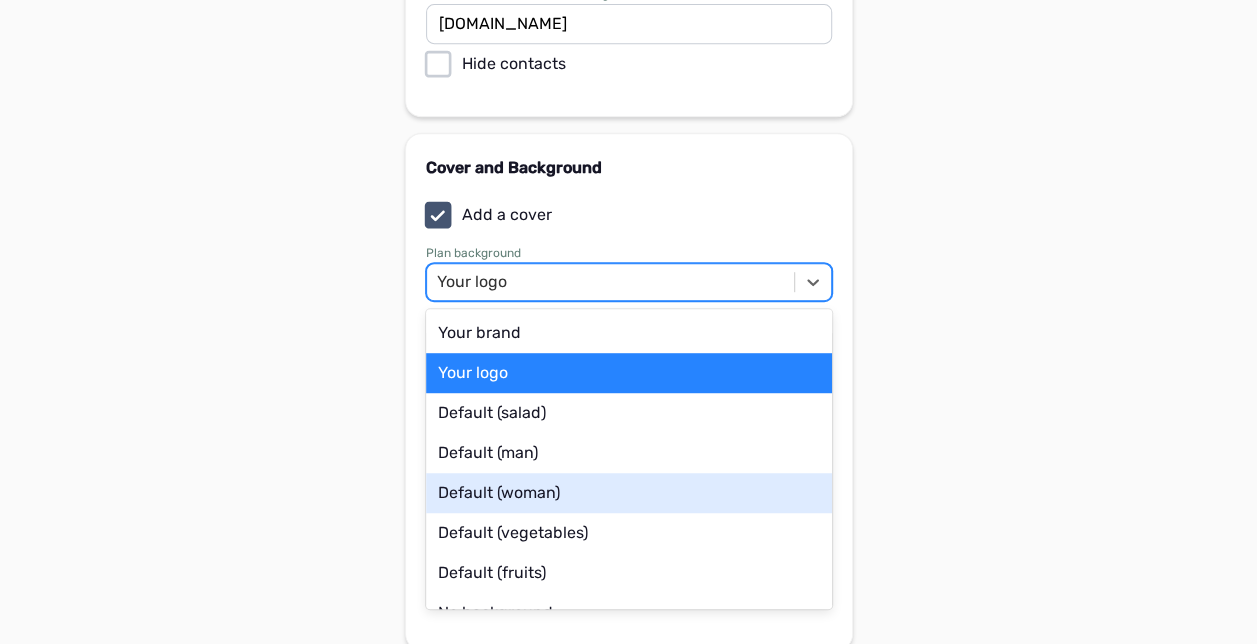scroll, scrollTop: 28, scrollLeft: 0, axis: vertical 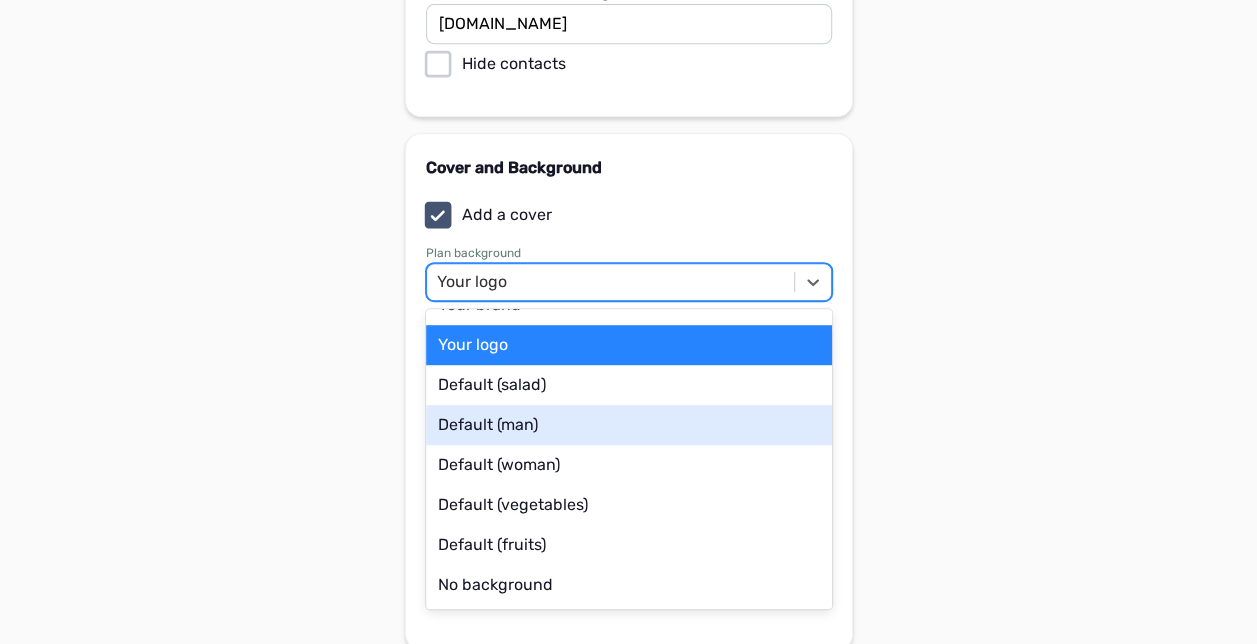 click on "Default (man)" at bounding box center (629, 425) 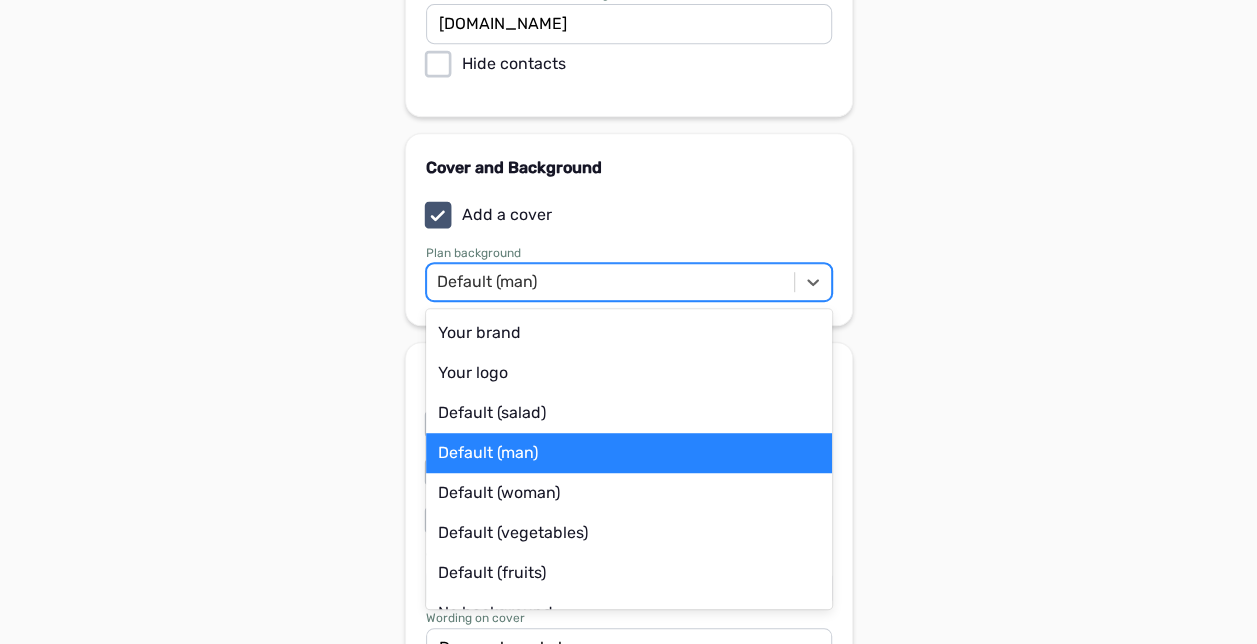 click on "Default (man)" at bounding box center [629, 453] 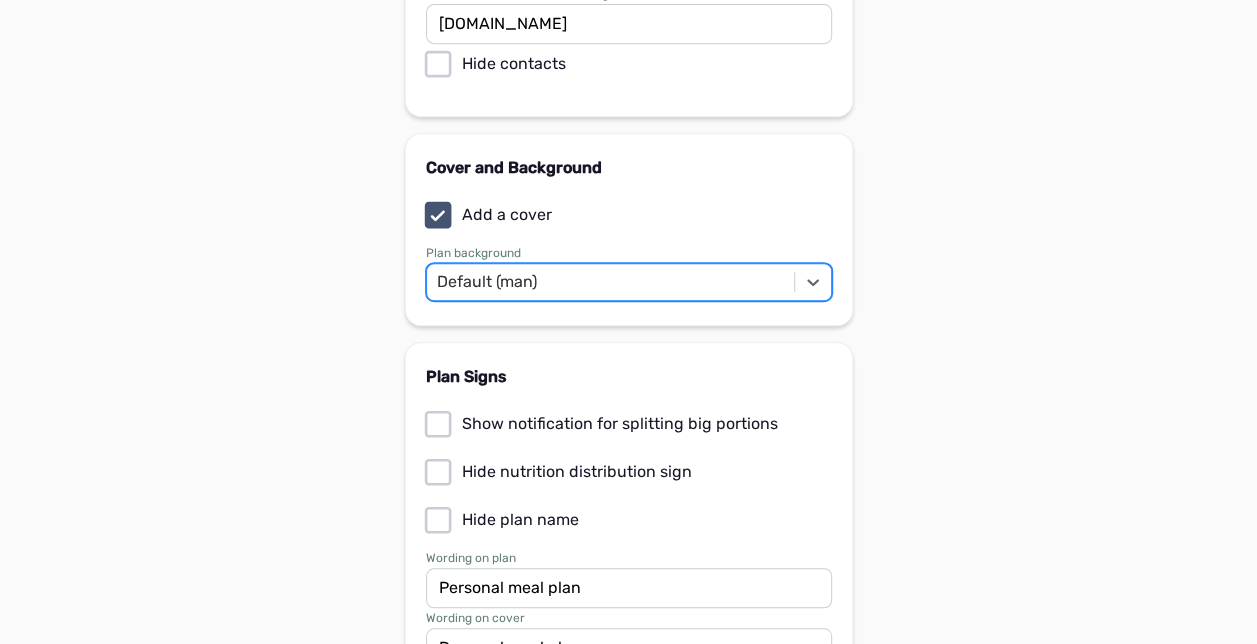 click on "Support Back Plan design Contacts Your name (on the plan) Rich Ford     Phone number (for the plan) 6302766977     Link to your webpage ( FB, Instagram, or other social network) fordfitindy     Miscellaneous (website, hashtag, other info) fordfitindy.com     Hide contacts Cover and Background Add a cover Plan background   option Default (man), selected.     0 results available. Select is focused , press Down to open the menu,  Default (man)     Plan Signs Show notification for splitting big portions Hide nutrition distribution sign Hide plan name Wording on plan Personal meal plan     Wording on cover Personal meal plan     Set the color scheme and transparency of the plan block Color scheme Default (gray/white)     Meal Plan Preview Instruction Preview Save" at bounding box center (628, 316) 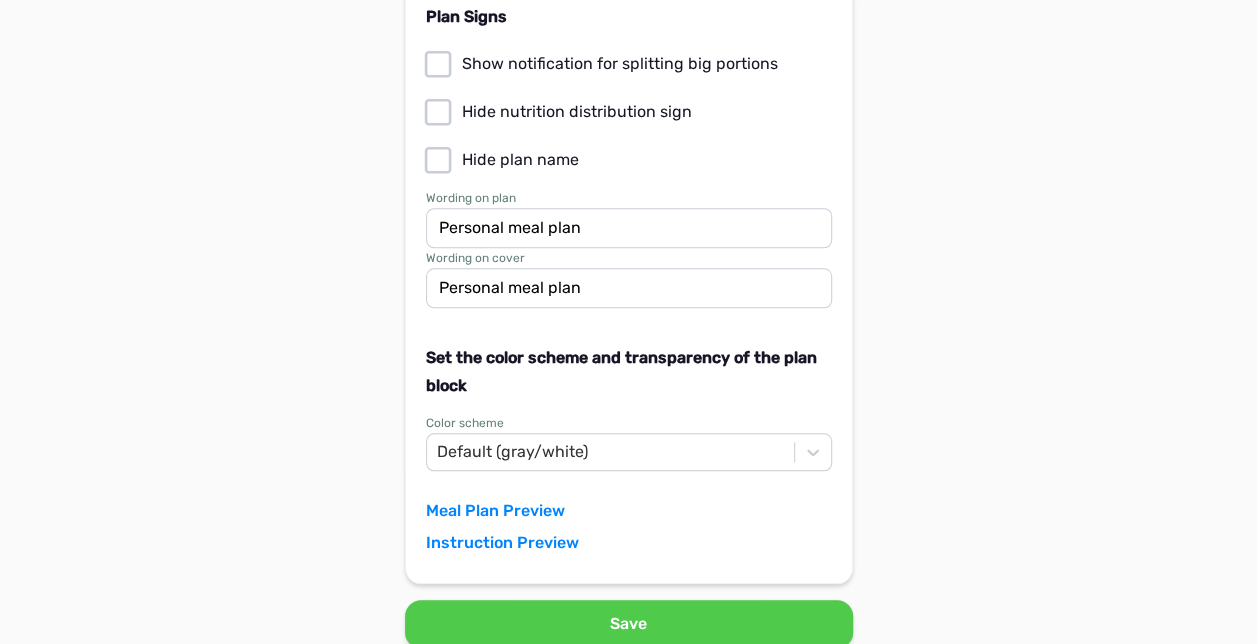 scroll, scrollTop: 866, scrollLeft: 0, axis: vertical 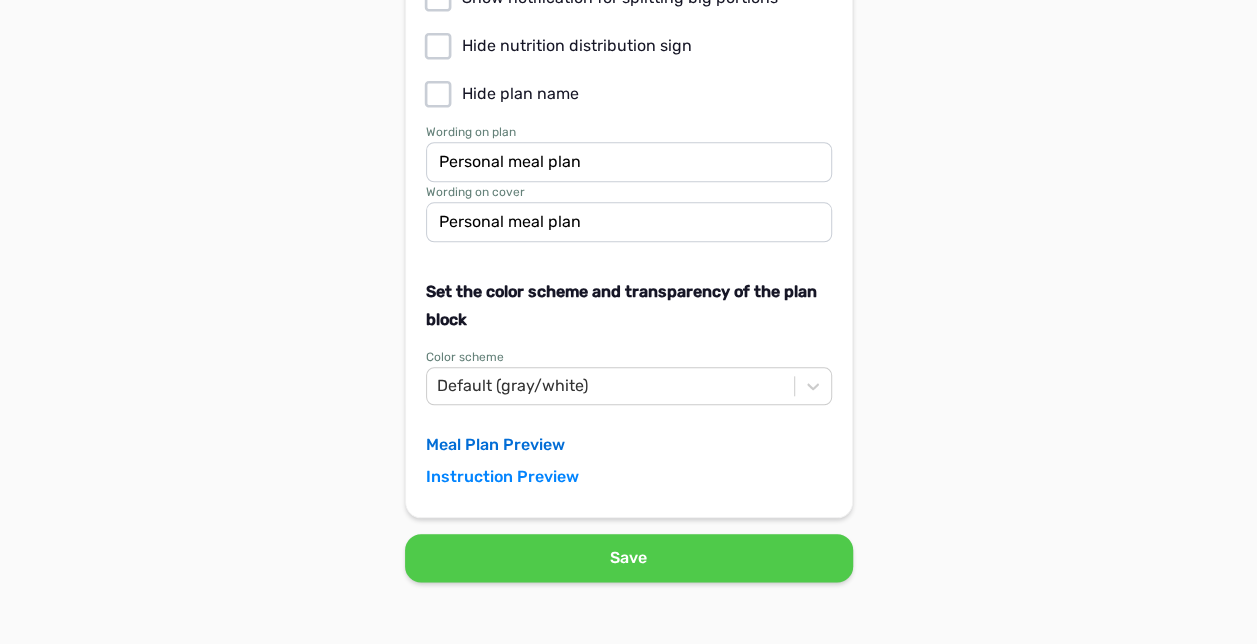 click on "Meal Plan Preview" at bounding box center [495, 445] 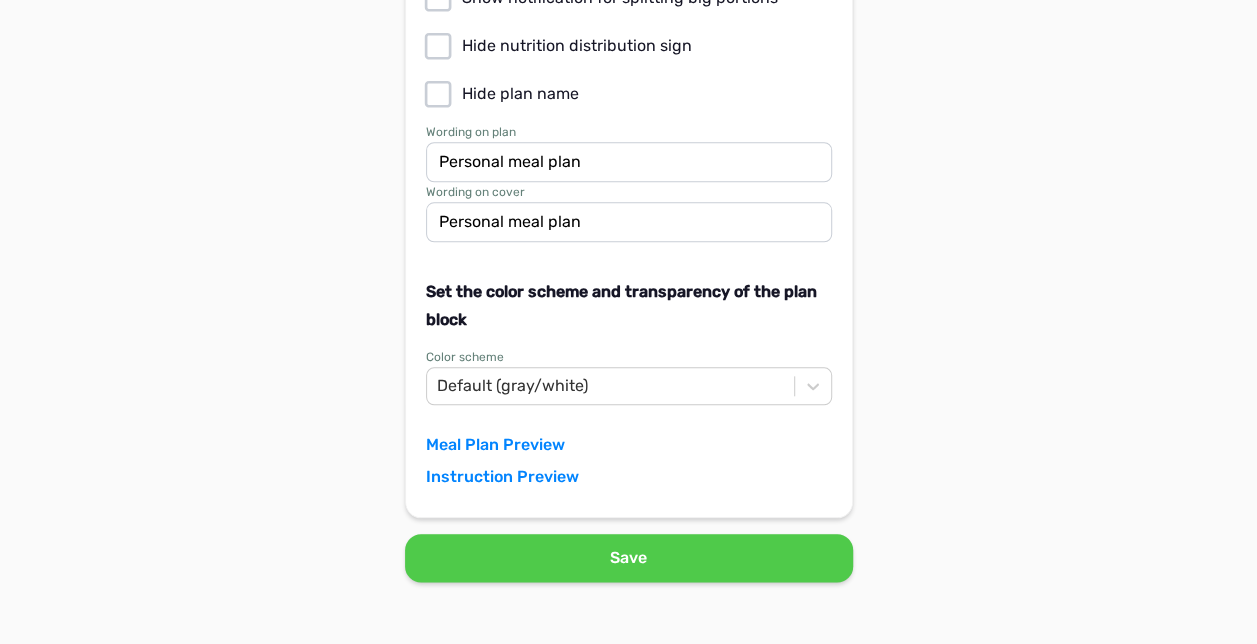 click on "Support Back Plan design Contacts Your name (on the plan) Rich Ford     Phone number (for the plan) 6302766977     Link to your webpage ( FB, Instagram, or other social network) fordfitindy     Miscellaneous (website, hashtag, other info) fordfitindy.com     Hide contacts Cover and Background Add a cover Plan background Default (man)     Plan Signs Show notification for splitting big portions Hide nutrition distribution sign Hide plan name Wording on plan Personal meal plan     Wording on cover Personal meal plan     Set the color scheme and transparency of the plan block Color scheme Default (gray/white)     Meal Plan Preview Instruction Preview Save" at bounding box center [628, -110] 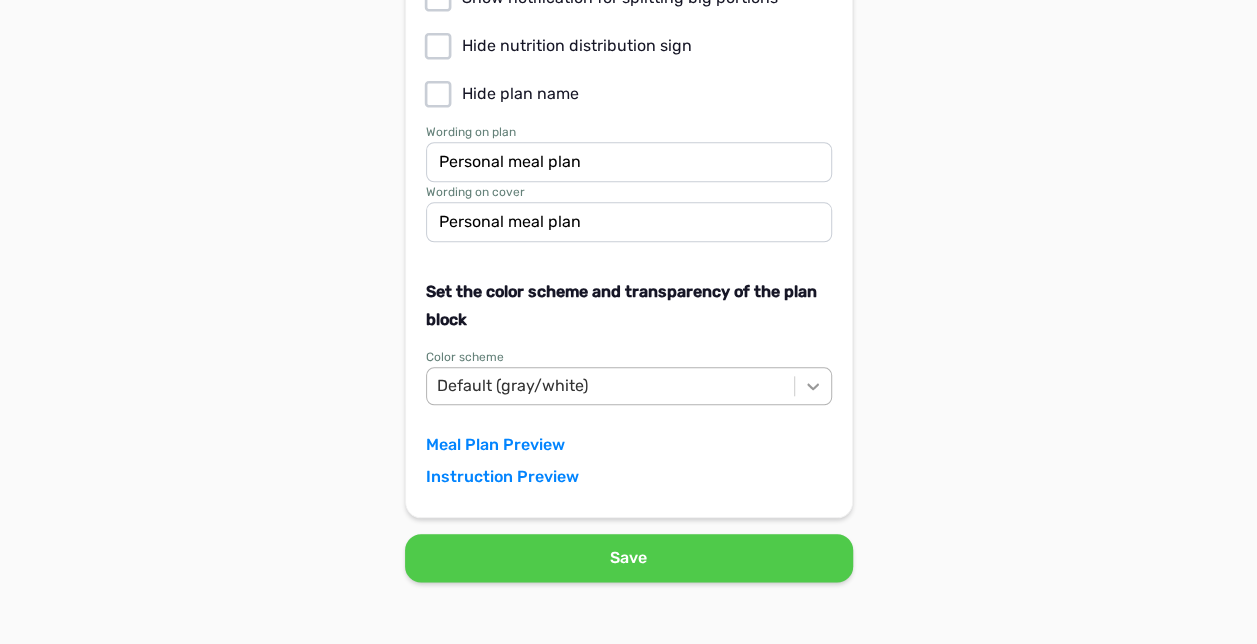 click 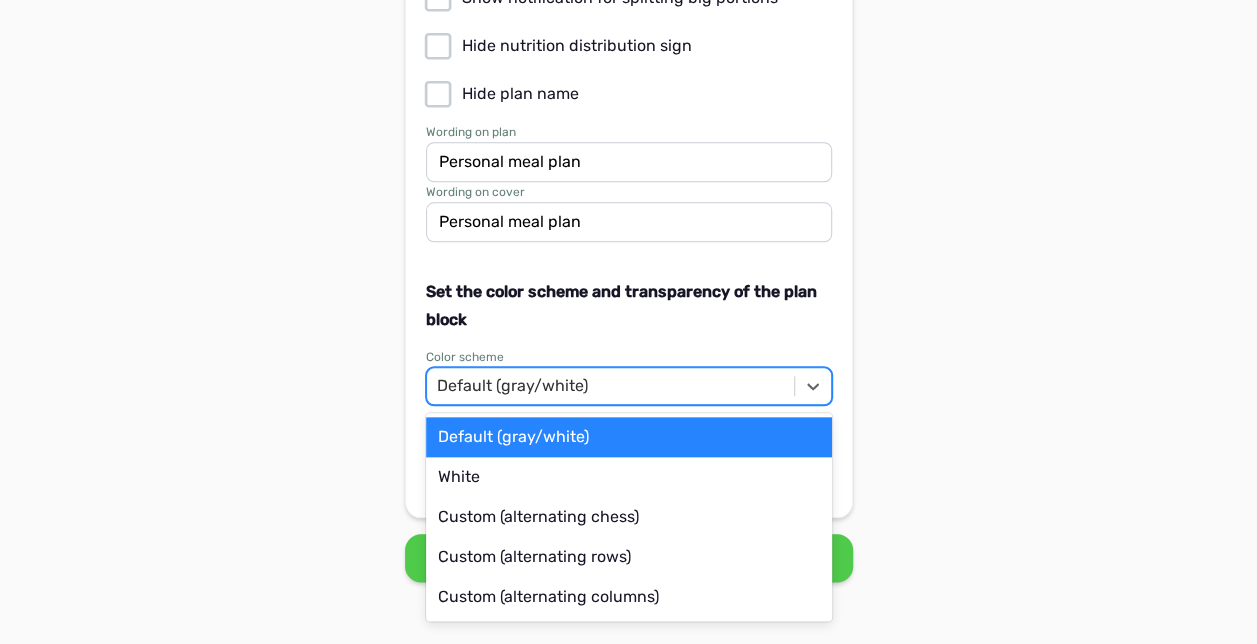click on "Support Back Plan design Contacts Your name (on the plan) Rich Ford     Phone number (for the plan) 6302766977     Link to your webpage ( FB, Instagram, or other social network) fordfitindy     Miscellaneous (website, hashtag, other info) fordfitindy.com     Hide contacts Cover and Background Add a cover Plan background Default (man)     Plan Signs Show notification for splitting big portions Hide nutrition distribution sign Hide plan name Wording on plan Personal meal plan     Wording on cover Personal meal plan     Set the color scheme and transparency of the plan block Color scheme      option Default (gray/white) focused, 1 of 5. 5 results available. Use Up and Down to choose options, press Enter to select the currently focused option, press Escape to exit the menu, press Tab to select the option and exit the menu. Default (gray/white) Default (gray/white) White Custom (alternating chess) Custom (alternating rows) Custom (alternating columns)     Meal Plan Preview Instruction Preview Save" at bounding box center [628, -110] 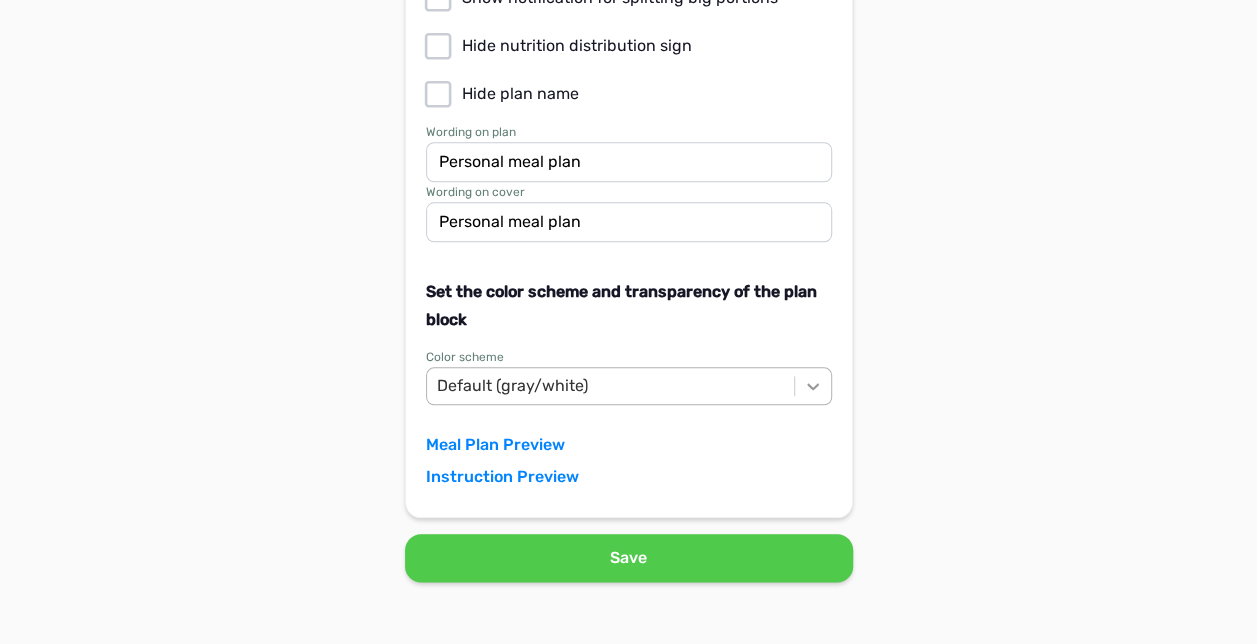 click 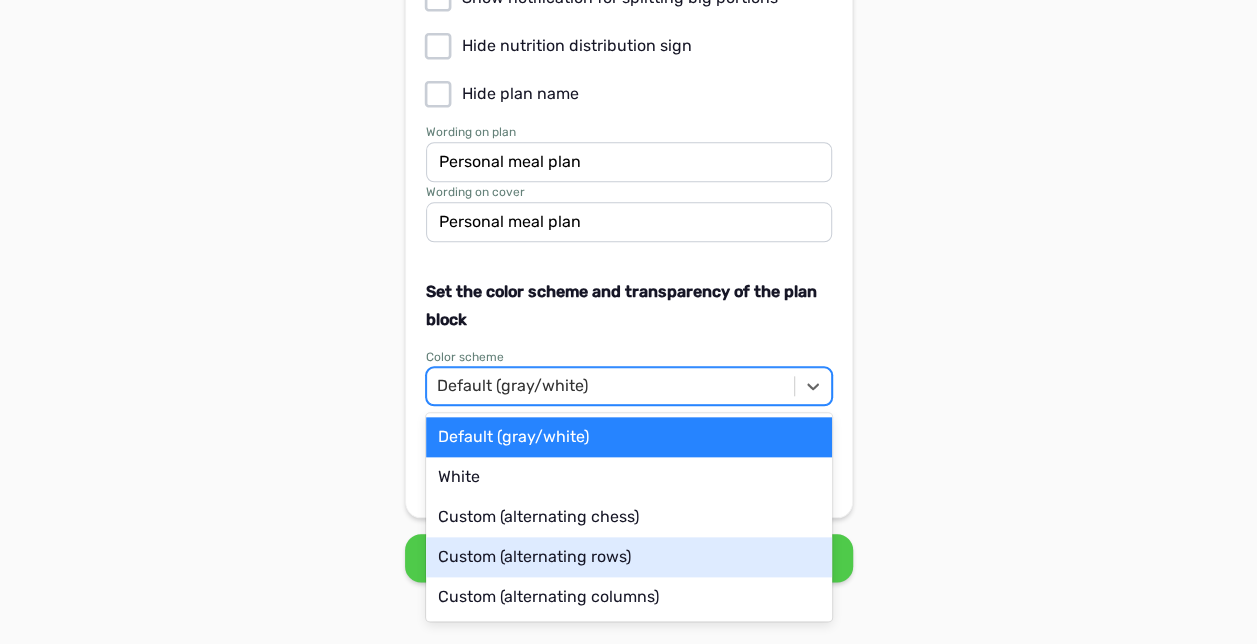 click on "Custom (alternating rows)" at bounding box center [629, 557] 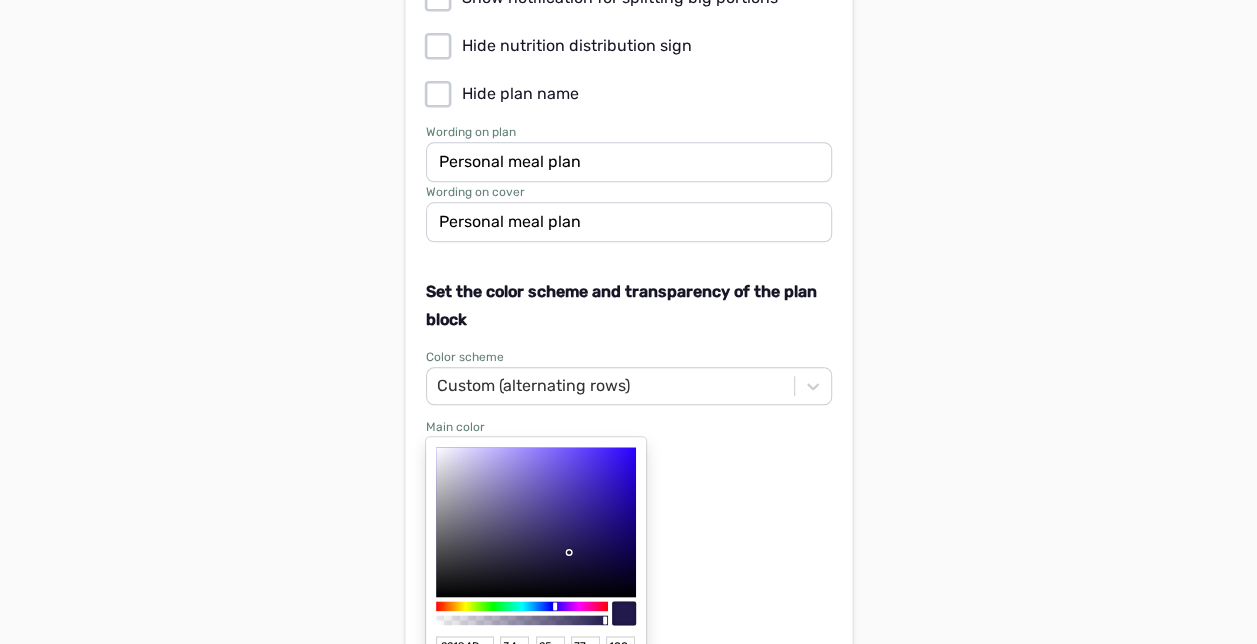 click on "Main color 22194D hex 34 r 25 g 77 b 100 a Secondary color FFFFFF hex 255 r 255 g 255 b 100 a" at bounding box center [629, 763] 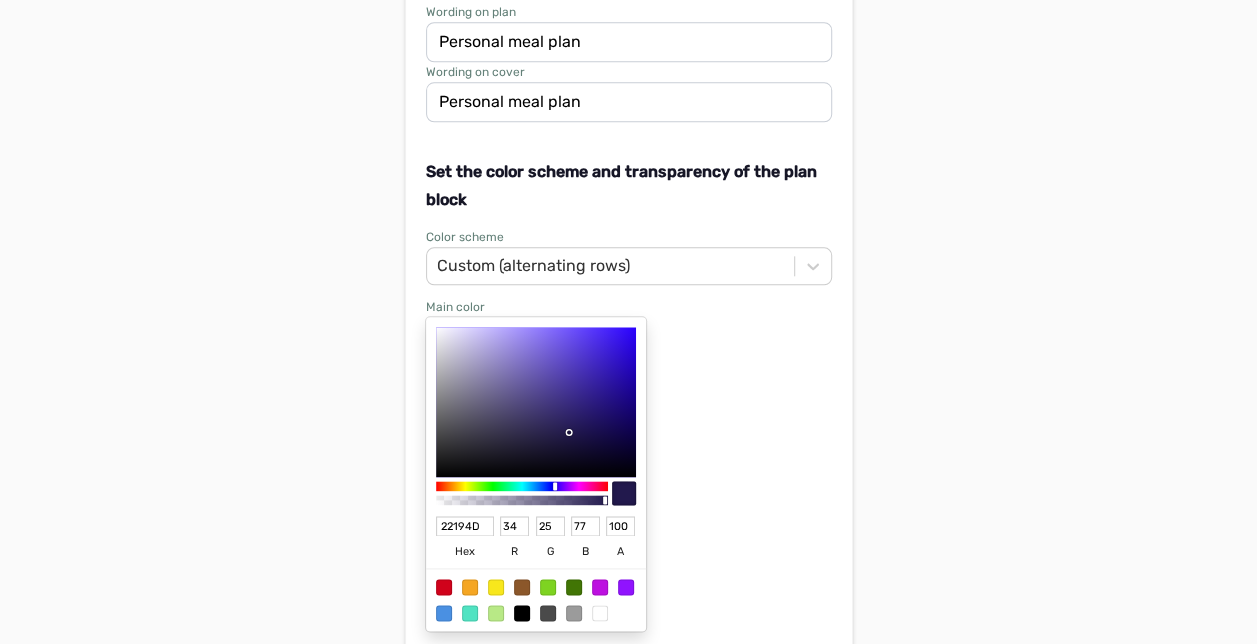 scroll, scrollTop: 946, scrollLeft: 0, axis: vertical 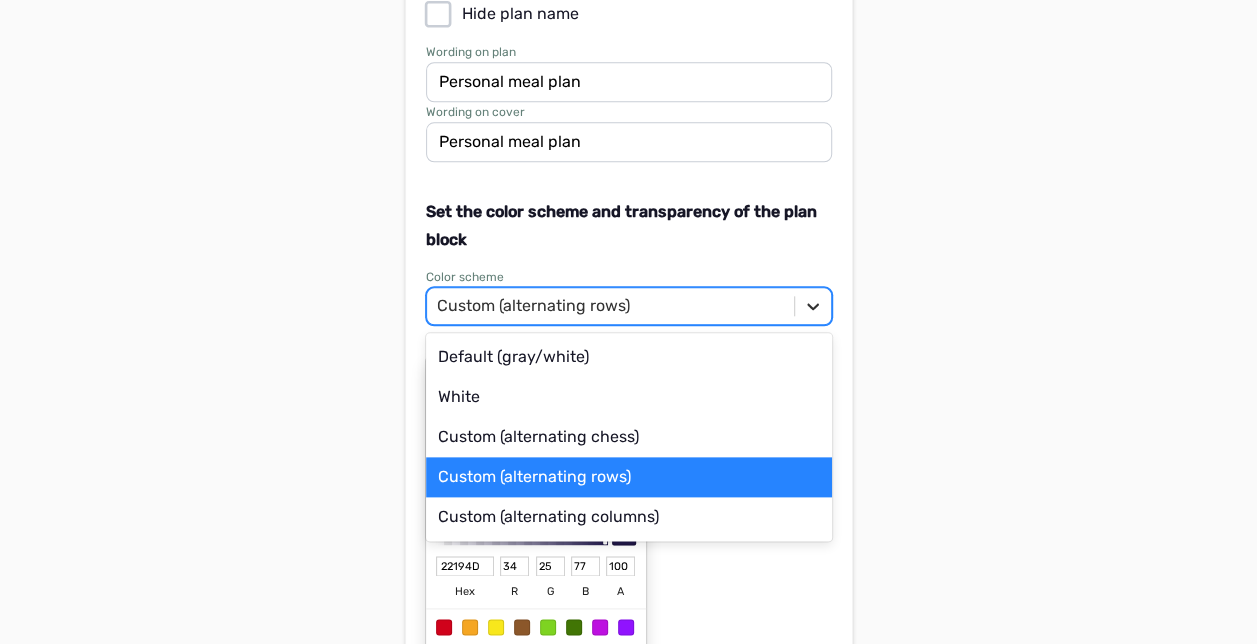 click 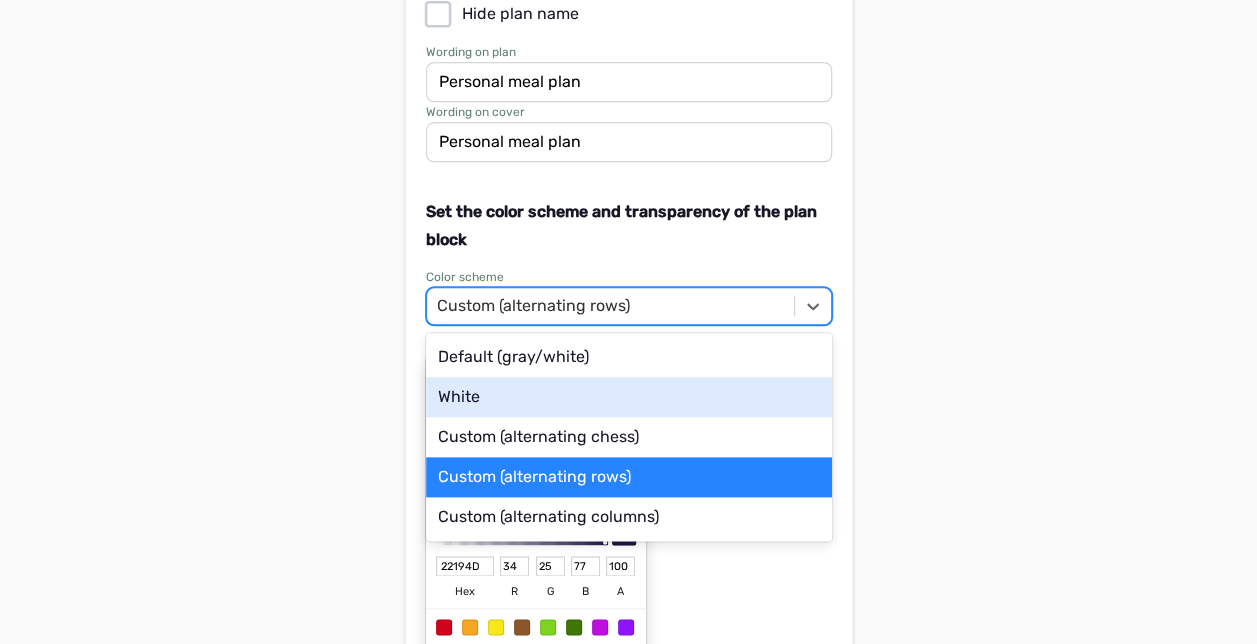 click on "White" at bounding box center [629, 397] 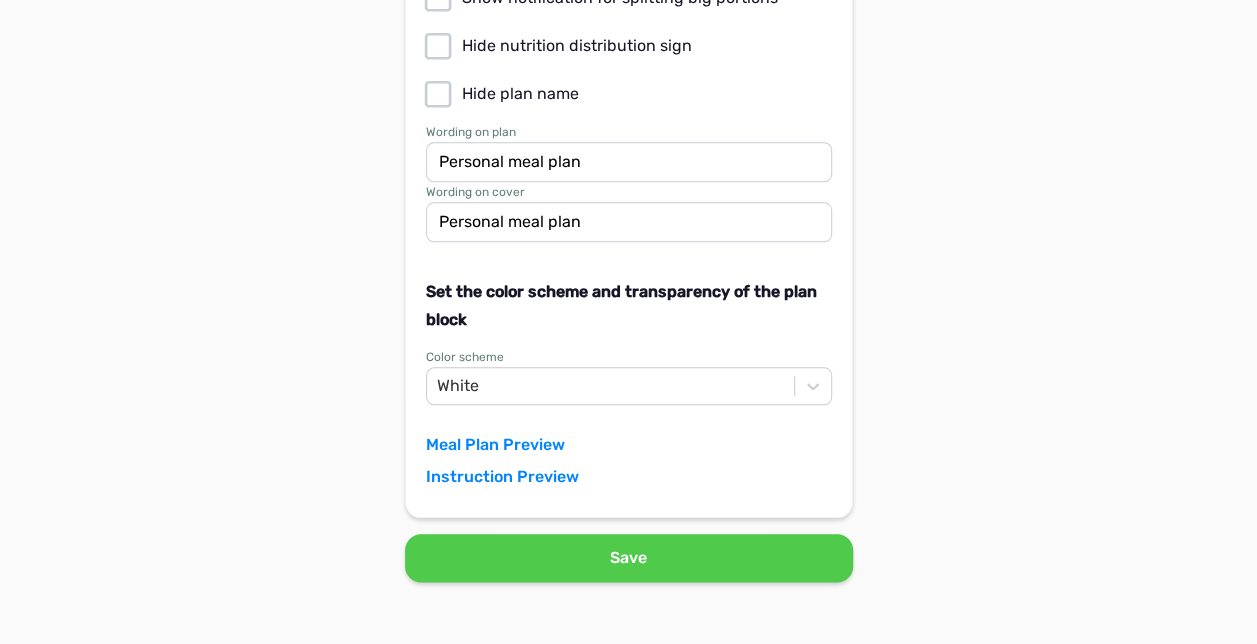 click on "Support Back Plan design Contacts Your name (on the plan) Rich Ford     Phone number (for the plan) 6302766977     Link to your webpage ( FB, Instagram, or other social network) fordfitindy     Miscellaneous (website, hashtag, other info) fordfitindy.com     Hide contacts Cover and Background Add a cover Plan background Default (man)     Plan Signs Show notification for splitting big portions Hide nutrition distribution sign Hide plan name Wording on plan Personal meal plan     Wording on cover Personal meal plan     Set the color scheme and transparency of the plan block Color scheme White     Meal Plan Preview Instruction Preview Save" at bounding box center (628, -110) 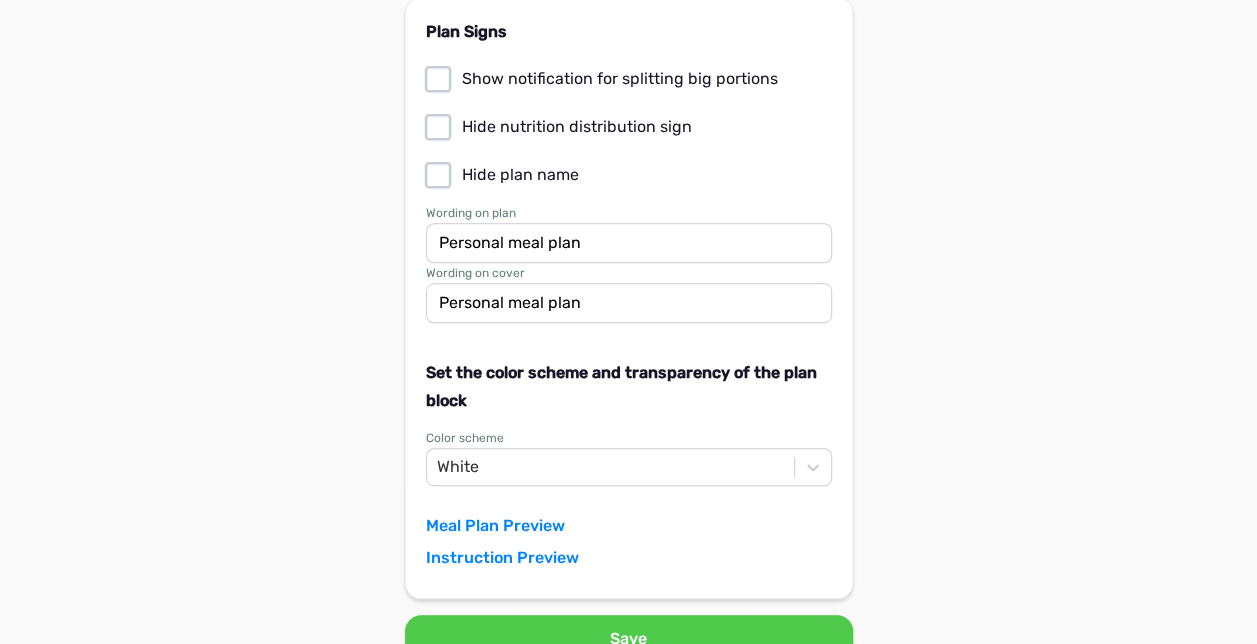 scroll, scrollTop: 866, scrollLeft: 0, axis: vertical 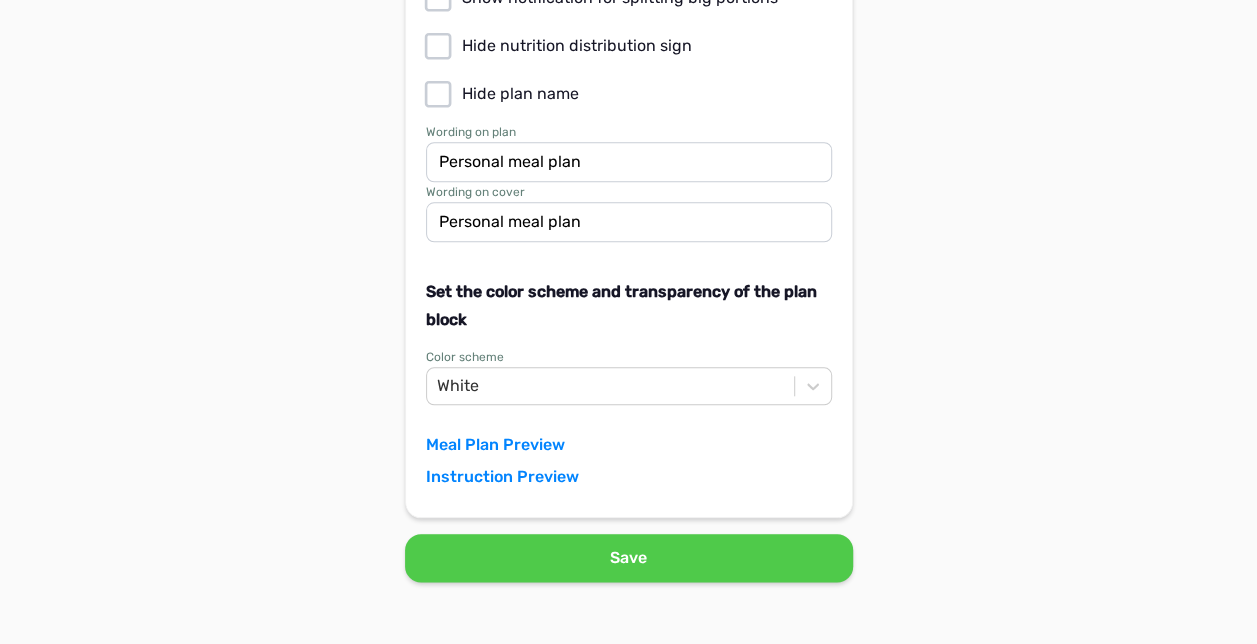 click on "Save" at bounding box center [629, 558] 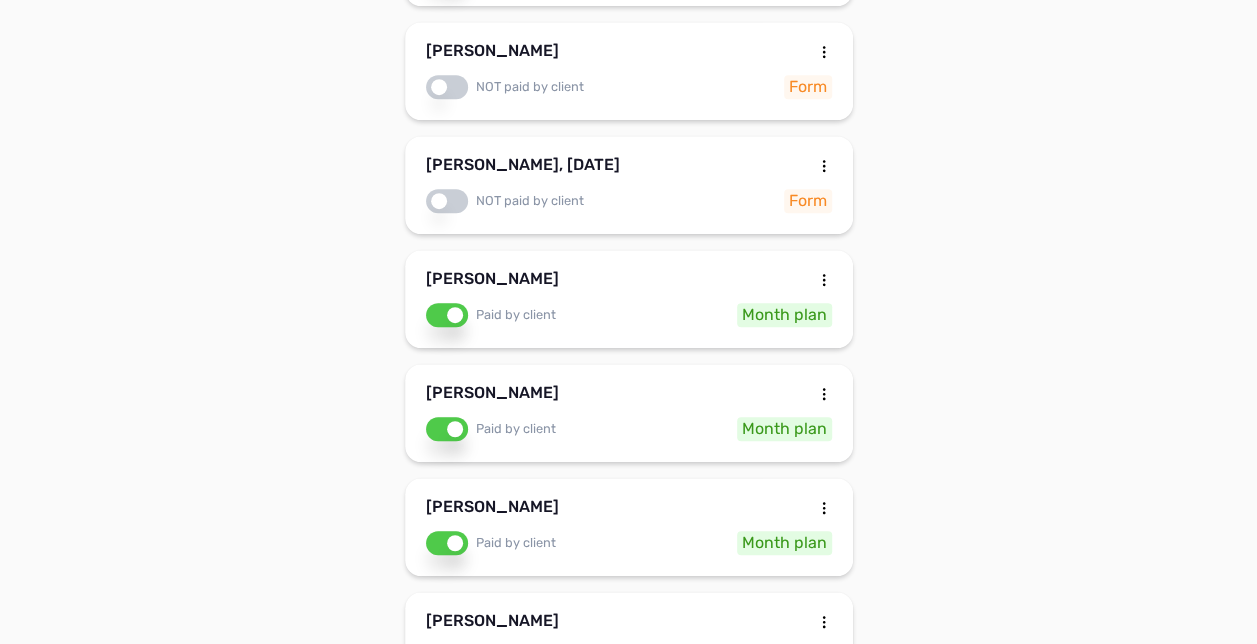 scroll, scrollTop: 371, scrollLeft: 0, axis: vertical 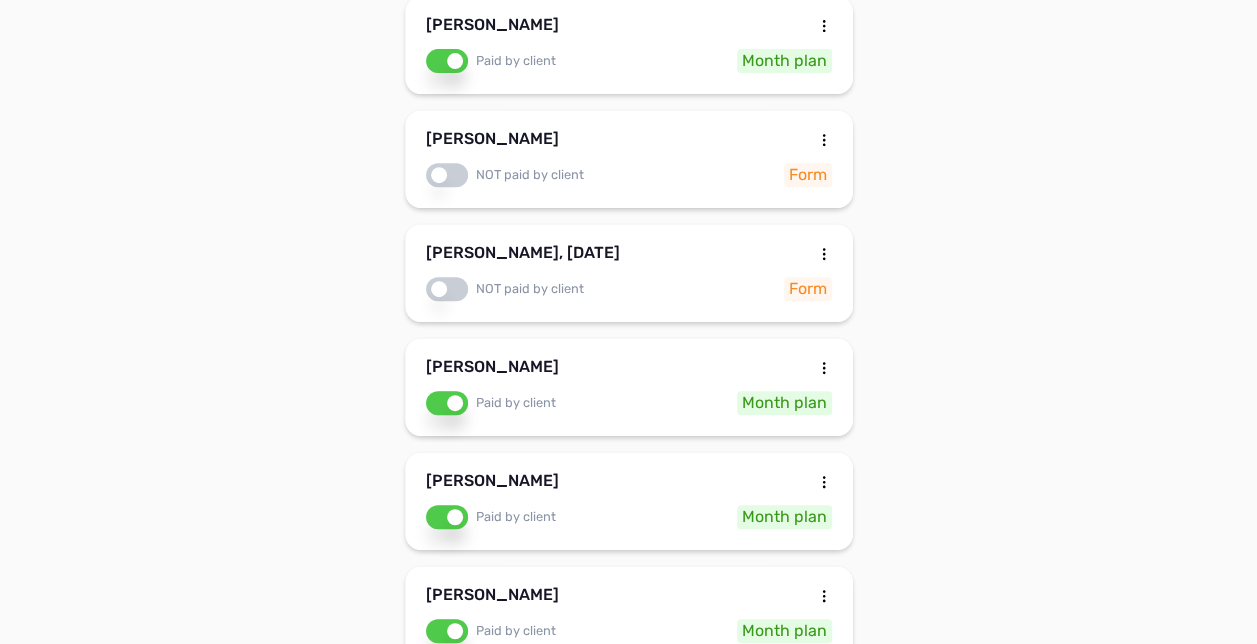 click on "Rich Ford, 08 Mar 2025" at bounding box center [523, 257] 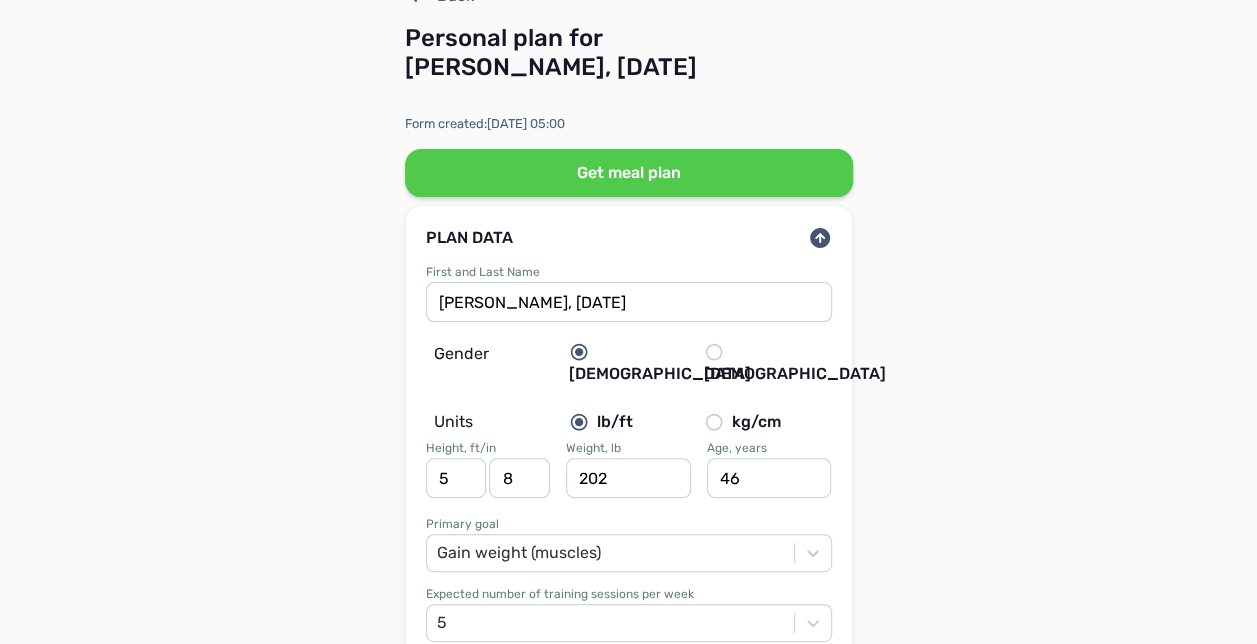 scroll, scrollTop: 160, scrollLeft: 0, axis: vertical 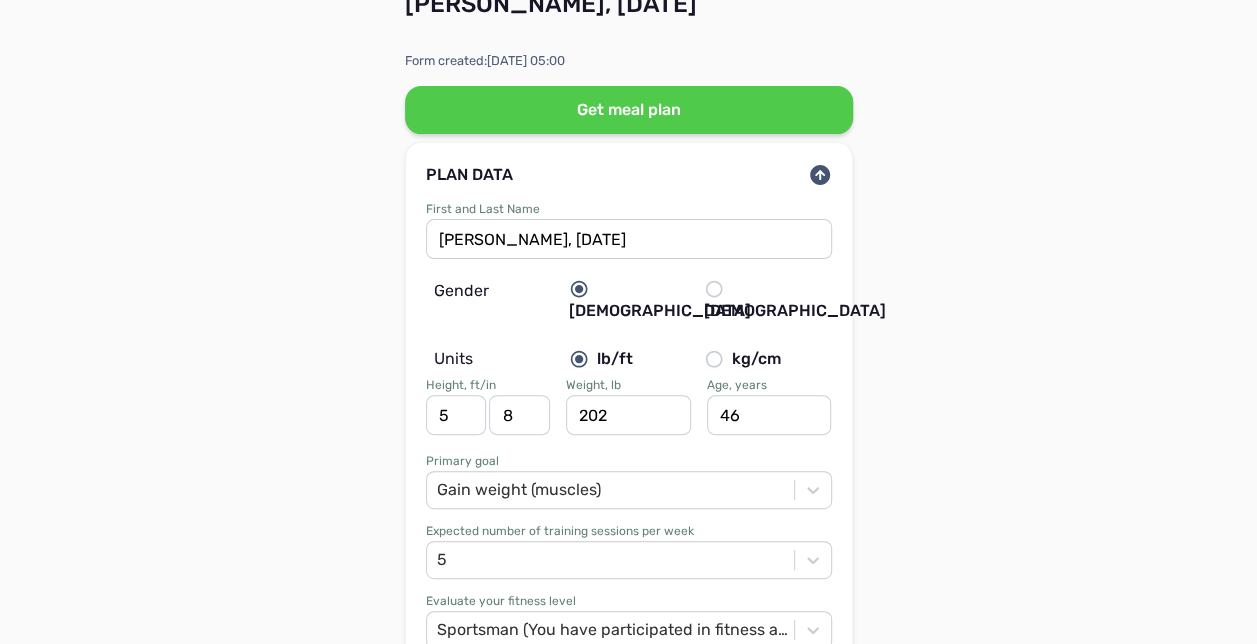 click on "Get meal plan" at bounding box center (629, 110) 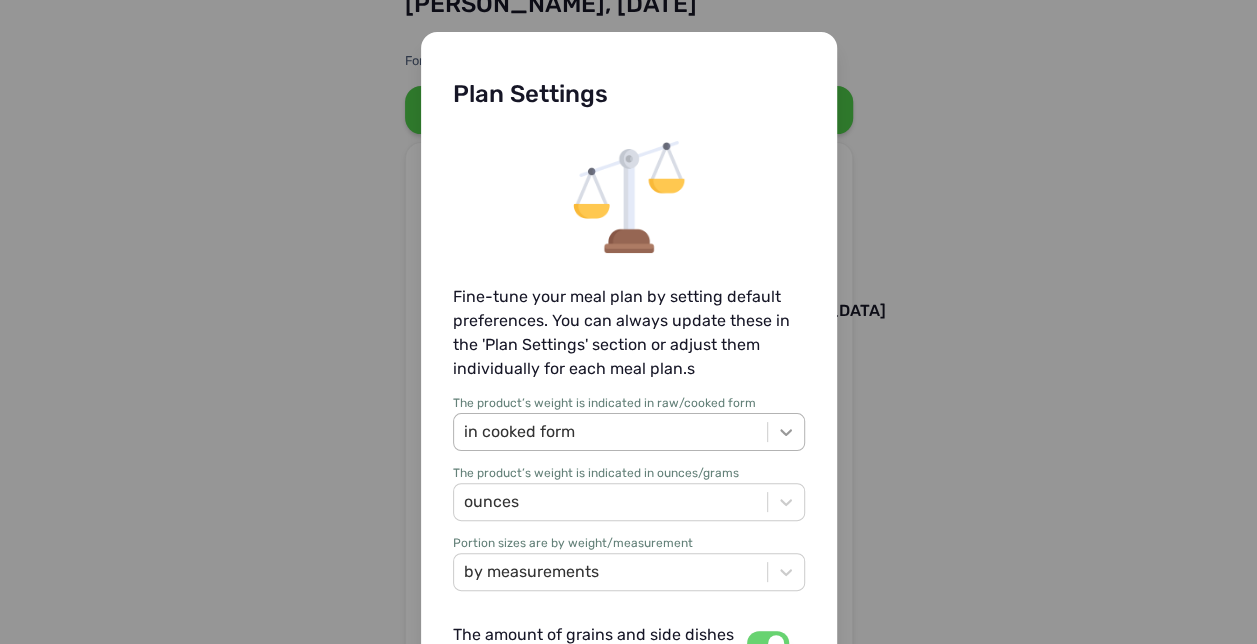 click 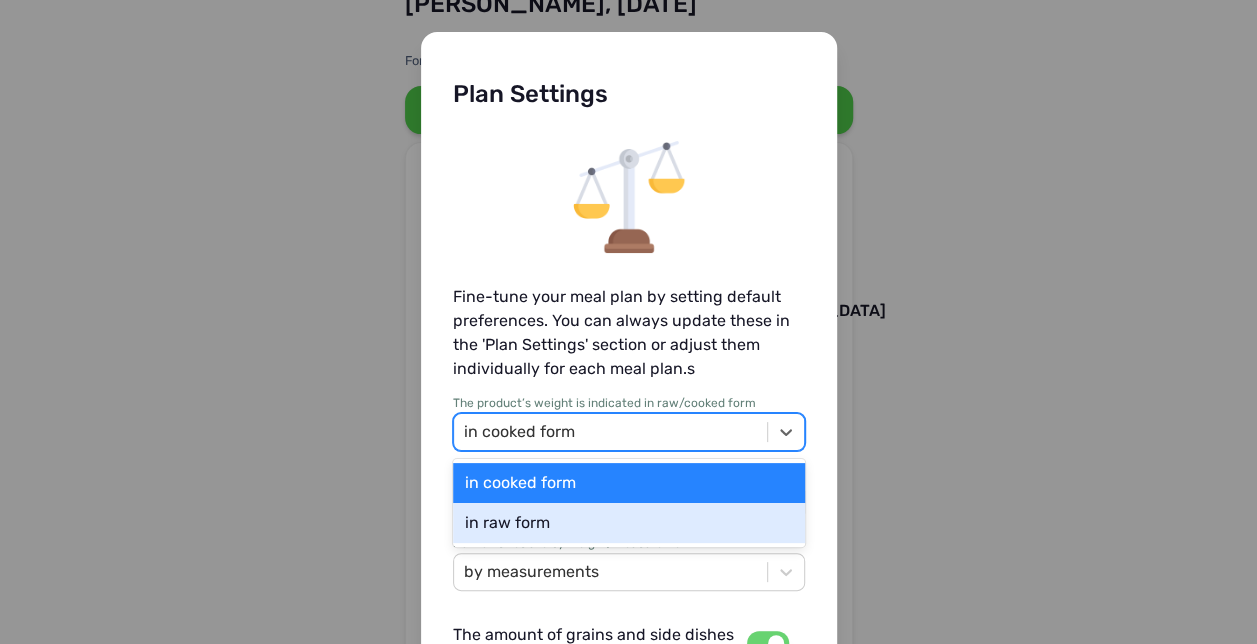 click on "in raw form" at bounding box center (629, 523) 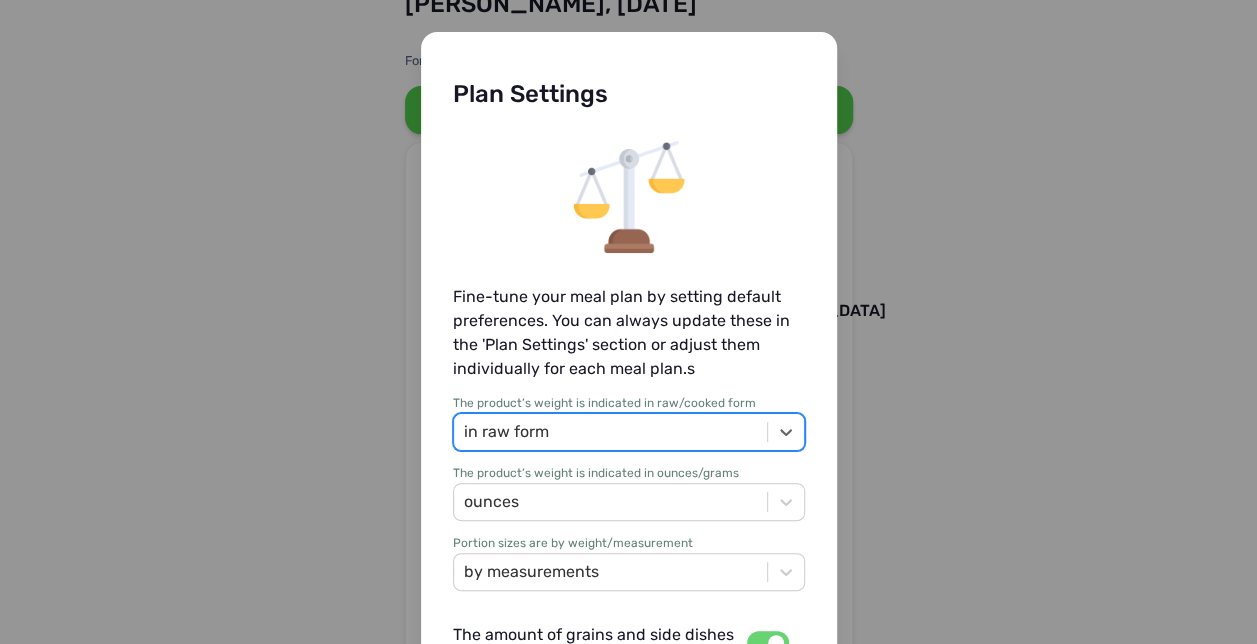 click on "Plan Settings Fine-tune your meal plan by setting default preferences. You can always update these in the 'Plan Settings' section or adjust them individually for each meal plan.s The product’s weight is indicated in raw/cooked form   option in raw form, selected.     0 results available. Select is focused , press Down to open the menu,  in raw form     The product’s weight is indicated in ounces/grams ounces     Portion sizes are by weight/measurement by measurements     The amount of grains and side dishes between meals is equal. The meal plan contains side dishes for dinner. Don't show again Save and Continue" at bounding box center [628, 322] 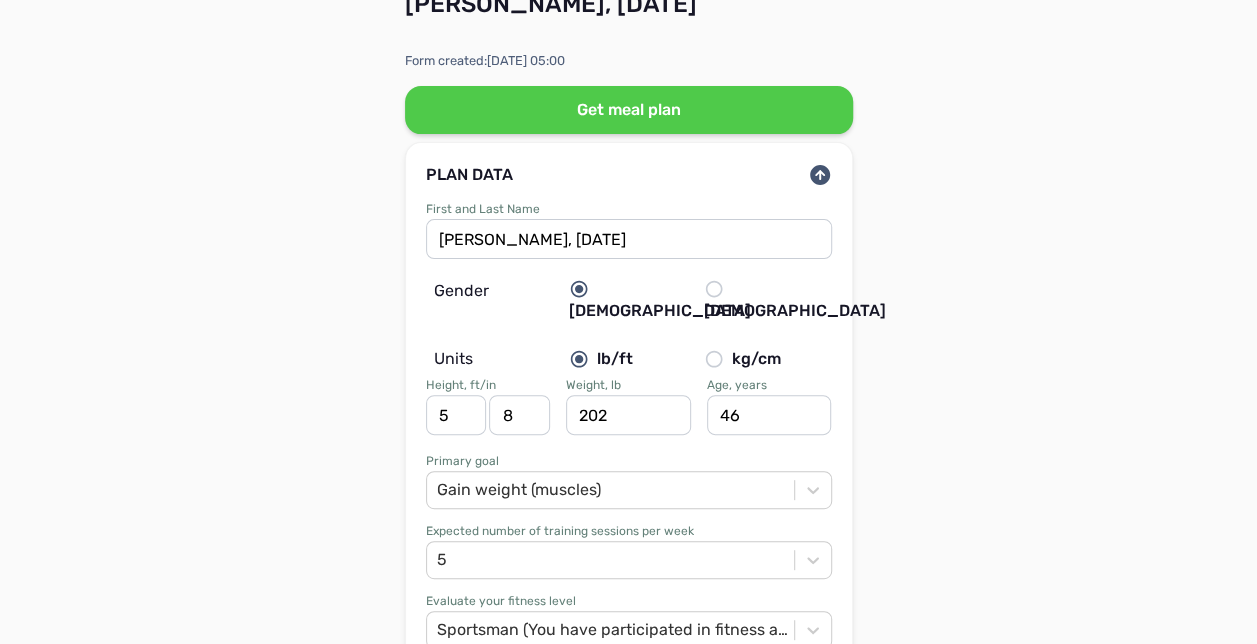 scroll, scrollTop: 0, scrollLeft: 0, axis: both 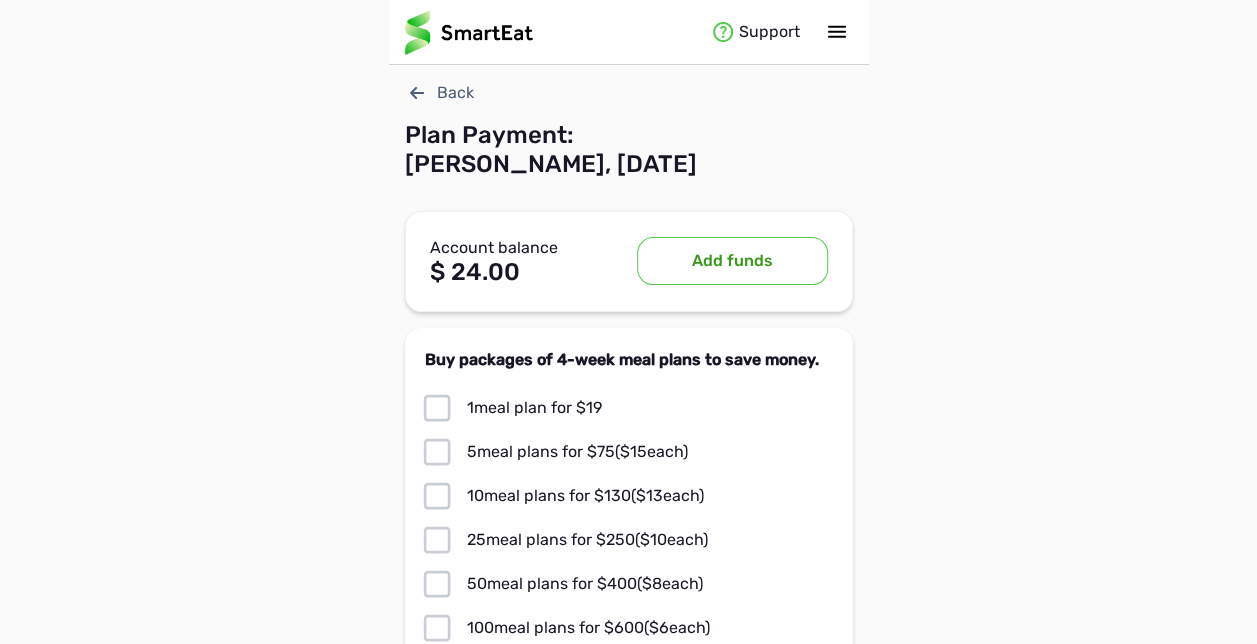 click on "Support Back Plan Payment: Rich Ford, 08 Mar 2025 Account balance $   24.00 Add funds Buy packages of 4-week meal plans to save money. 1  meal plan for $ 19 5  meal plans for $ 75  ($ 15  each) 10  meal plans for $ 130  ($ 13  each) 25  meal plans for $ 250  ($ 10  each) 50  meal plans for $ 400  ($ 8  each) 100  meal plans for $ 600  ($ 6  each) One-month meal plan price $   19.00 Promo code     Pay" at bounding box center [628, 491] 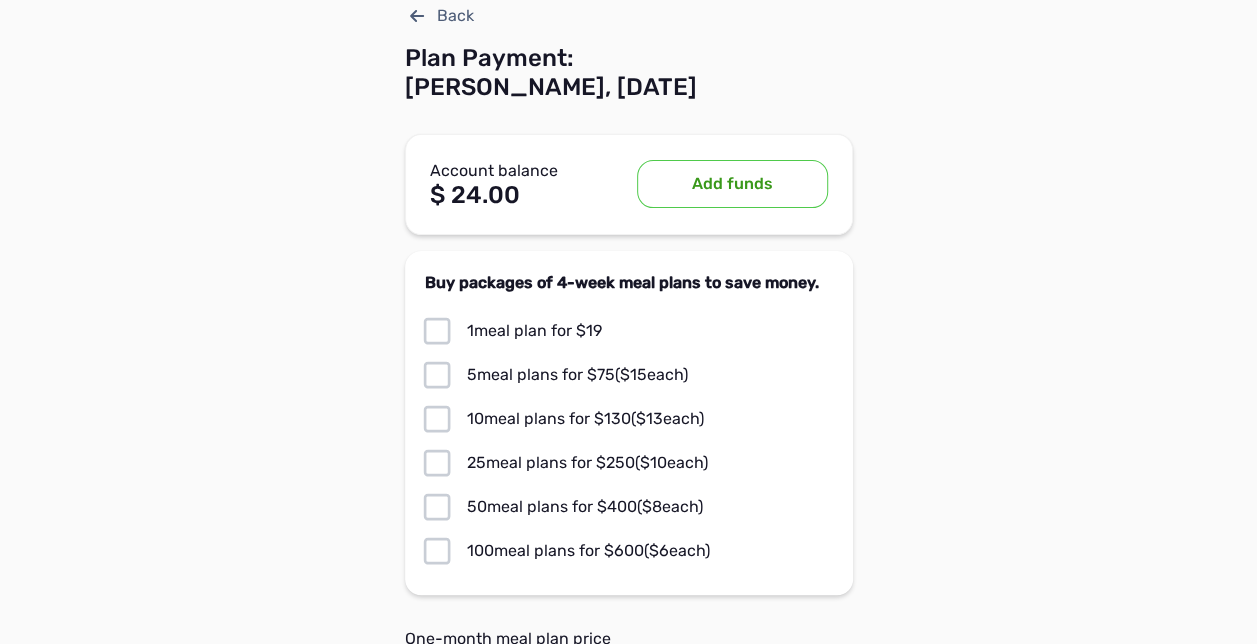 scroll, scrollTop: 80, scrollLeft: 0, axis: vertical 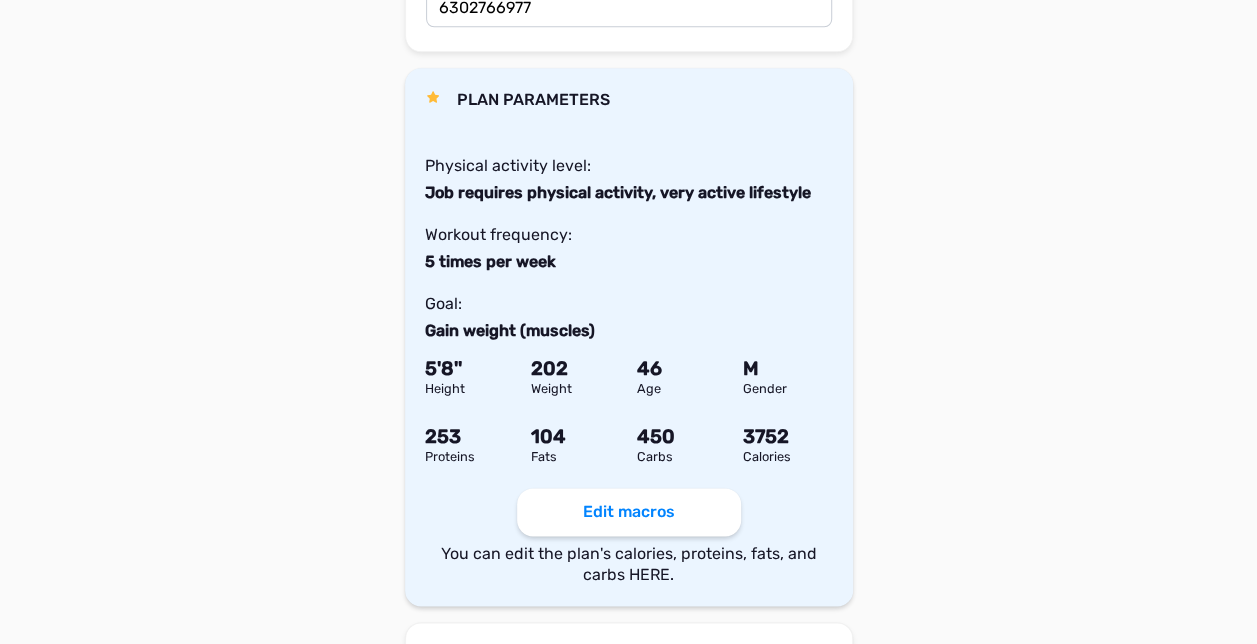 click on "Edit macros" at bounding box center (629, 512) 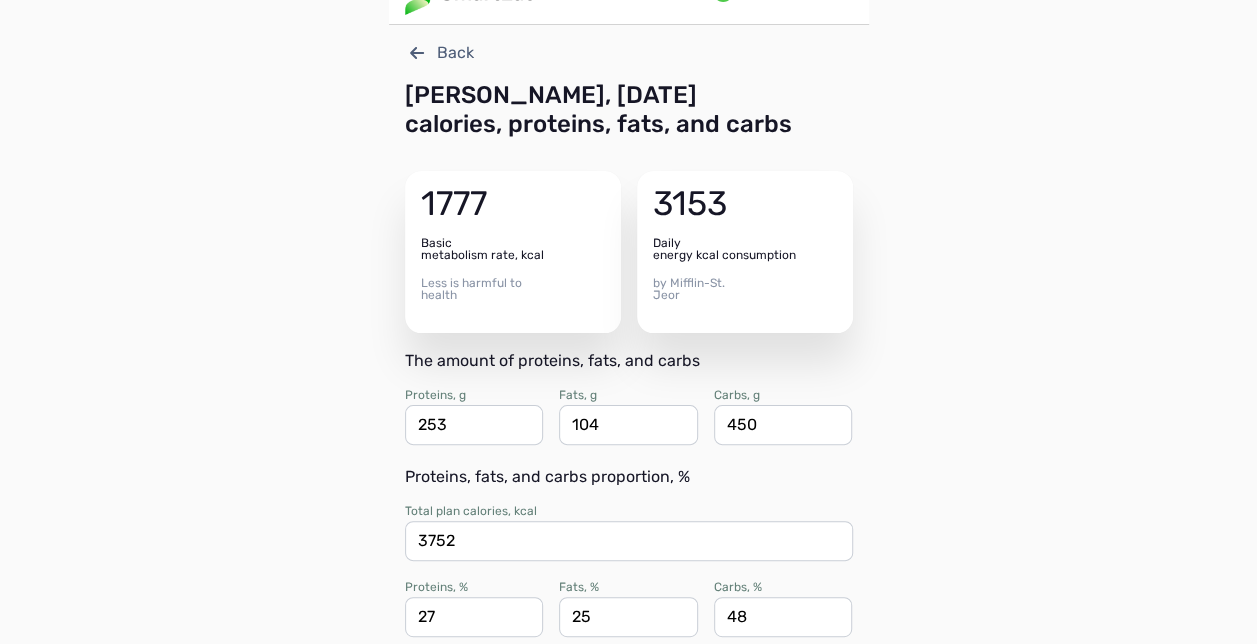 scroll, scrollTop: 80, scrollLeft: 0, axis: vertical 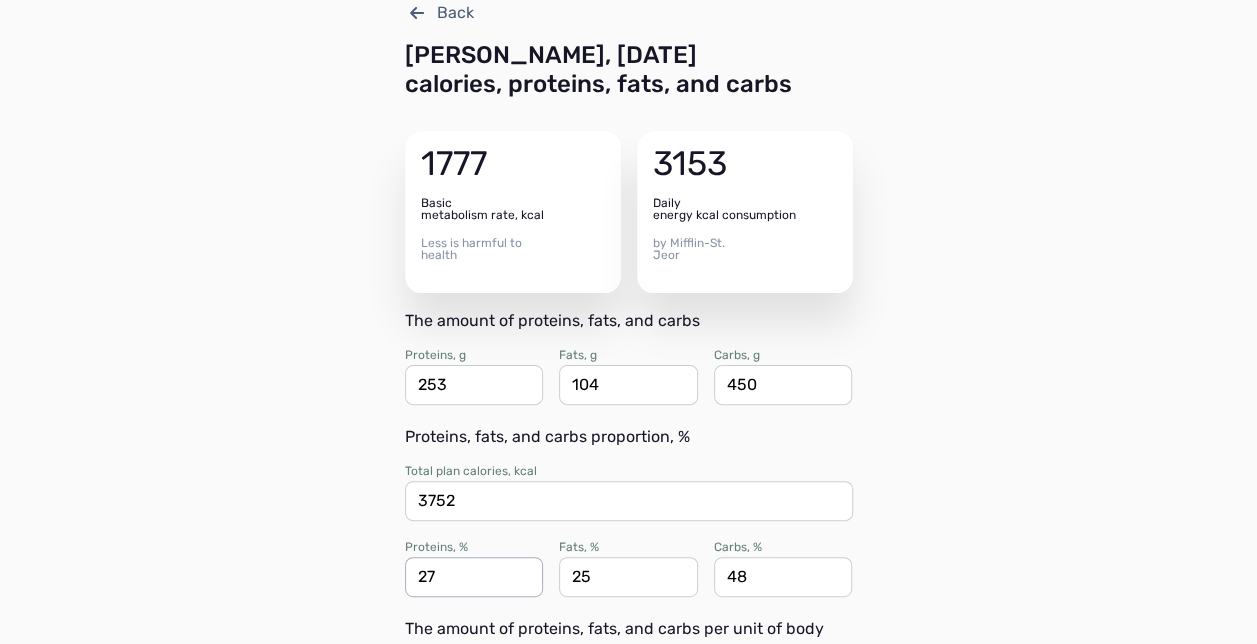click on "27" at bounding box center (474, 577) 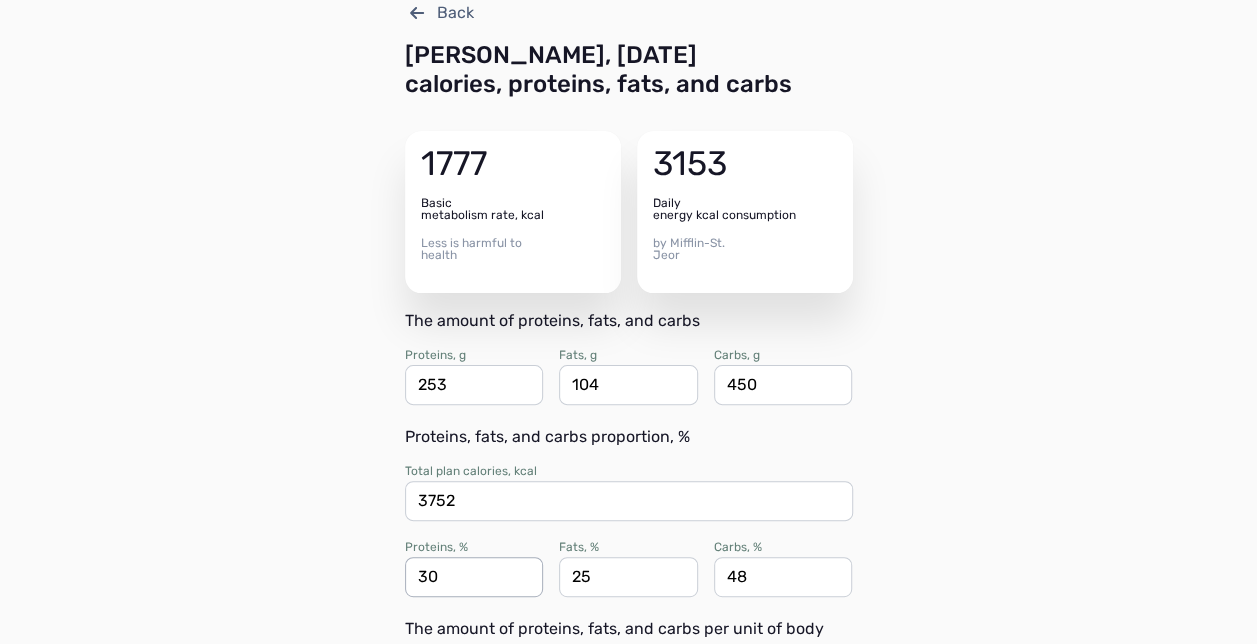 type on "30" 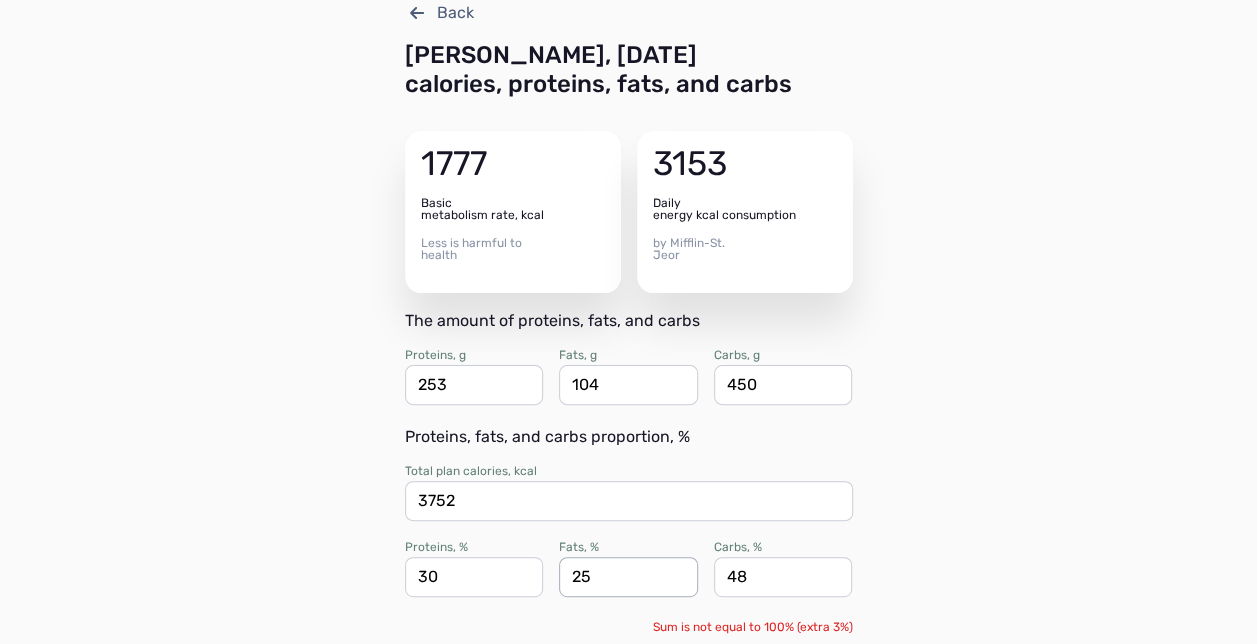 click on "25" at bounding box center (628, 577) 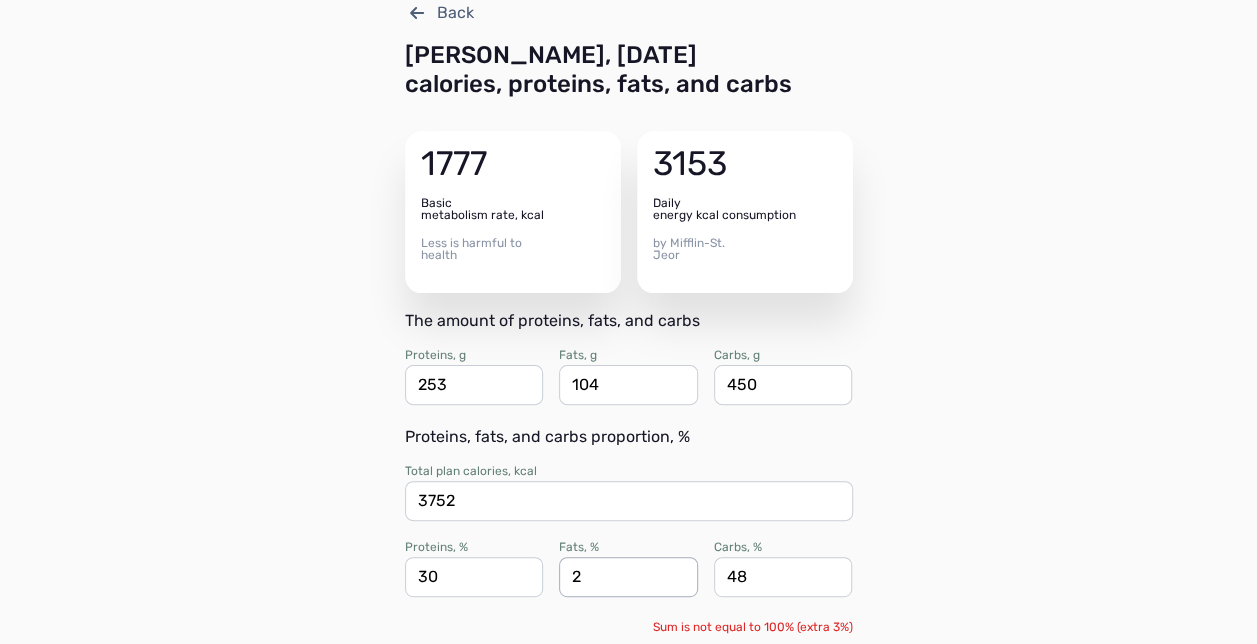 type on "20" 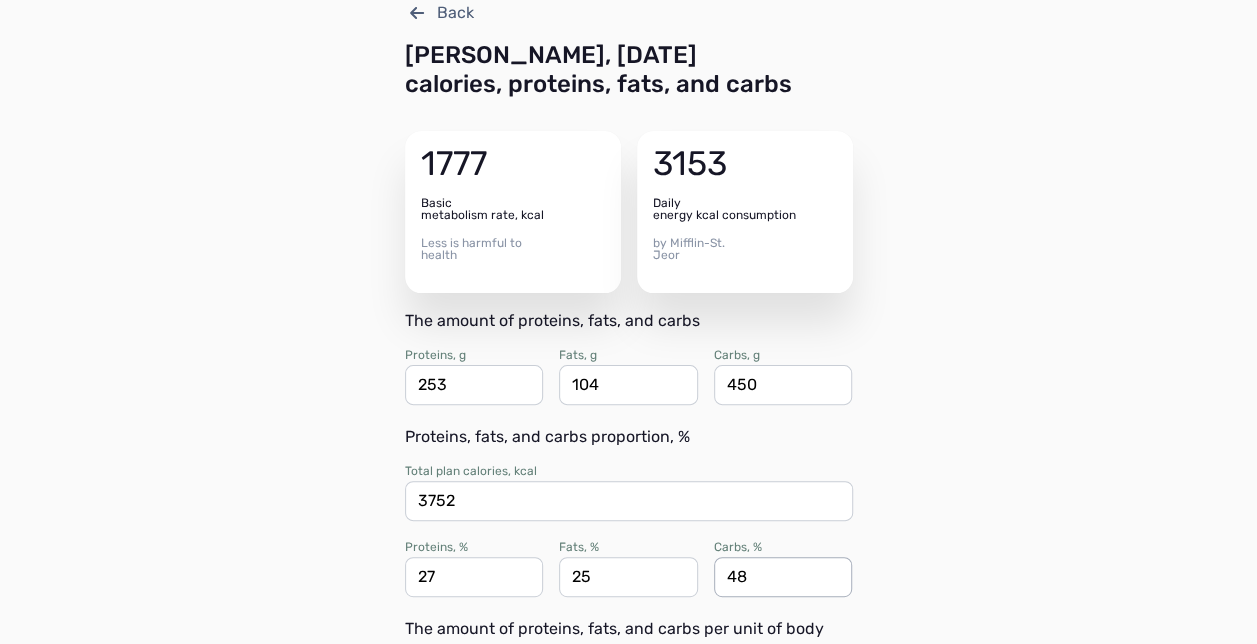 click on "48" at bounding box center [783, 577] 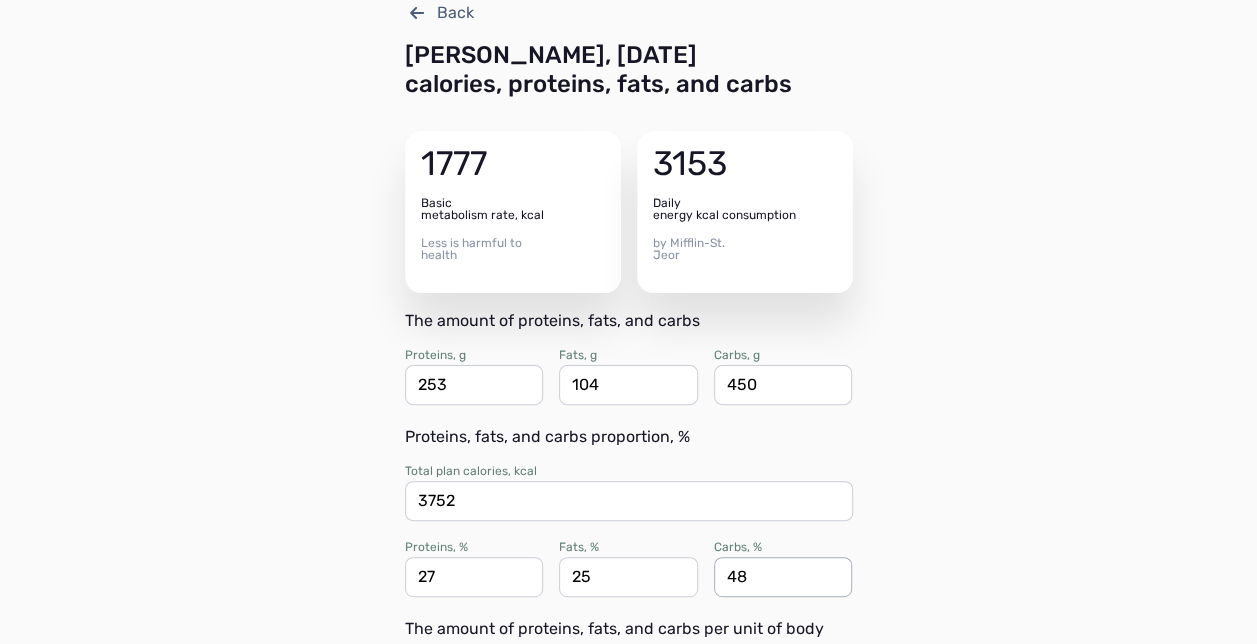 drag, startPoint x: 773, startPoint y: 580, endPoint x: 755, endPoint y: 574, distance: 18.973665 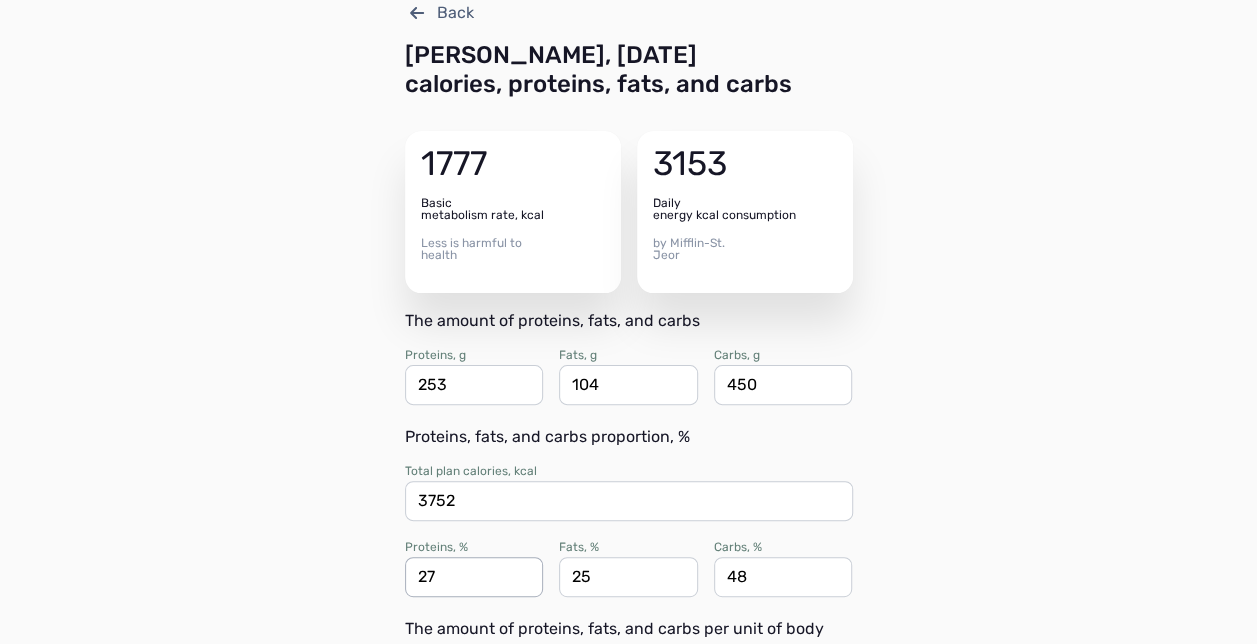 click on "27" at bounding box center (474, 577) 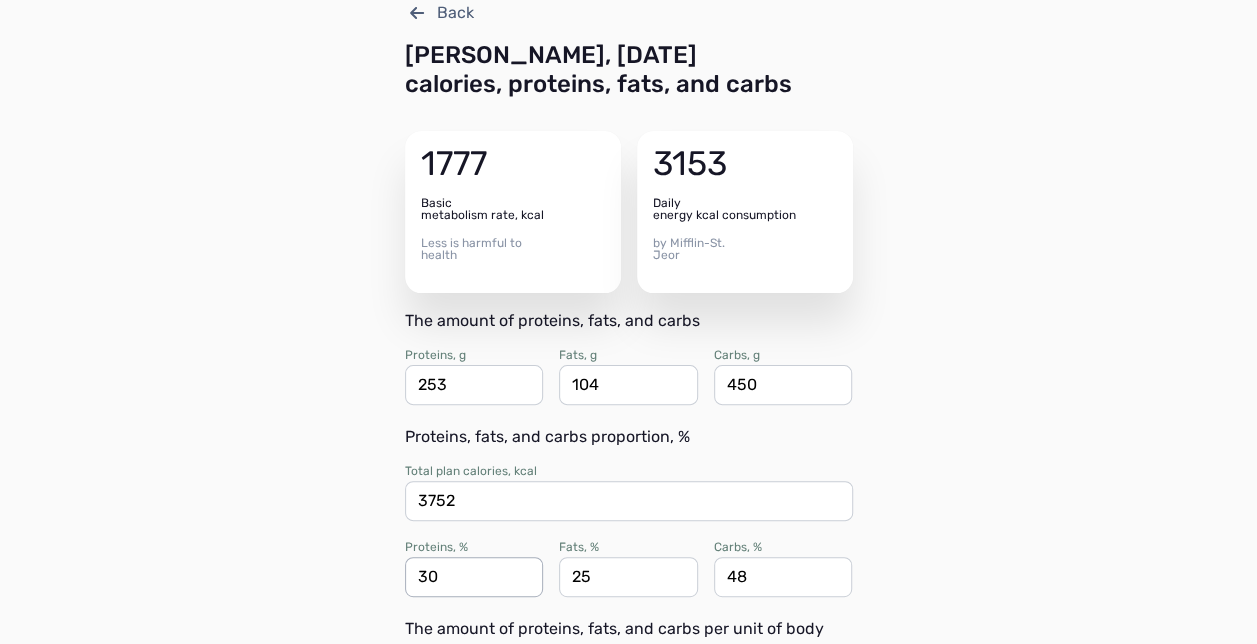 type on "30" 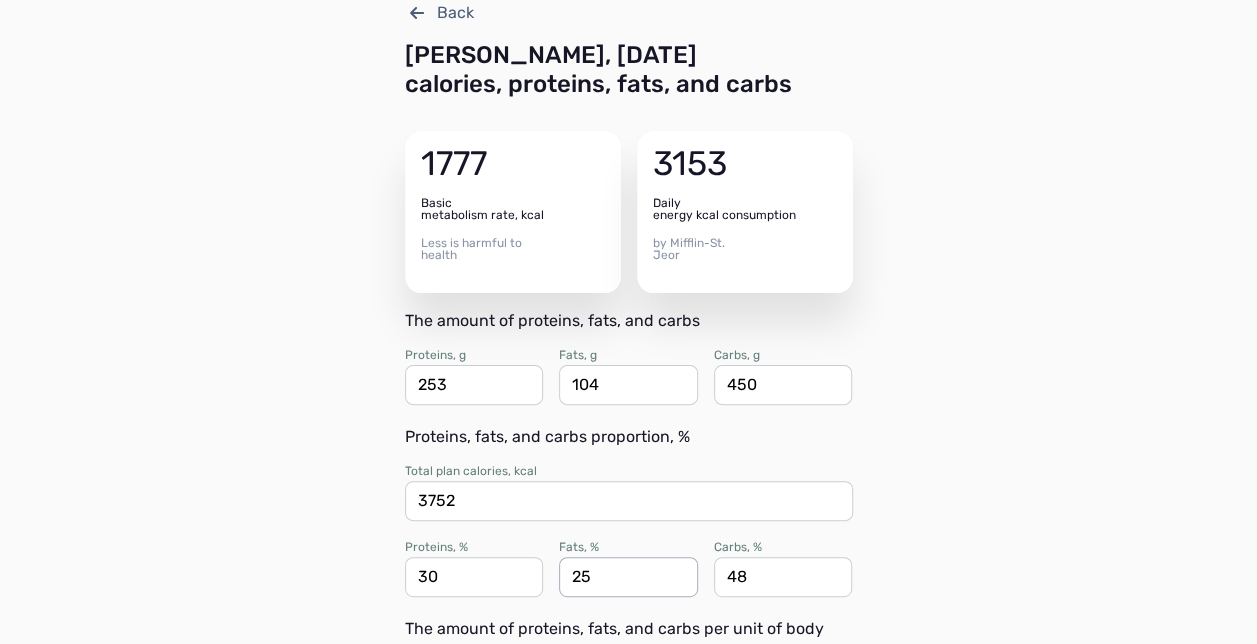 click on "25" at bounding box center (628, 577) 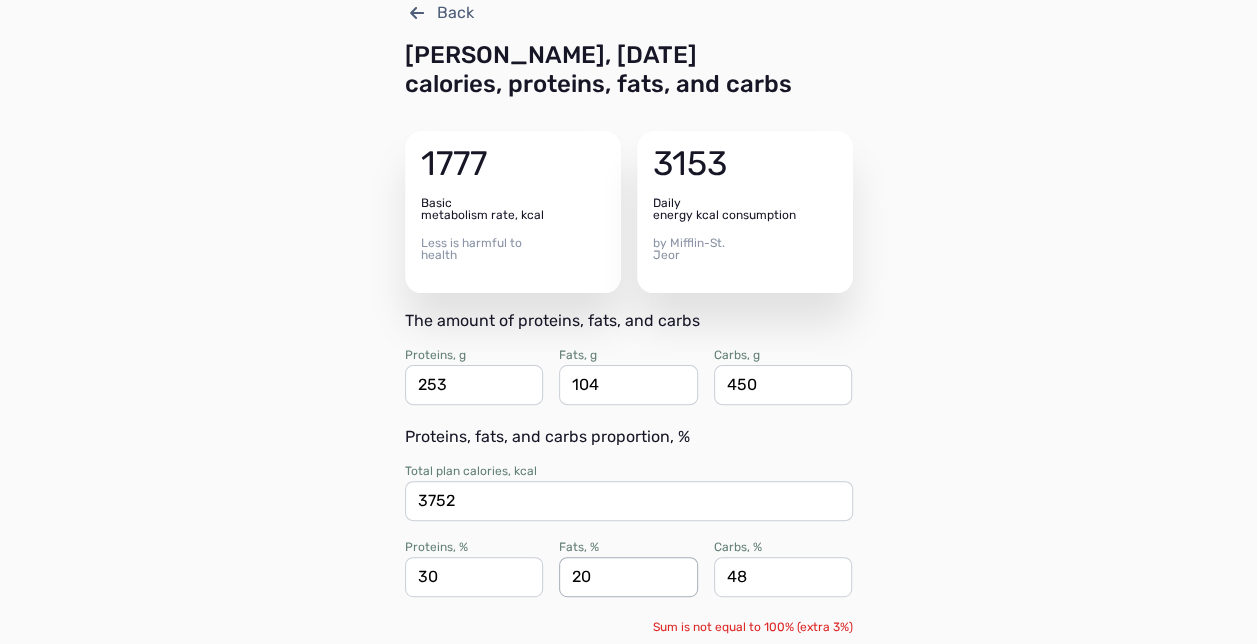type on "20" 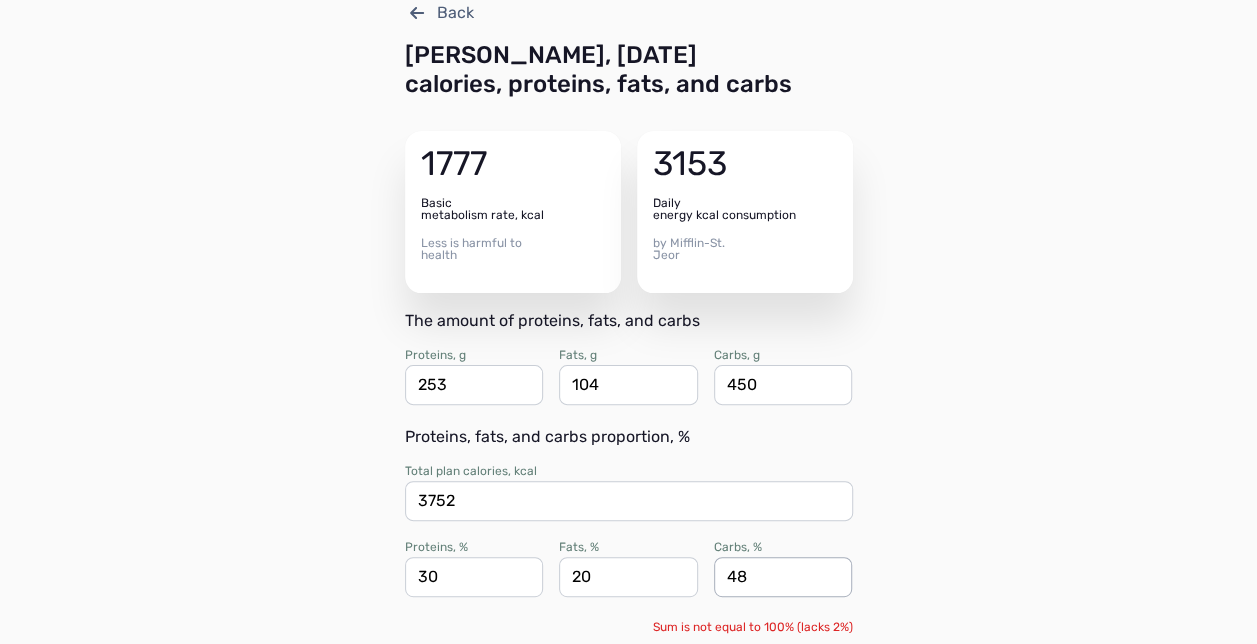 click on "48" at bounding box center (783, 577) 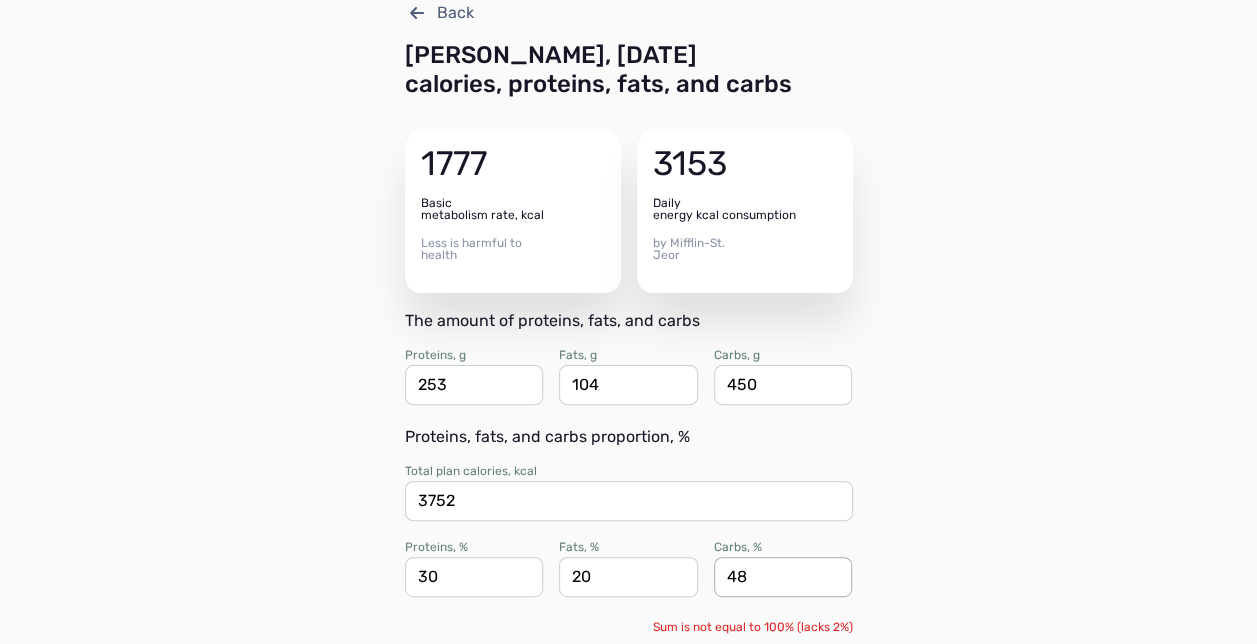 type on "4" 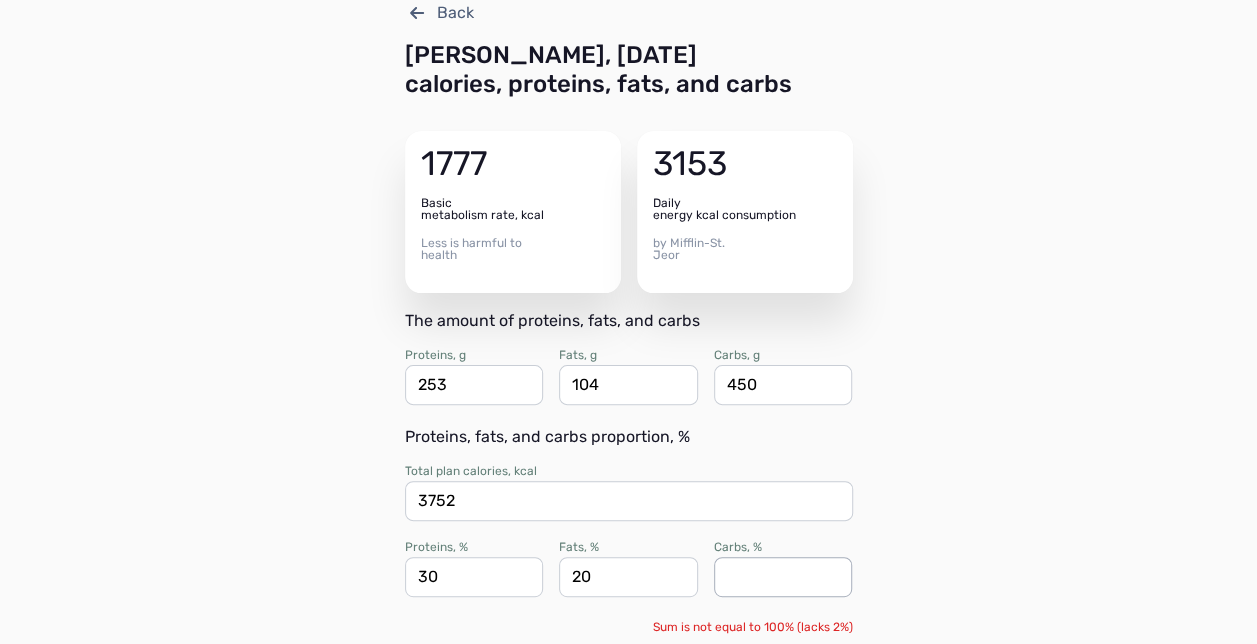 type 